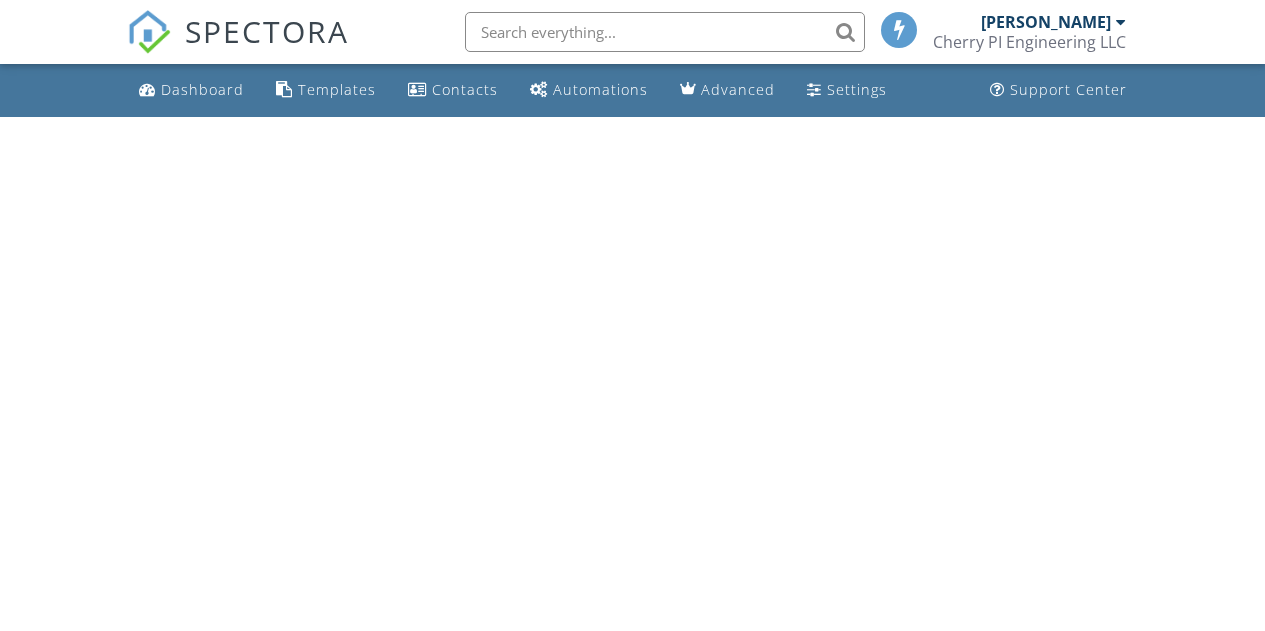 scroll, scrollTop: 0, scrollLeft: 0, axis: both 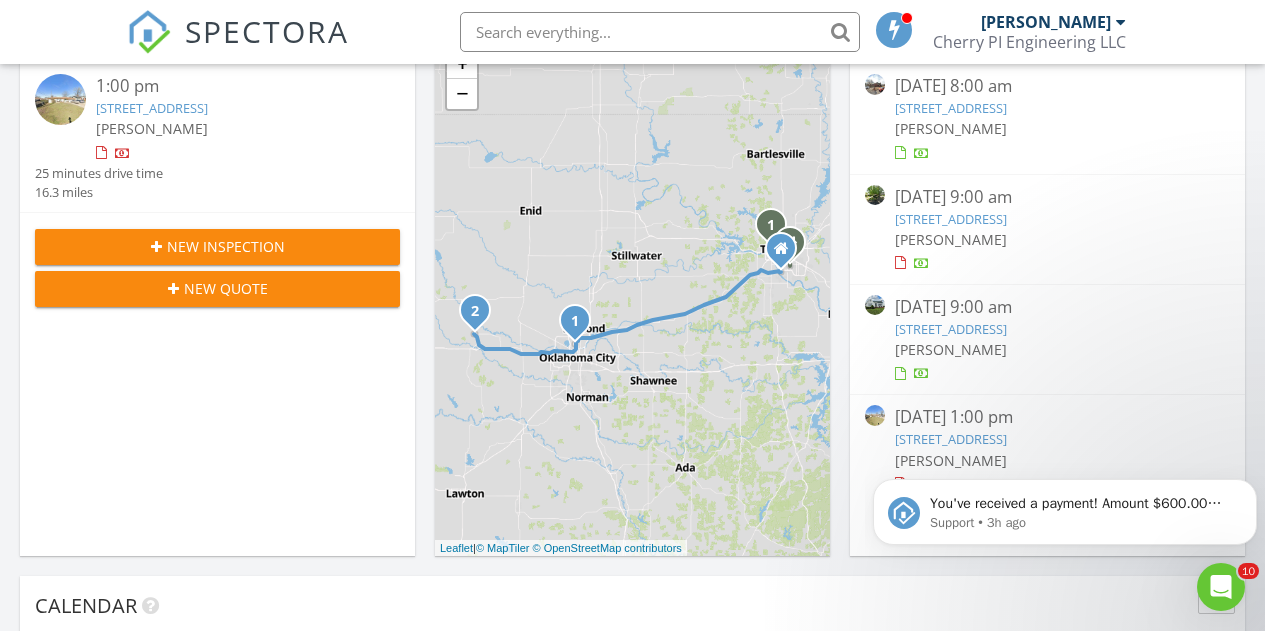 click on "750 N Xenophon Ave, Tulsa, OK 74127" at bounding box center [152, 108] 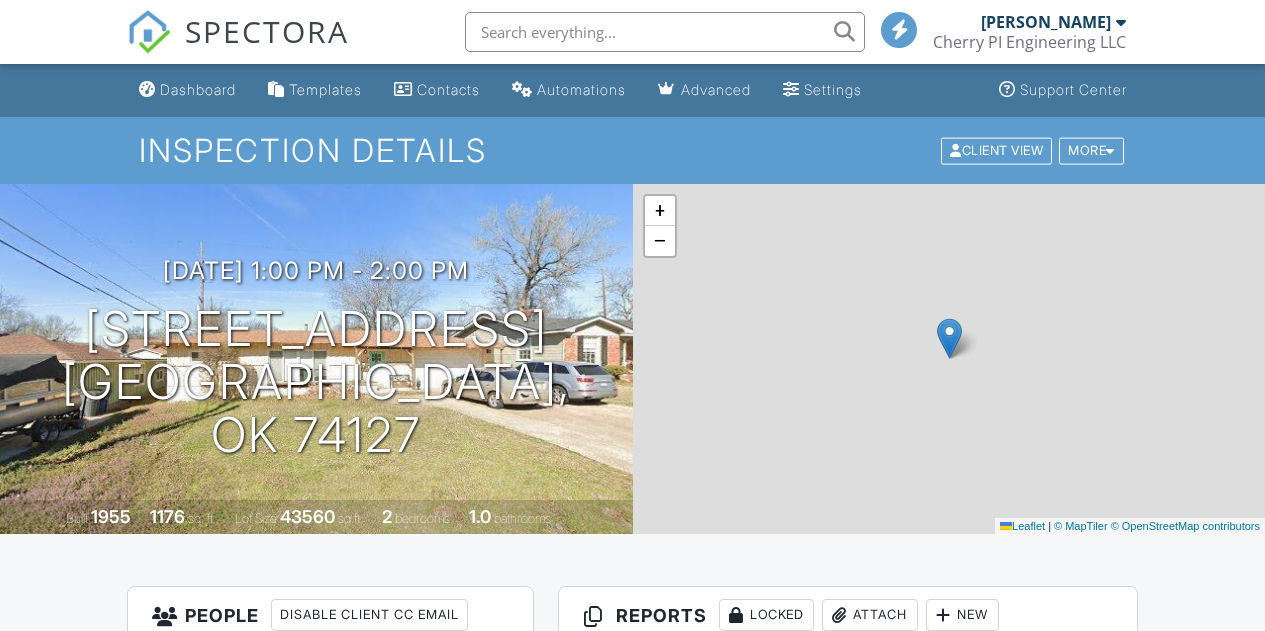 scroll, scrollTop: 0, scrollLeft: 0, axis: both 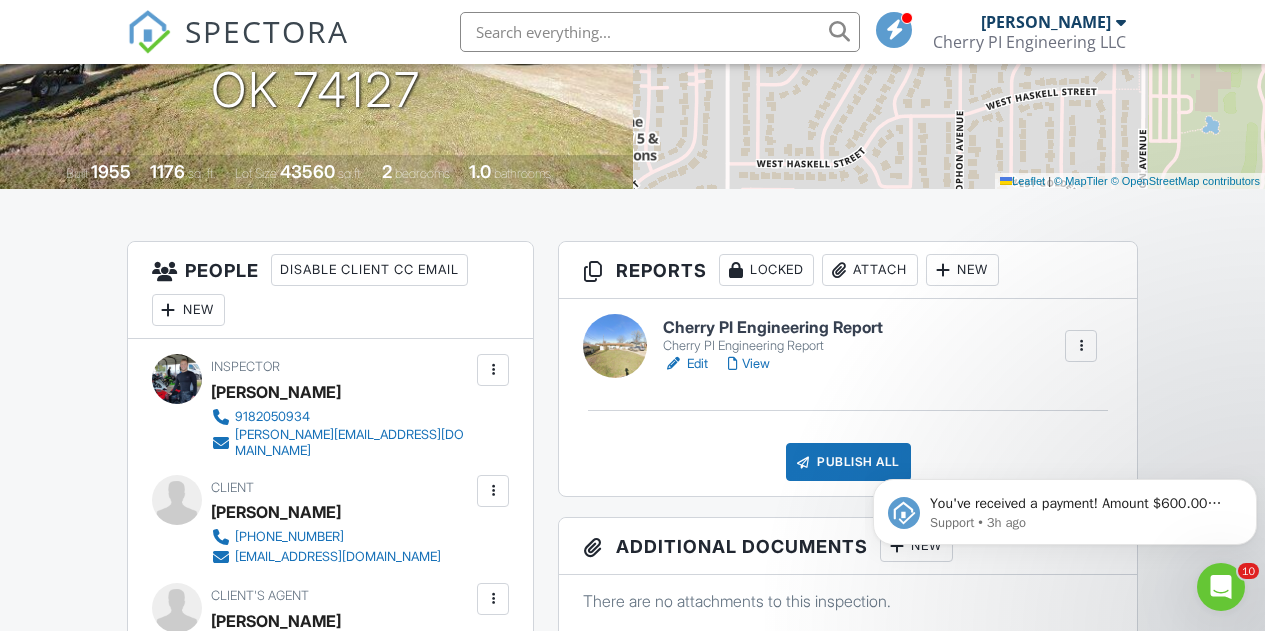 click on "Edit" at bounding box center (685, 364) 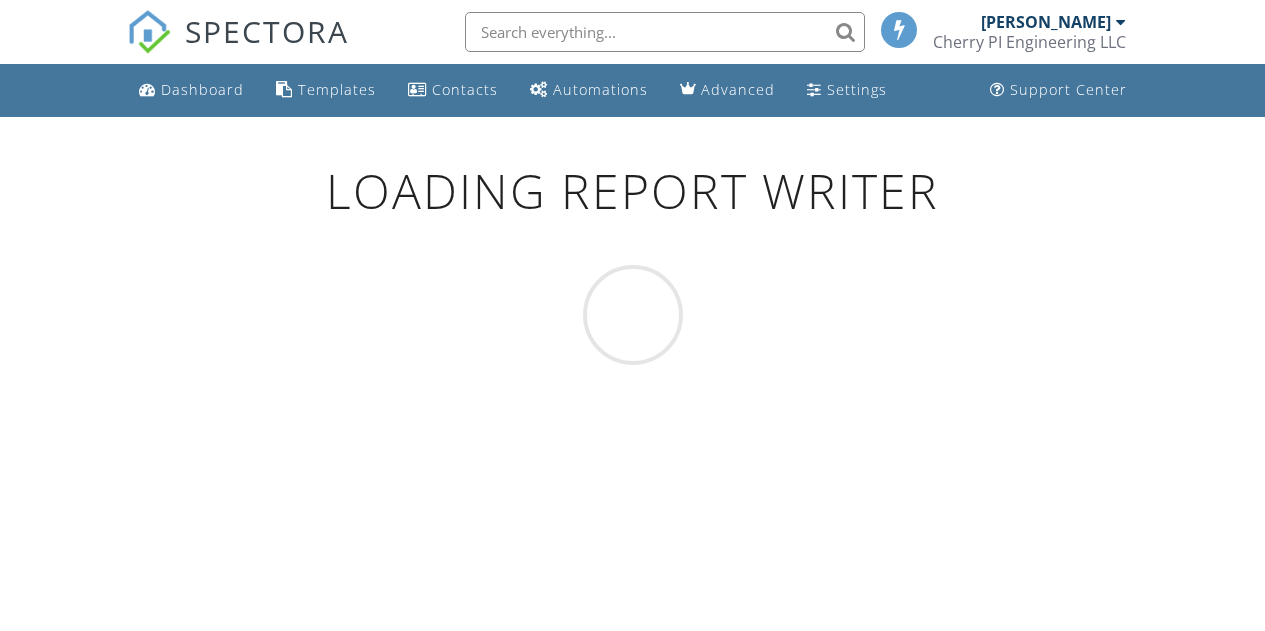 scroll, scrollTop: 0, scrollLeft: 0, axis: both 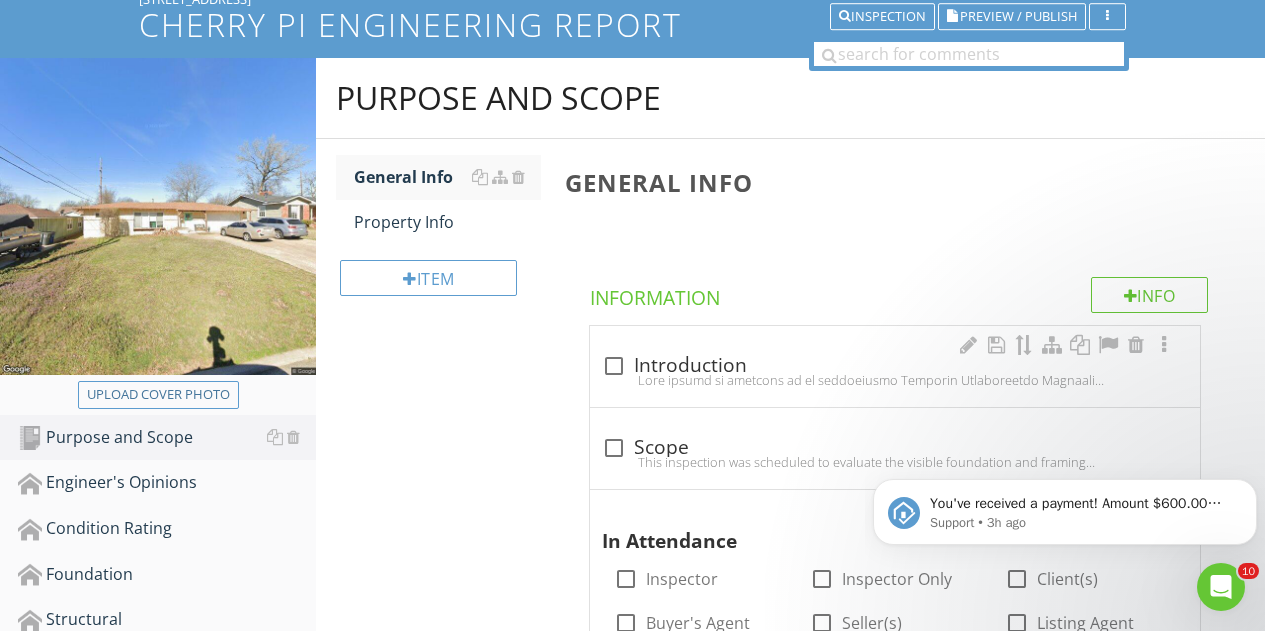 click at bounding box center (895, 380) 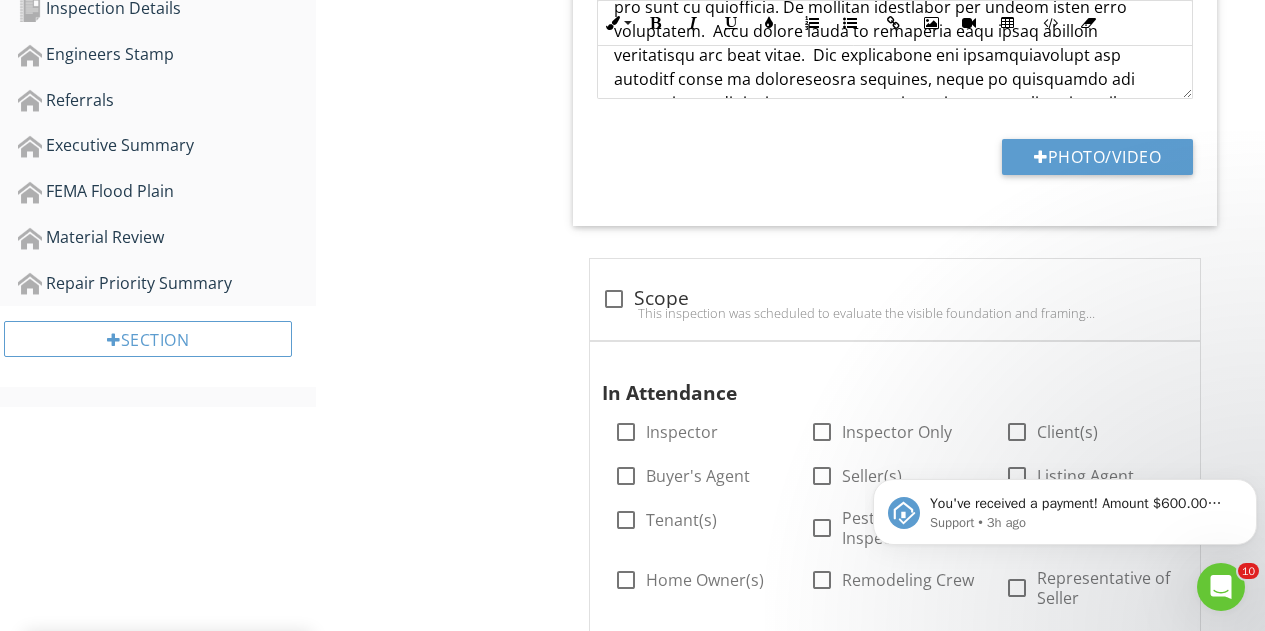 scroll, scrollTop: 800, scrollLeft: 0, axis: vertical 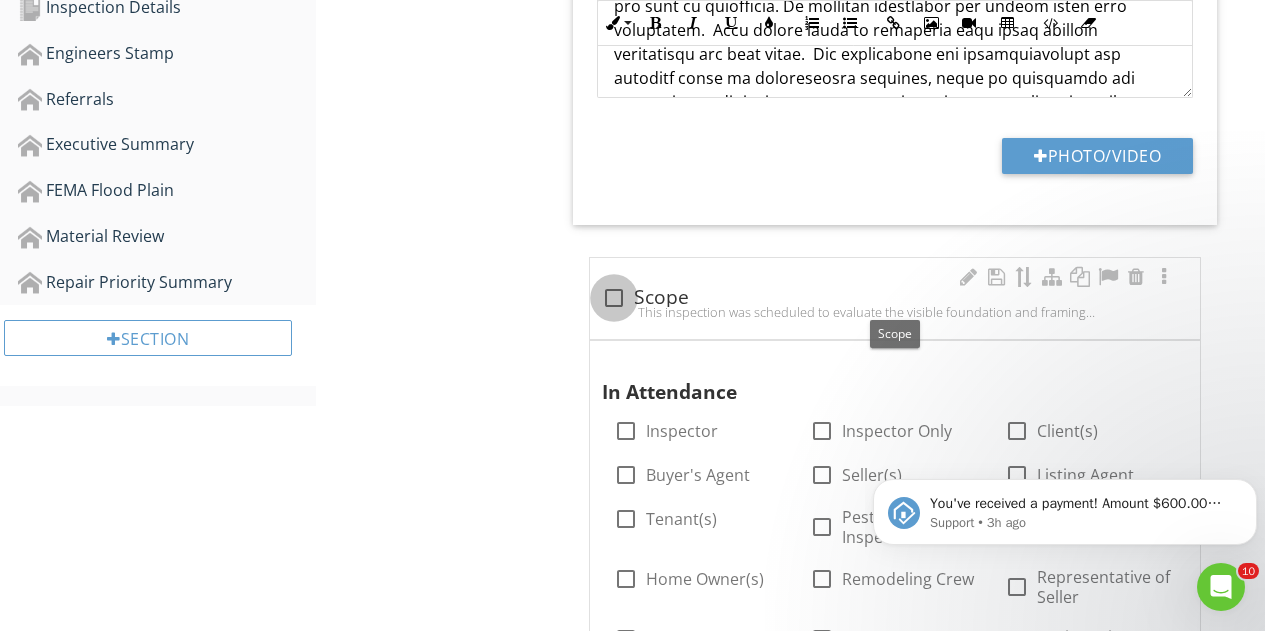 click at bounding box center (614, 298) 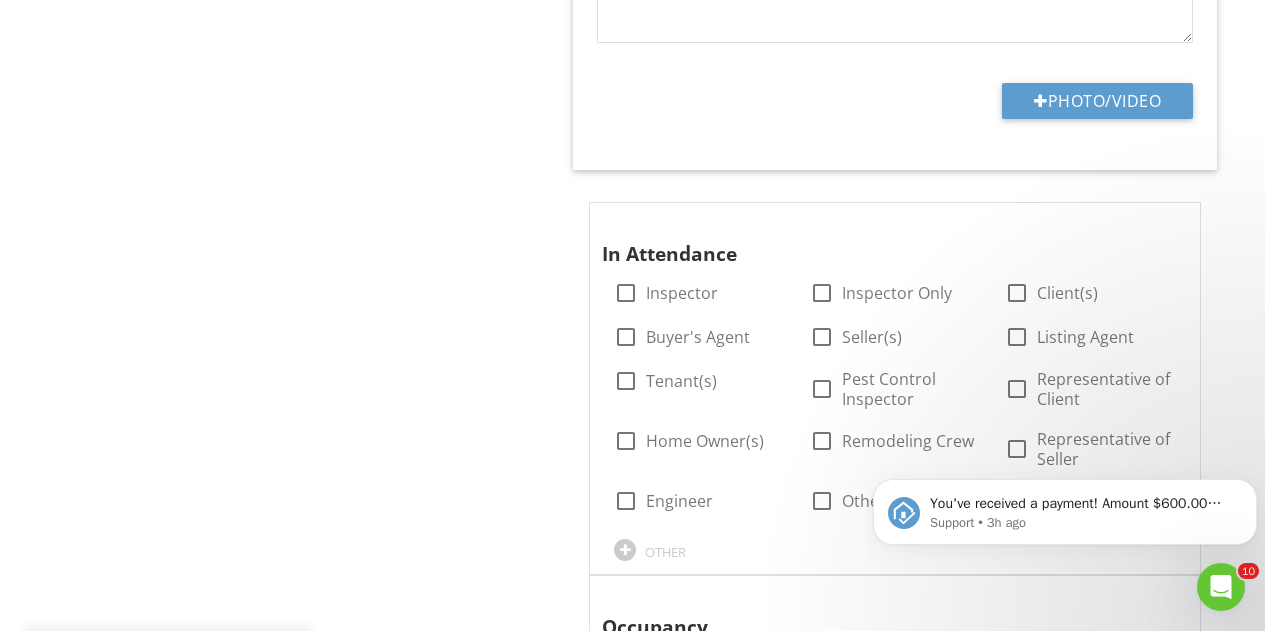 scroll, scrollTop: 1488, scrollLeft: 0, axis: vertical 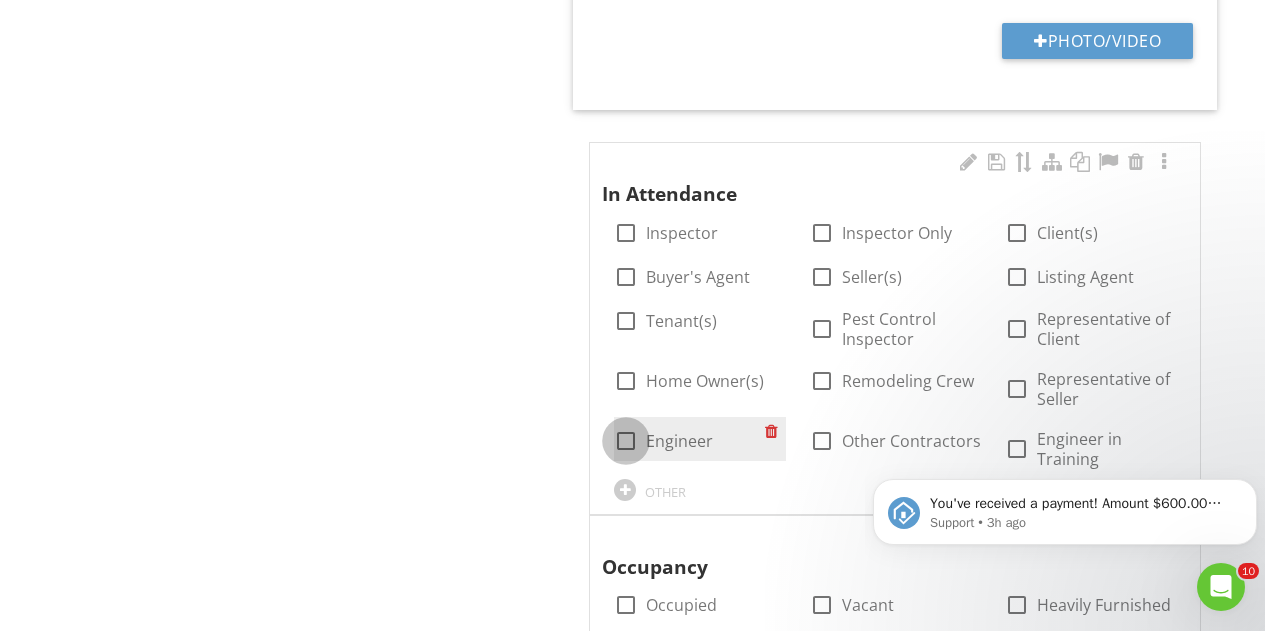 click at bounding box center (626, 441) 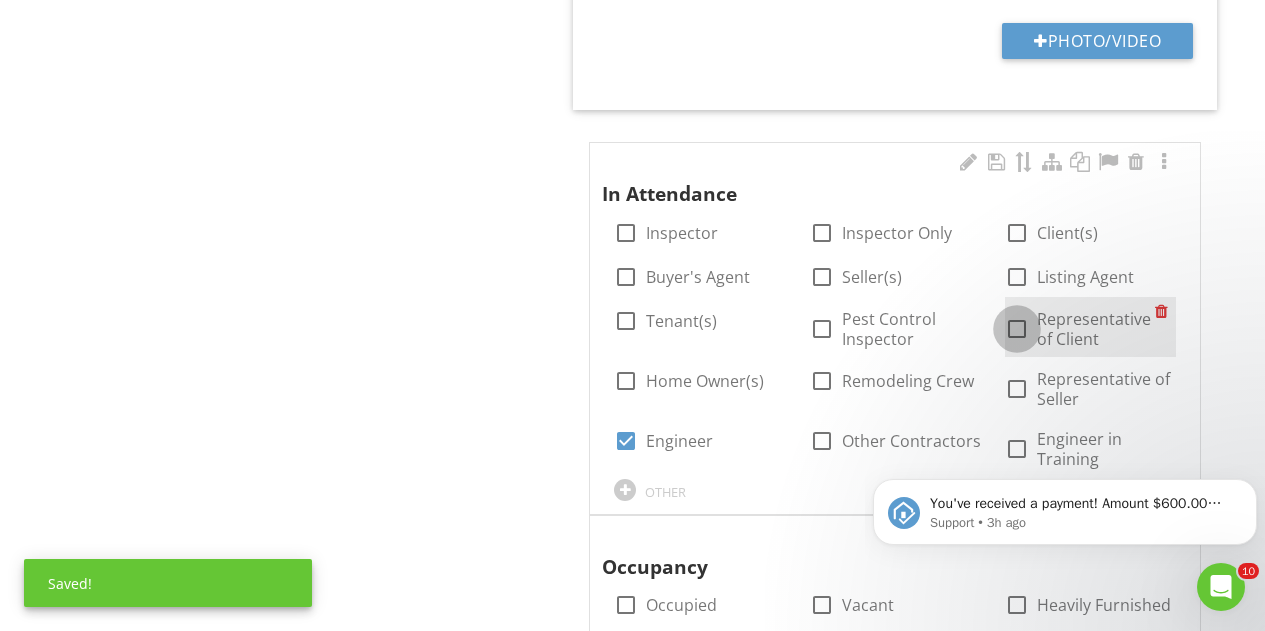 click at bounding box center (1017, 329) 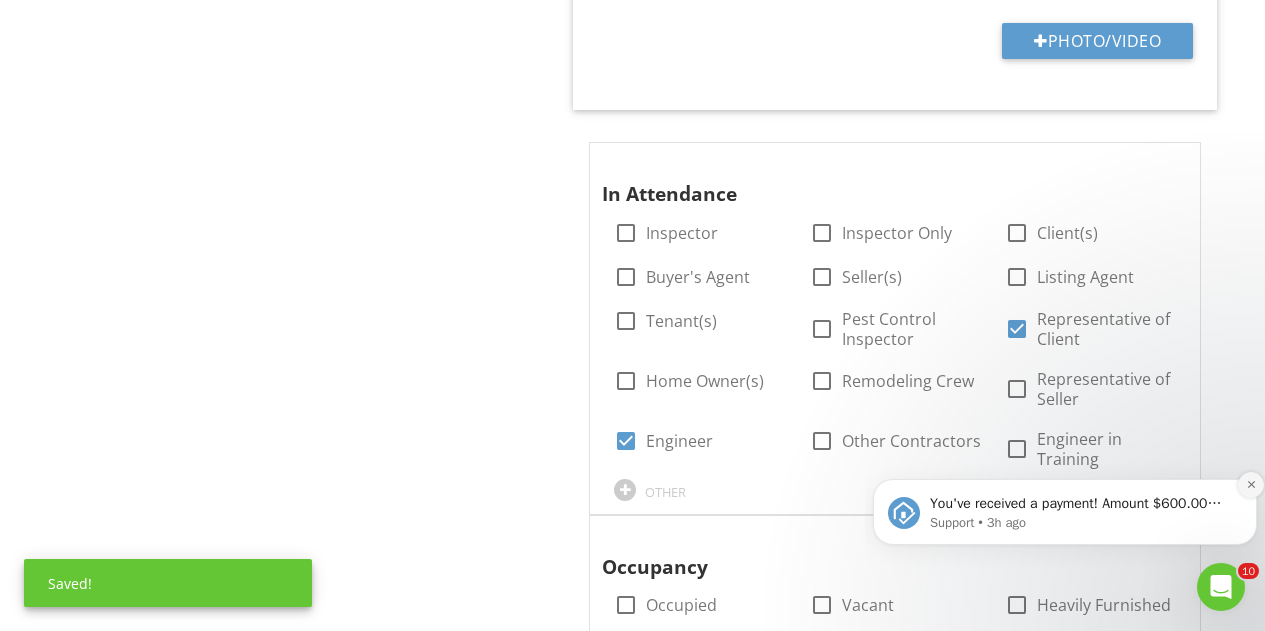 click 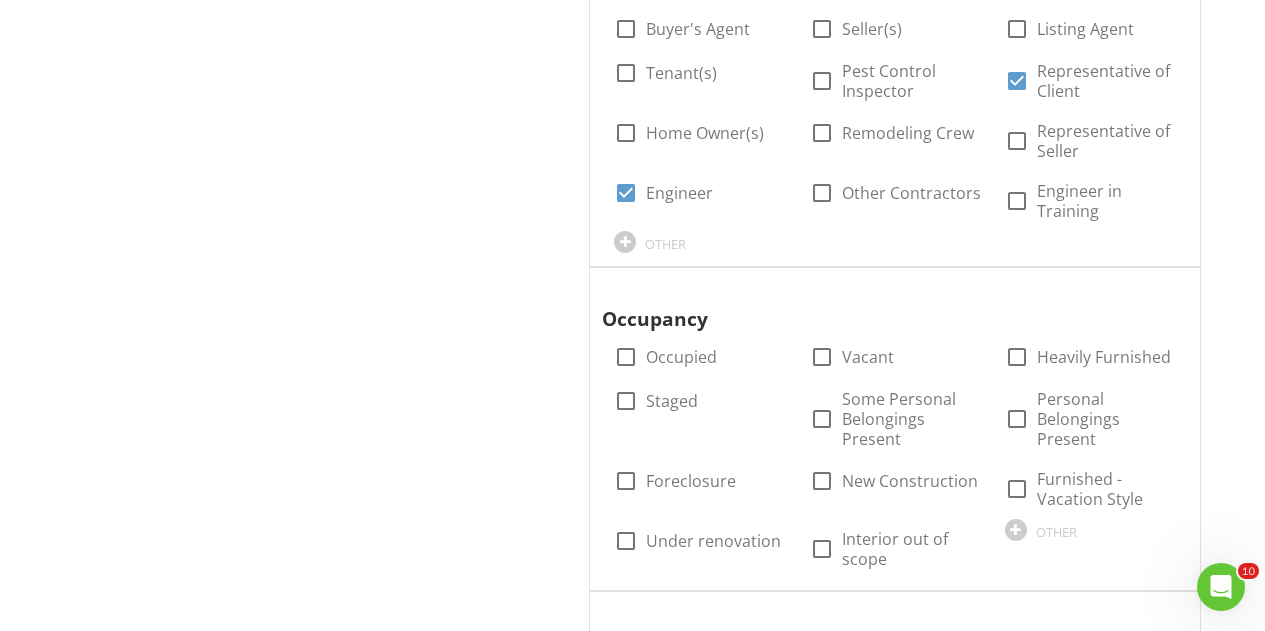 scroll, scrollTop: 1836, scrollLeft: 0, axis: vertical 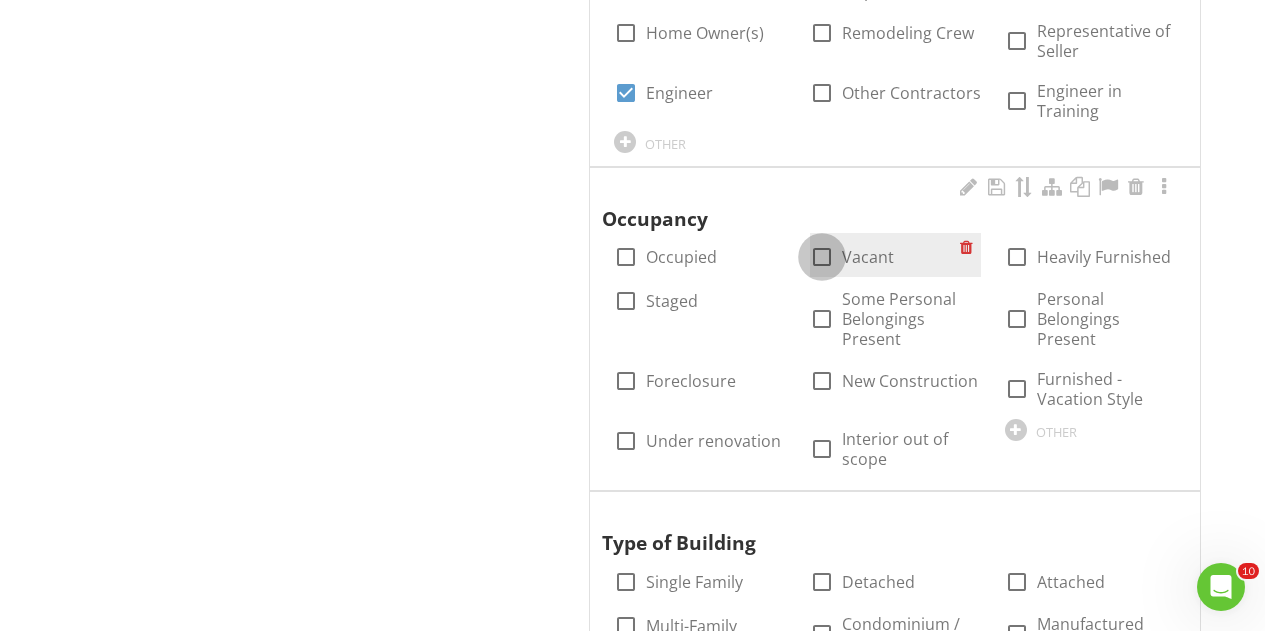 click at bounding box center [822, 257] 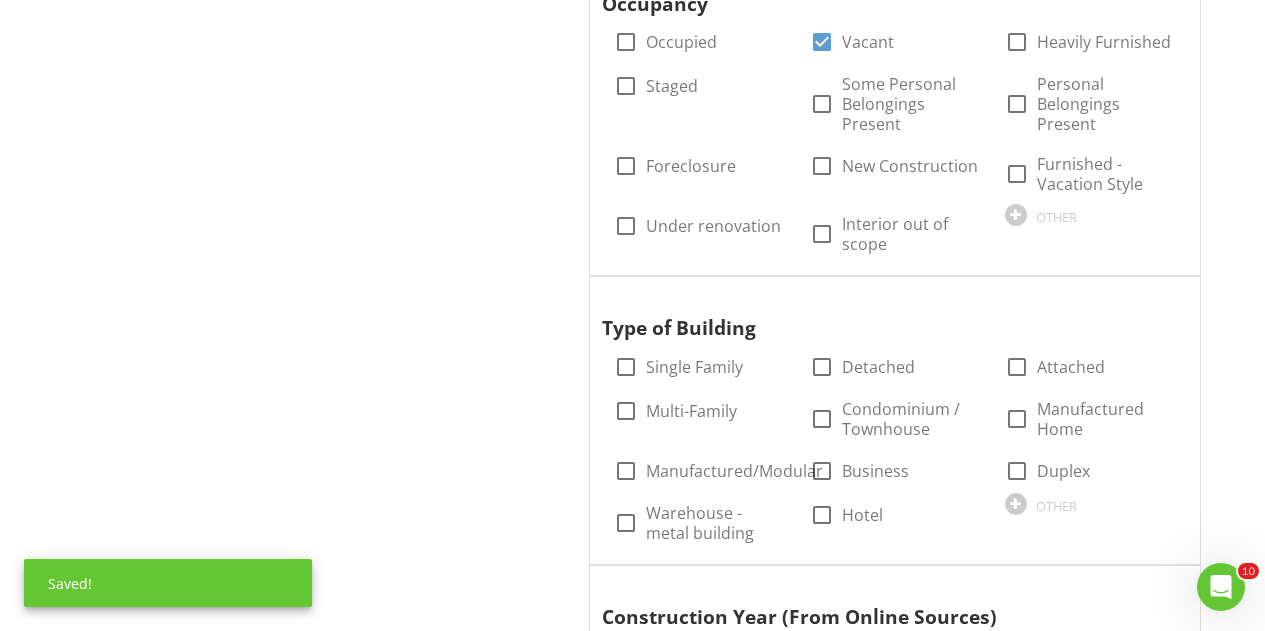 scroll, scrollTop: 2134, scrollLeft: 0, axis: vertical 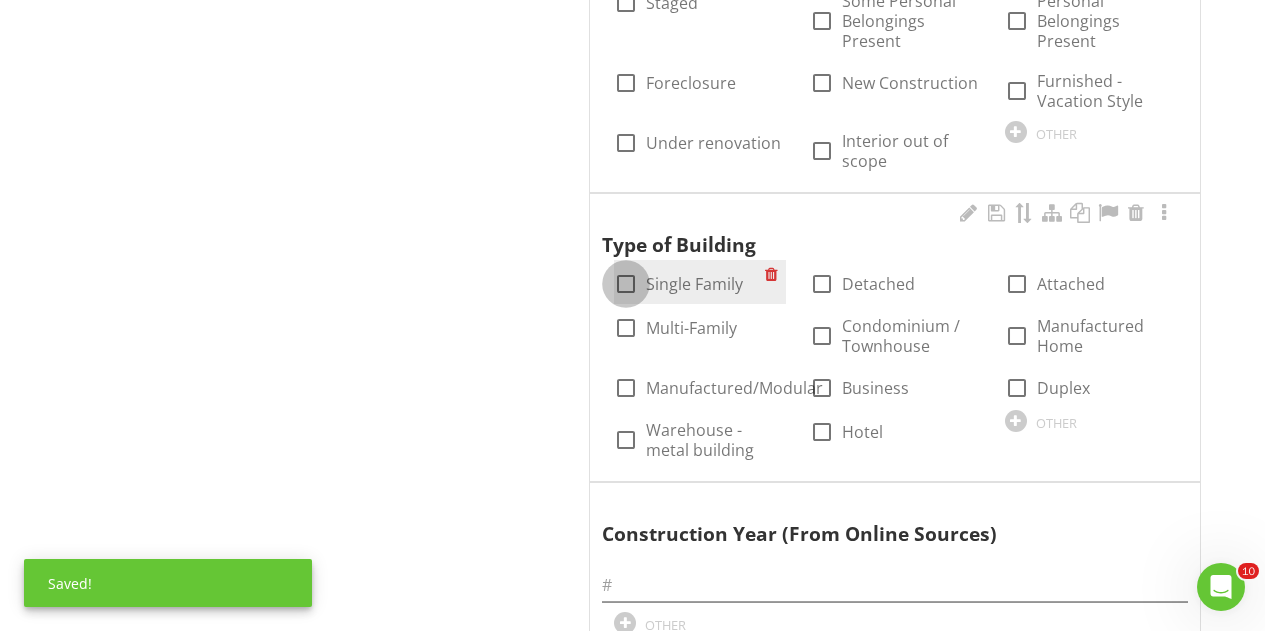 click at bounding box center [626, 284] 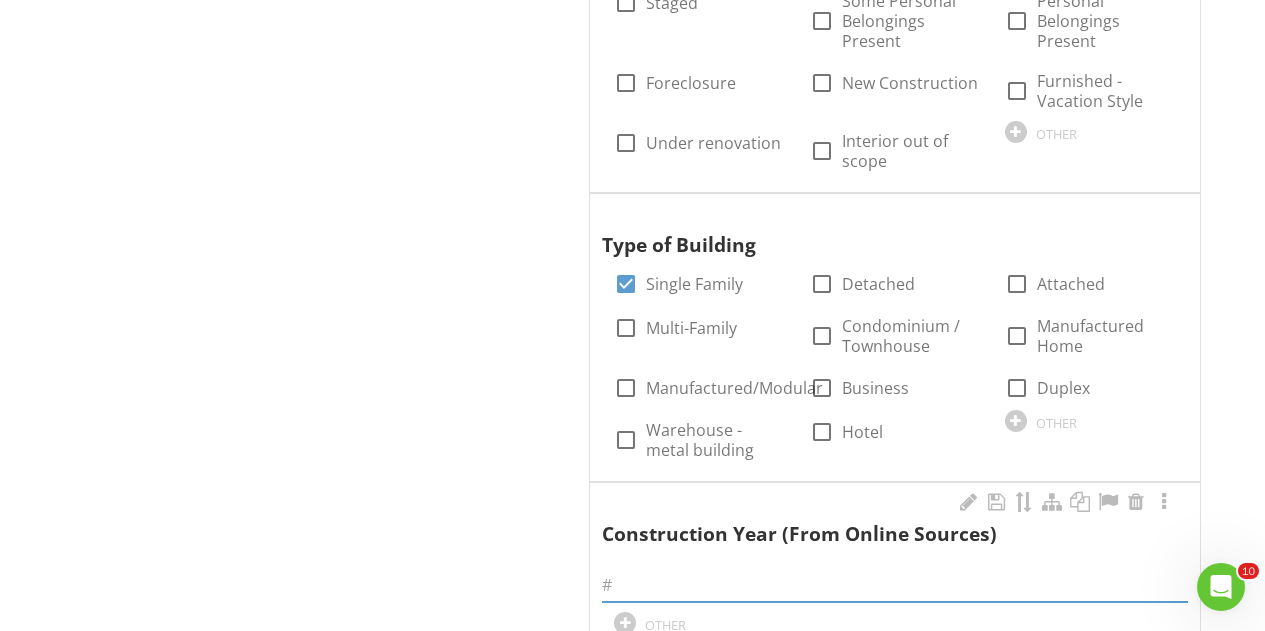 click at bounding box center (895, 585) 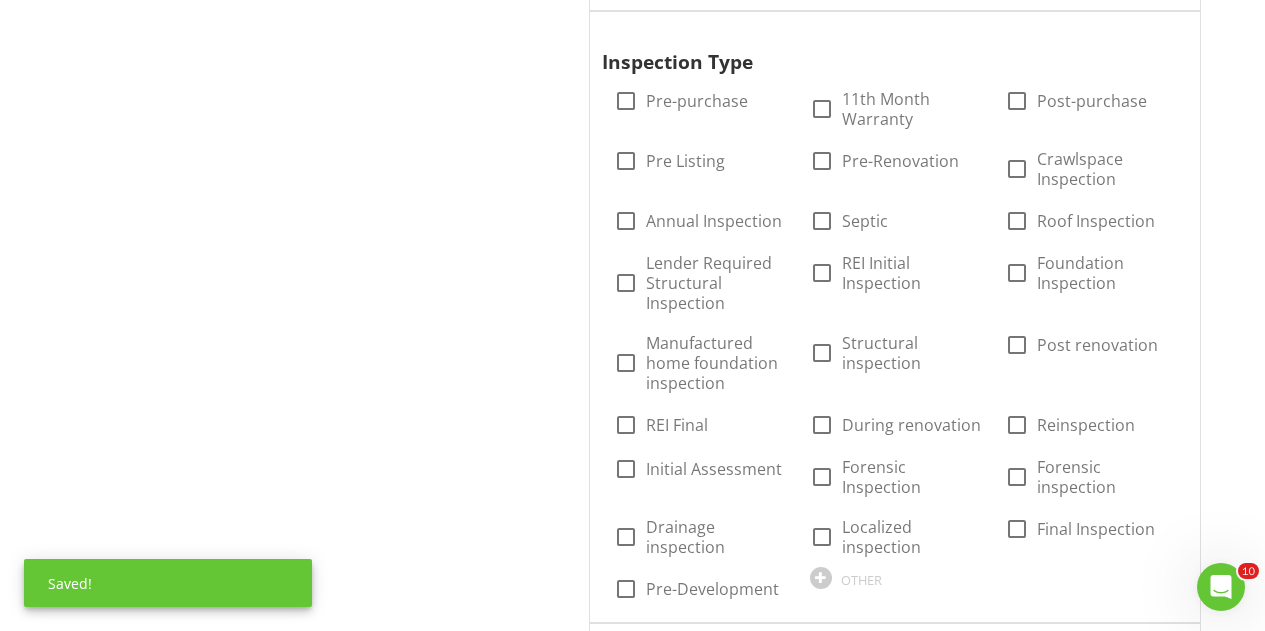 scroll, scrollTop: 2772, scrollLeft: 0, axis: vertical 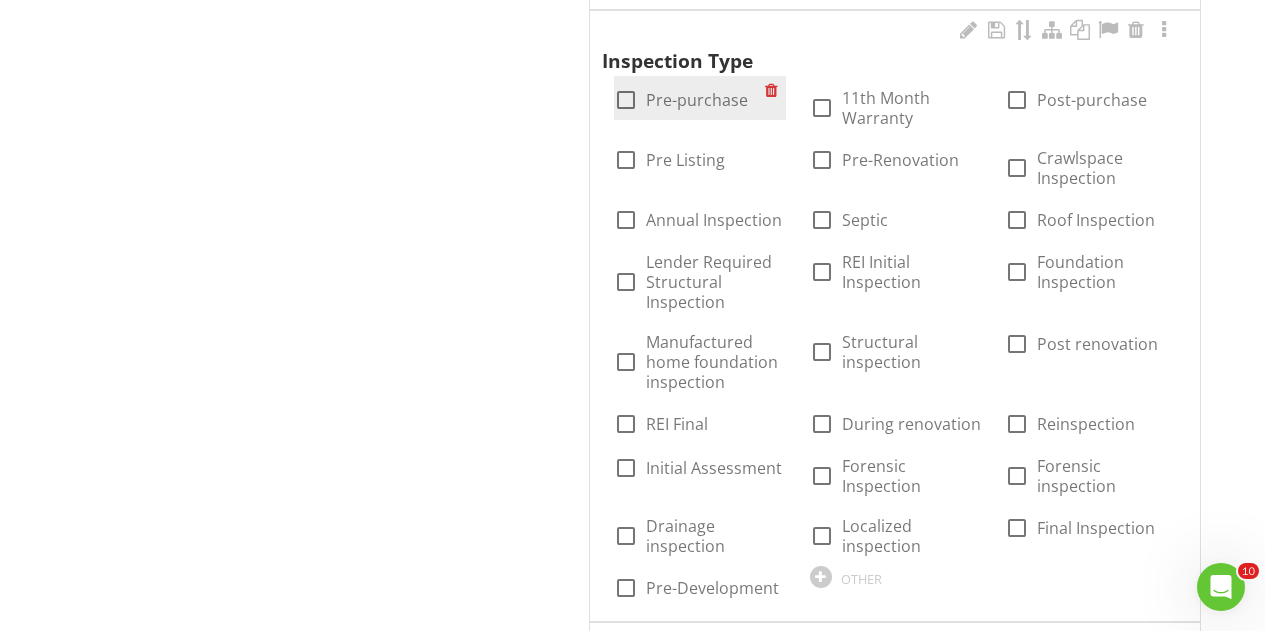 type on "1955" 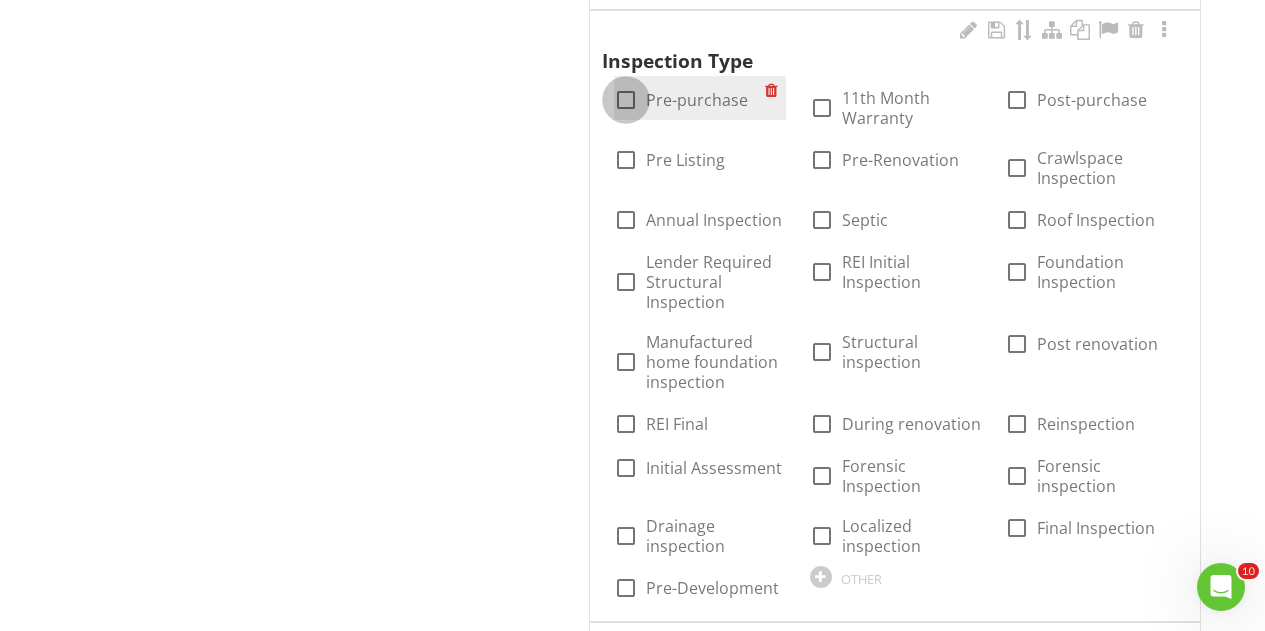 click at bounding box center (626, 100) 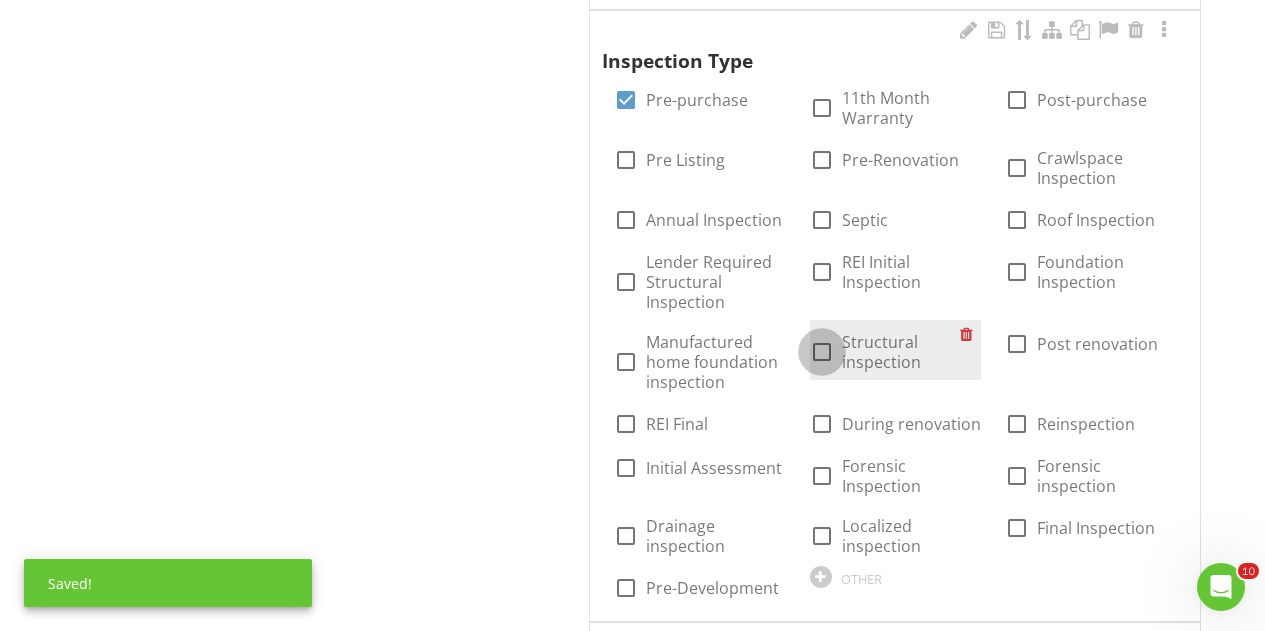 click at bounding box center [822, 352] 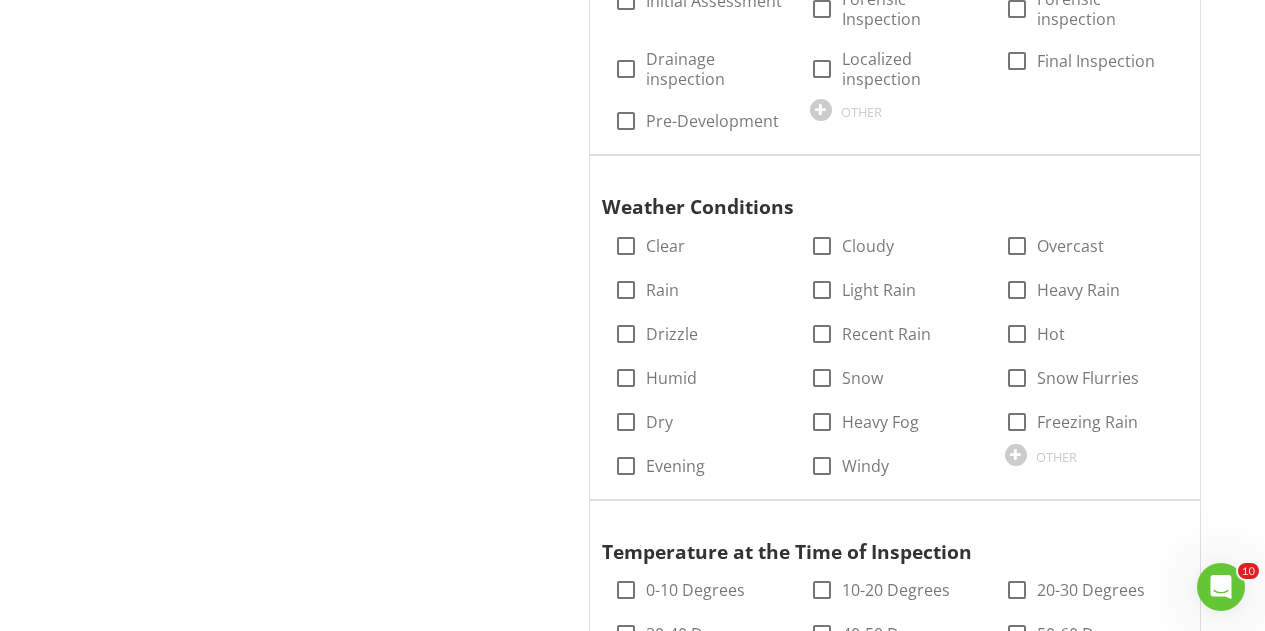 scroll, scrollTop: 3252, scrollLeft: 0, axis: vertical 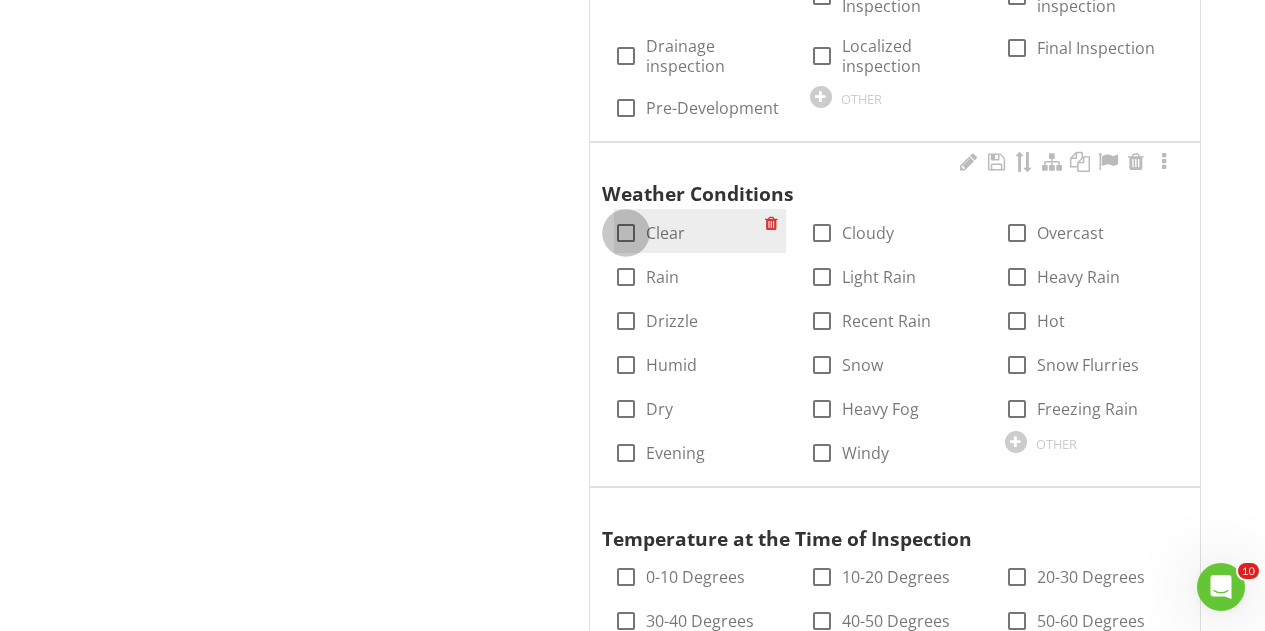 click at bounding box center (626, 233) 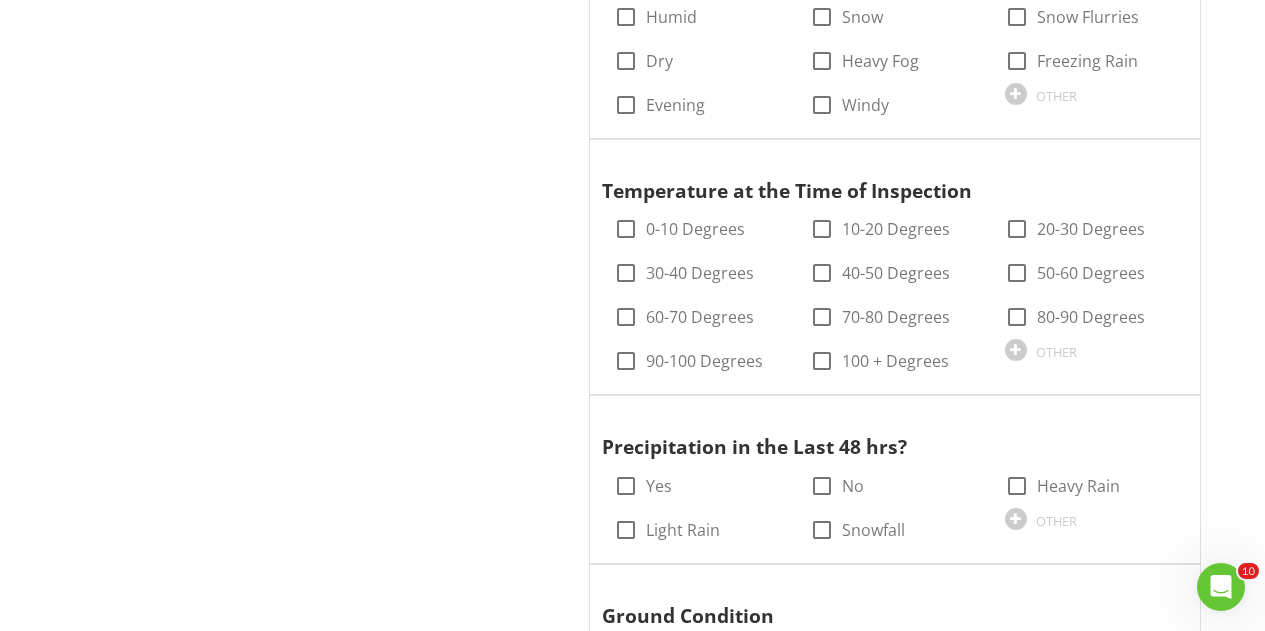 scroll, scrollTop: 3601, scrollLeft: 0, axis: vertical 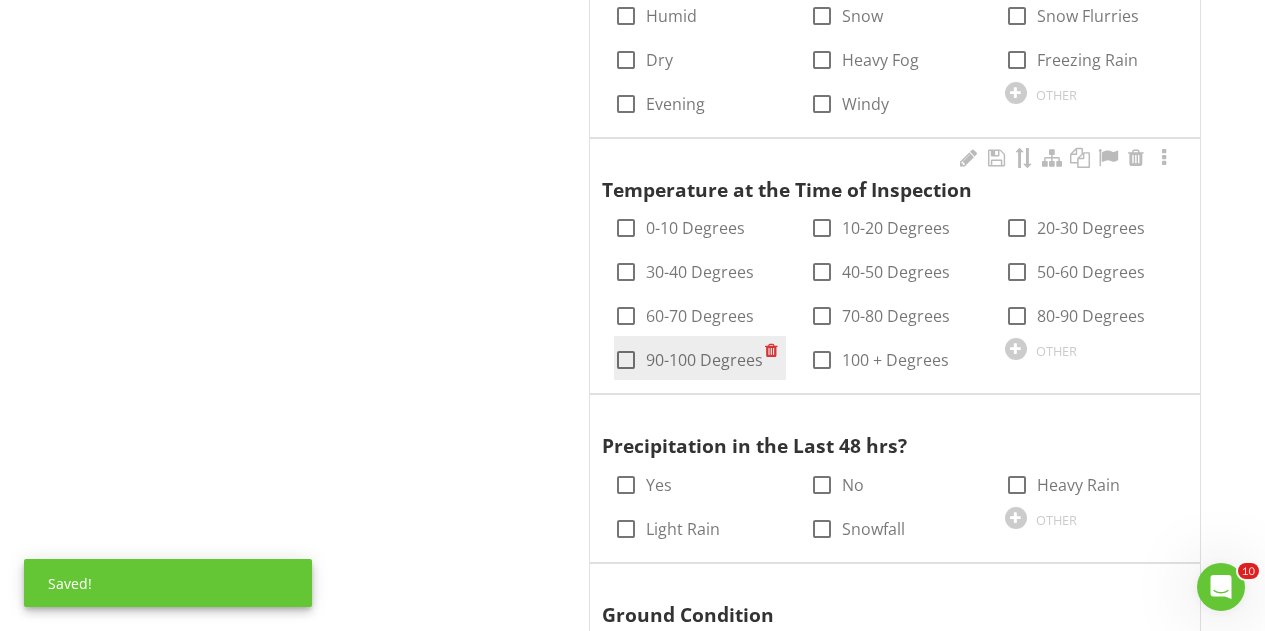 click on "90-100 Degrees" at bounding box center (704, 360) 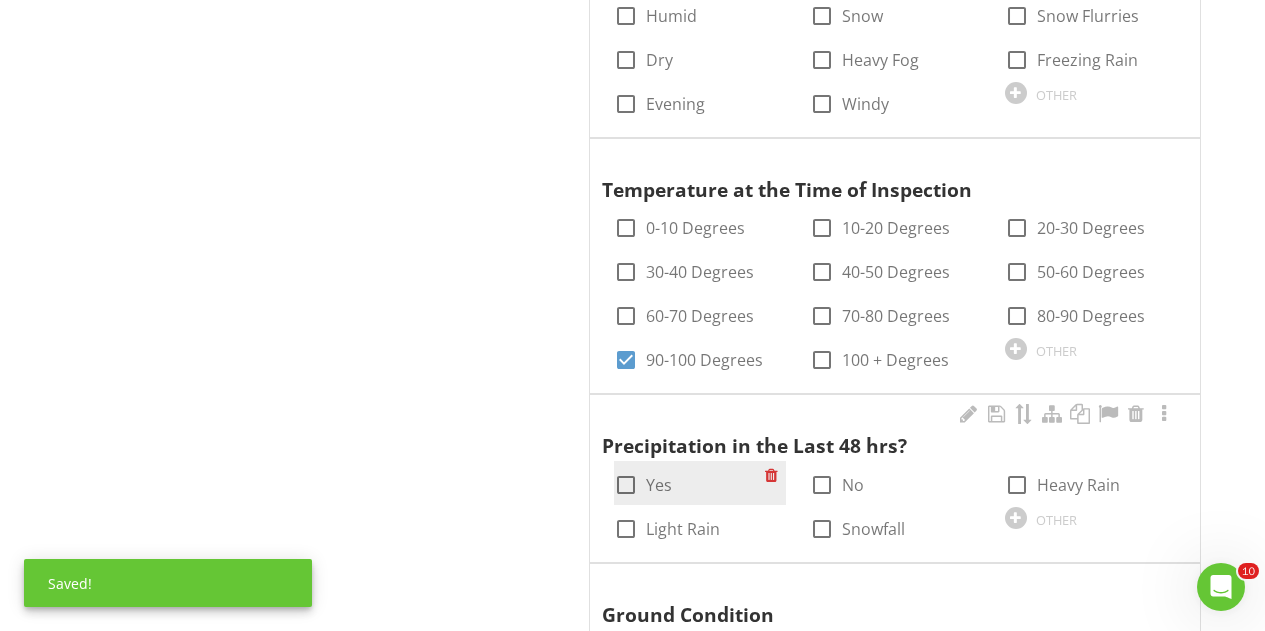 click at bounding box center [626, 485] 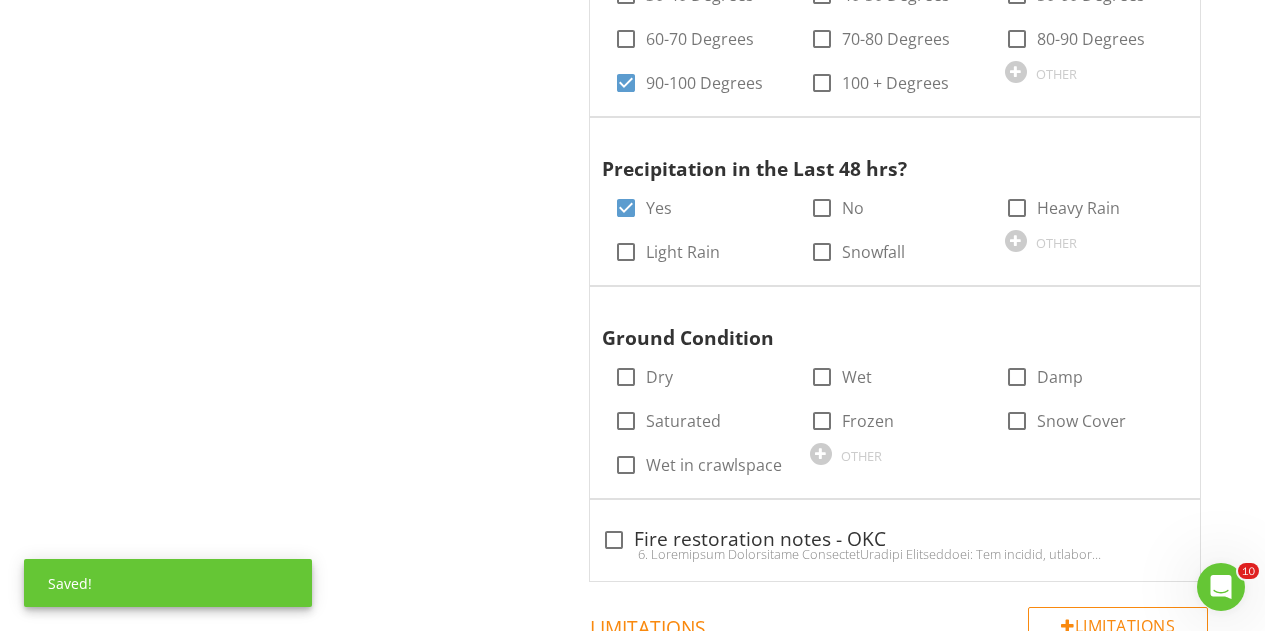 scroll, scrollTop: 3883, scrollLeft: 0, axis: vertical 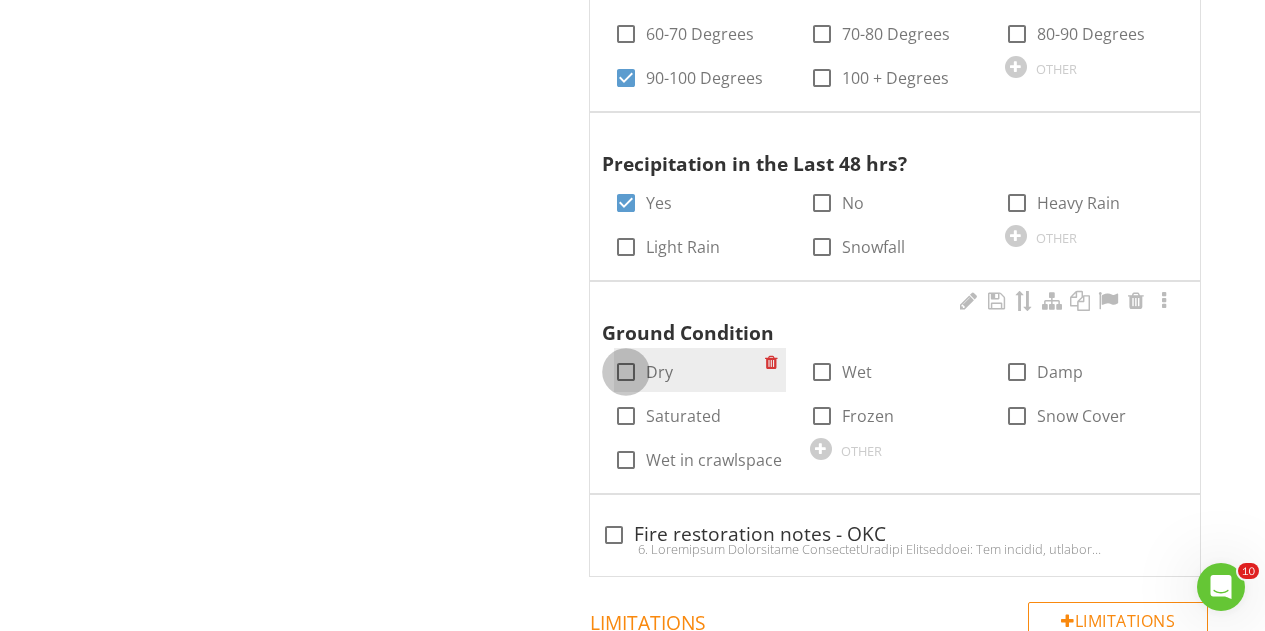 click at bounding box center [626, 372] 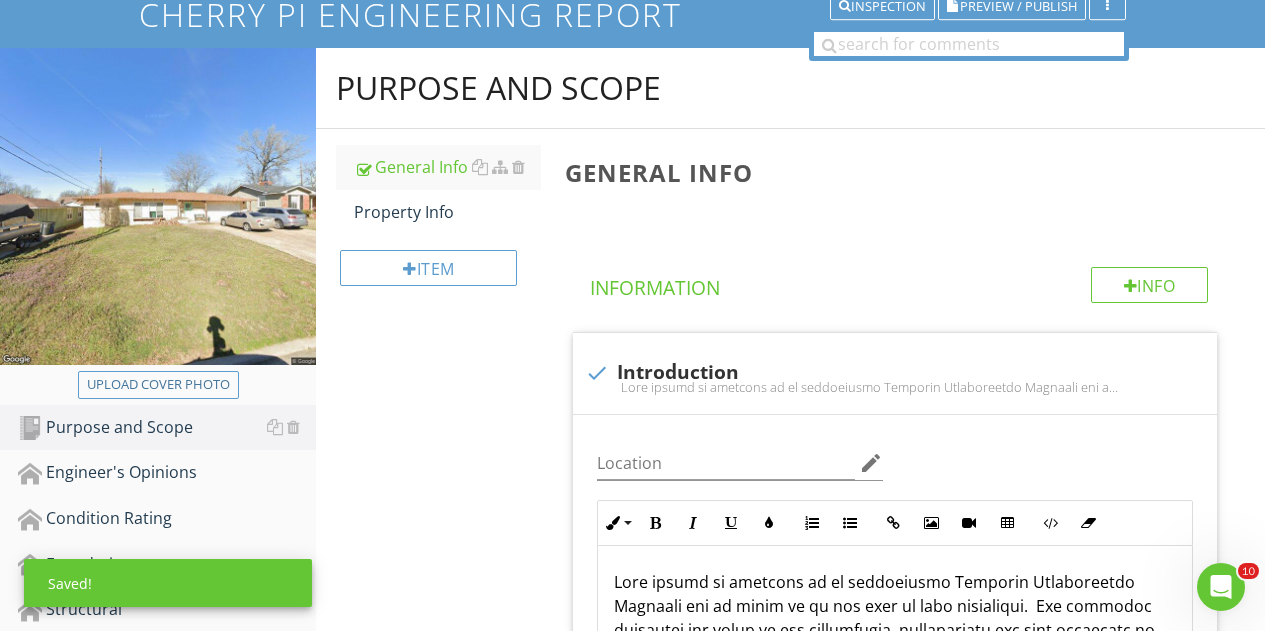 scroll, scrollTop: 0, scrollLeft: 0, axis: both 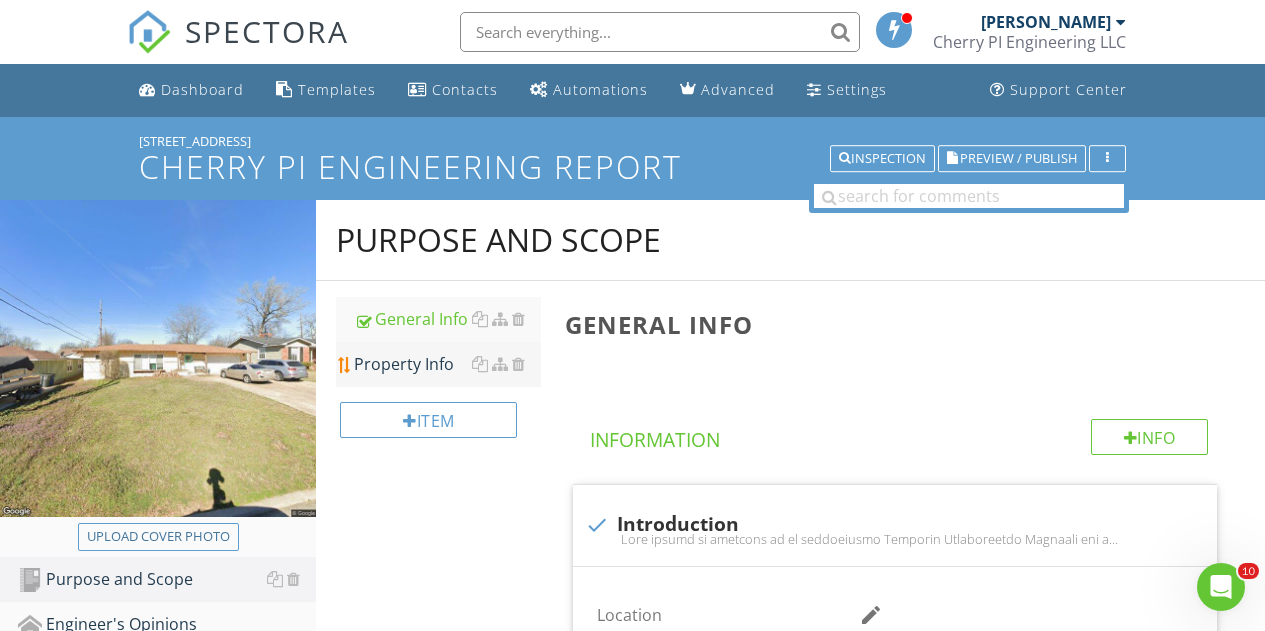 click on "Property Info" at bounding box center [447, 364] 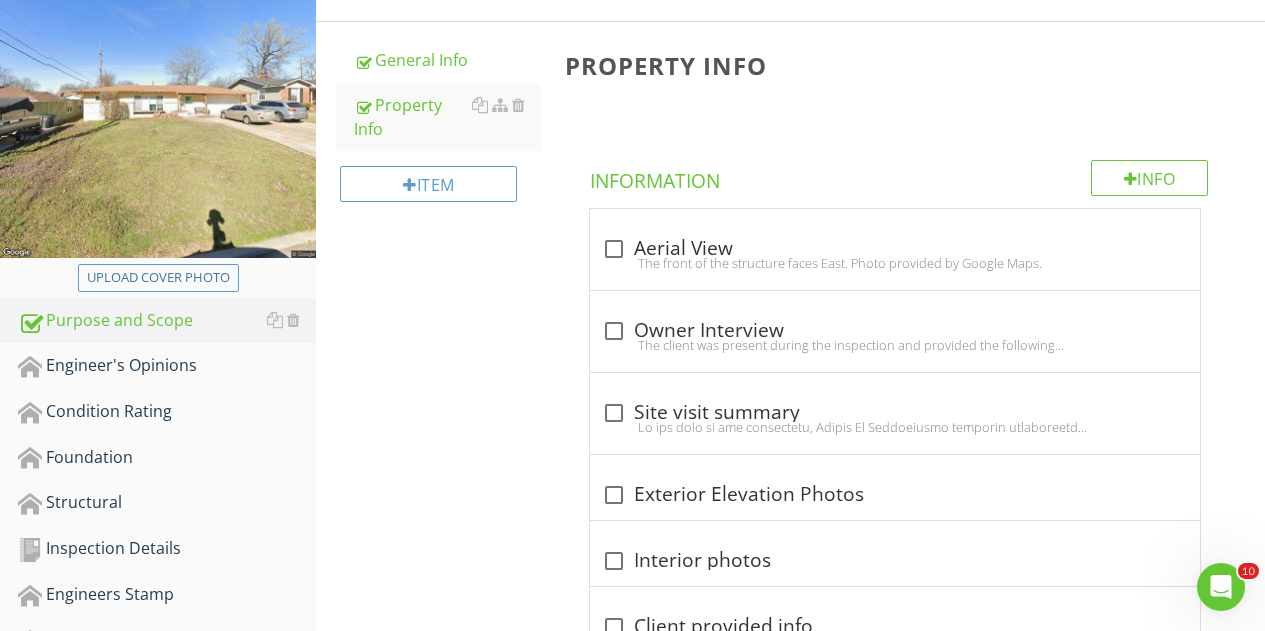 scroll, scrollTop: 260, scrollLeft: 0, axis: vertical 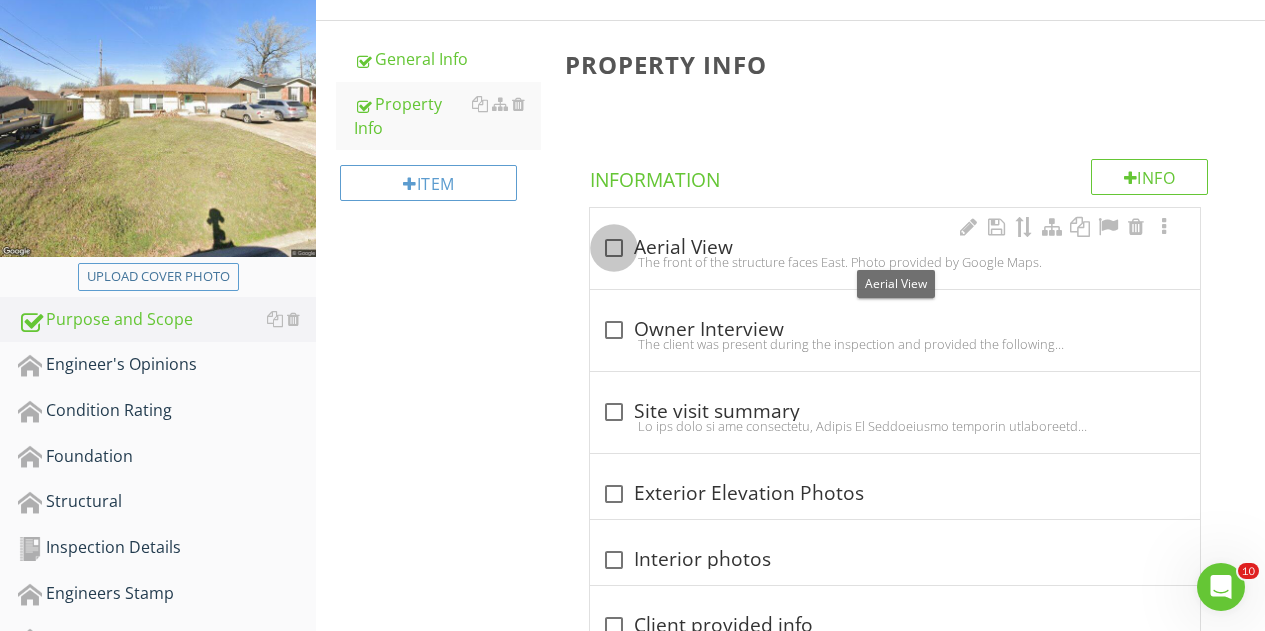 click at bounding box center (614, 248) 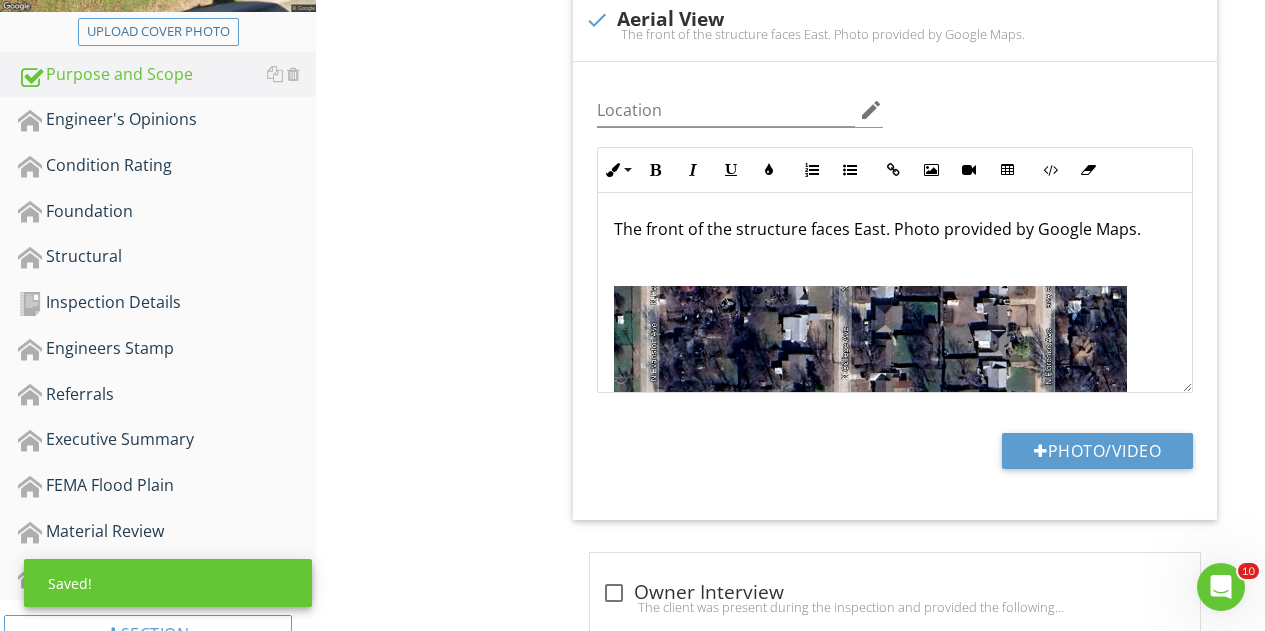 scroll, scrollTop: 534, scrollLeft: 0, axis: vertical 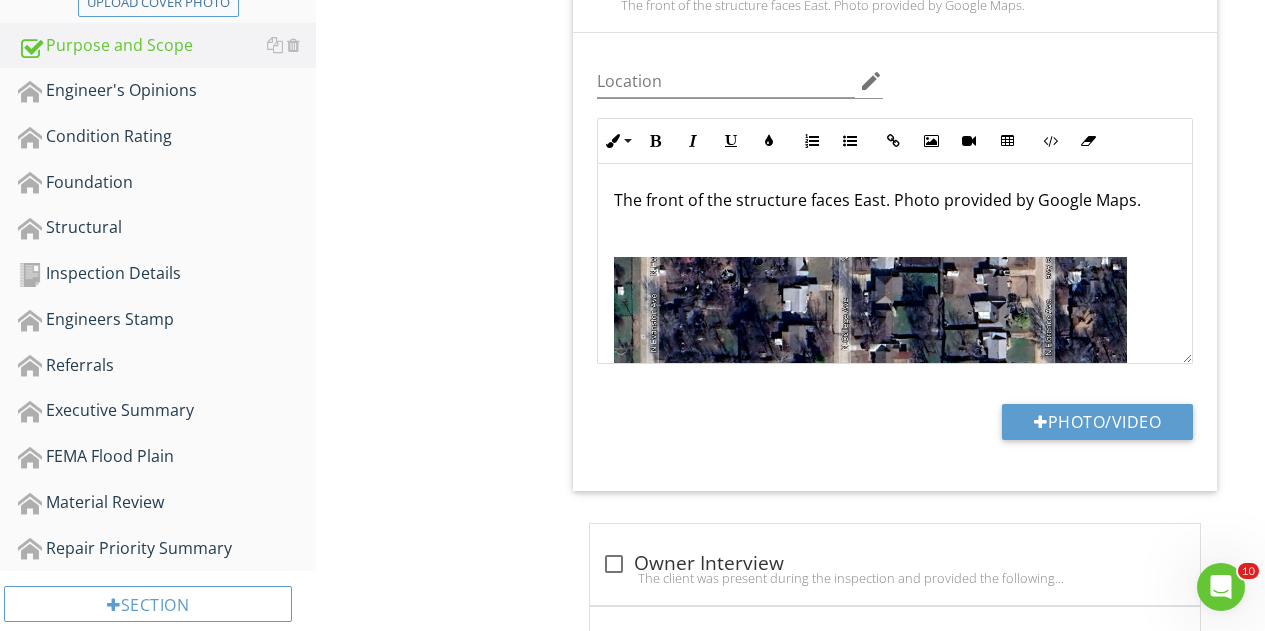 click at bounding box center (870, 482) 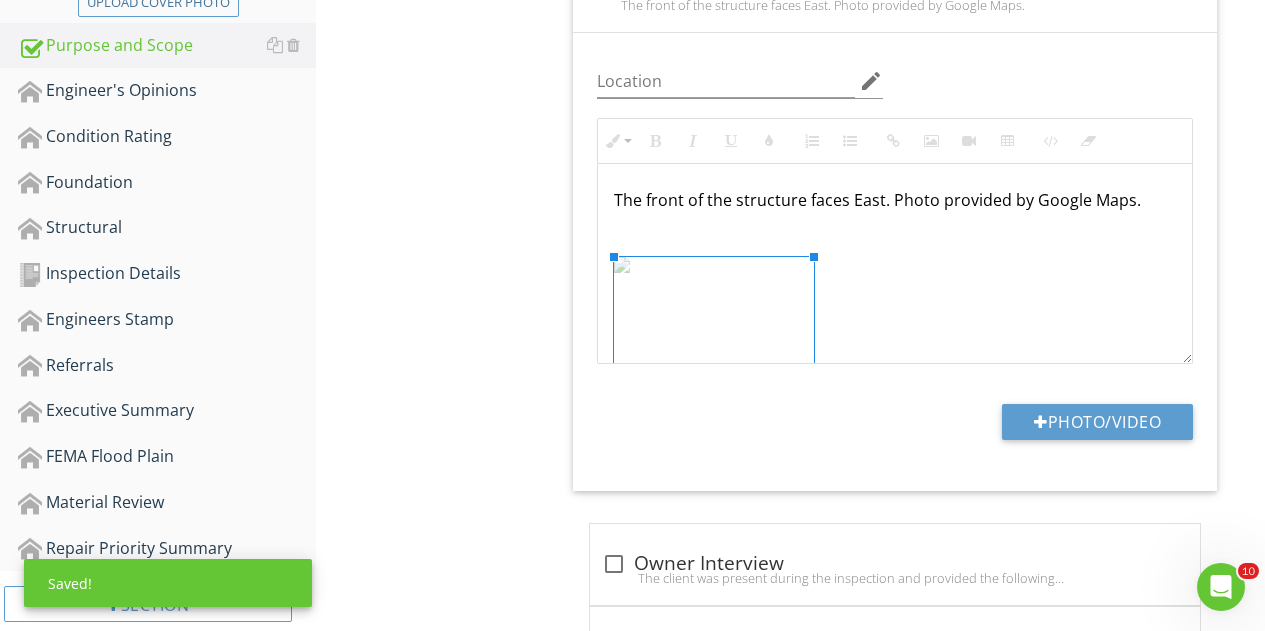 scroll, scrollTop: 27, scrollLeft: 0, axis: vertical 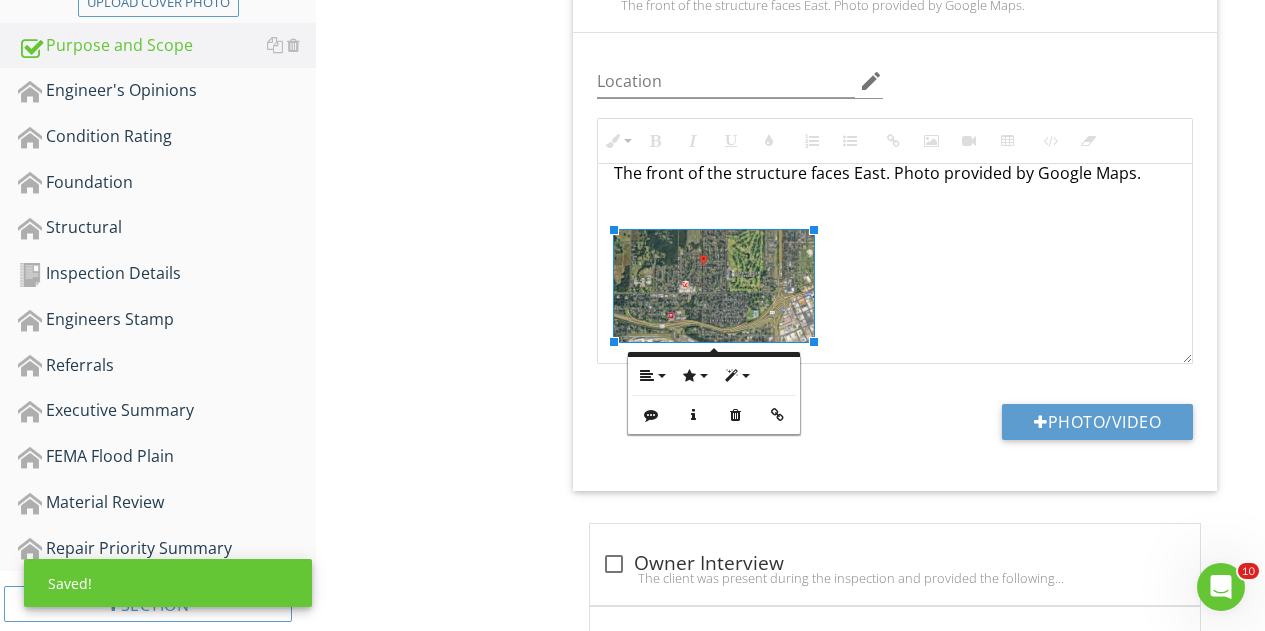 drag, startPoint x: 821, startPoint y: 344, endPoint x: 834, endPoint y: 342, distance: 13.152946 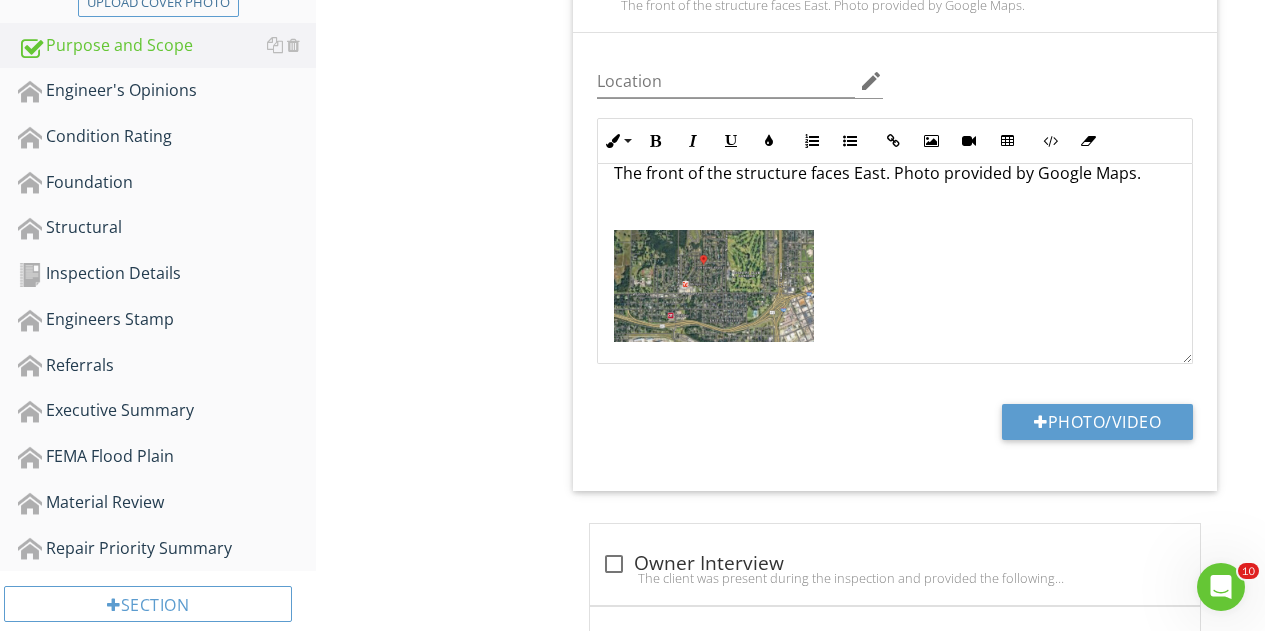 click at bounding box center (714, 286) 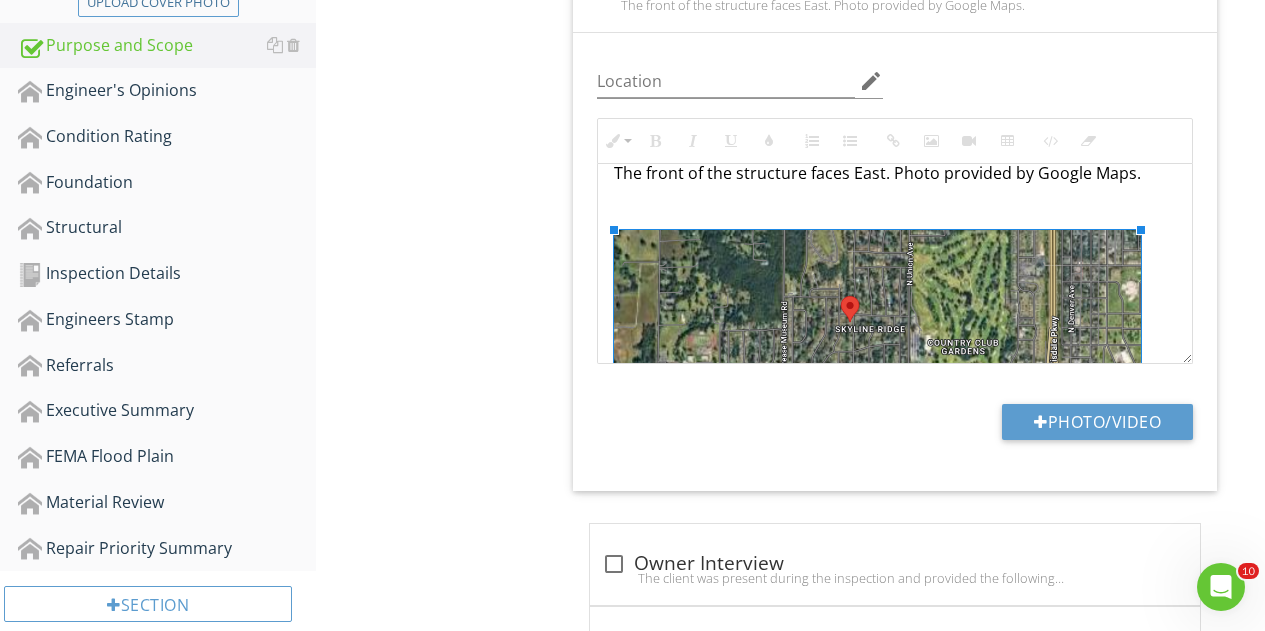 drag, startPoint x: 814, startPoint y: 343, endPoint x: 1140, endPoint y: 336, distance: 326.07513 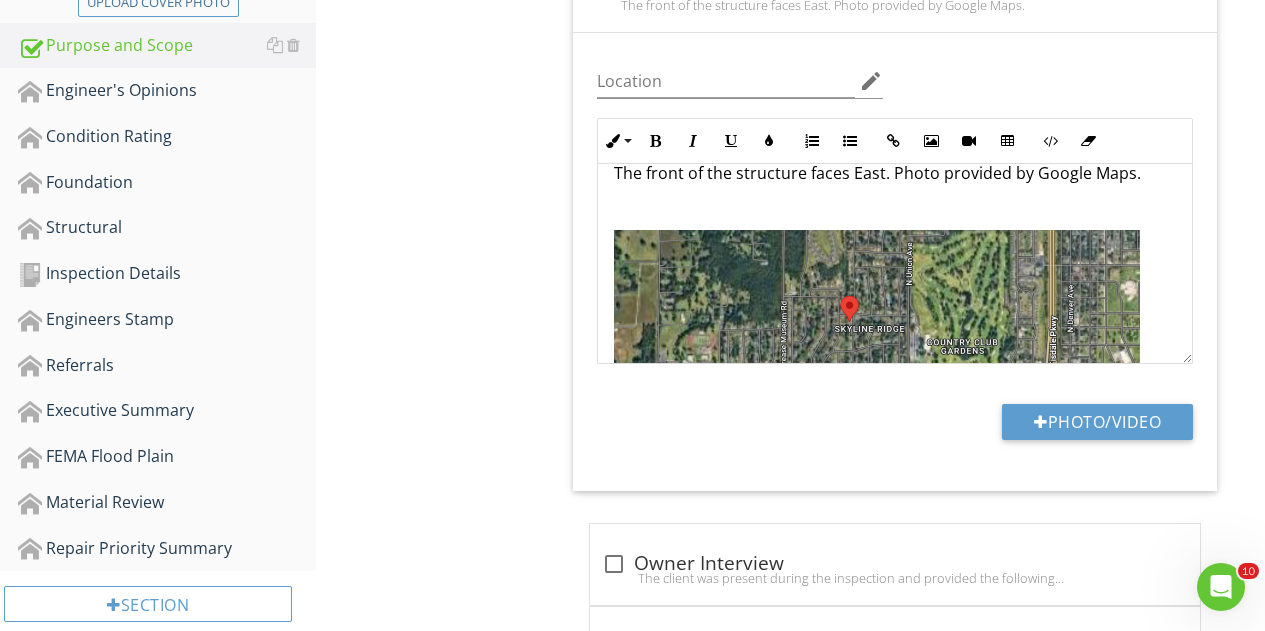 click on "Purpose and Scope
General Info
Property Info
Item
Property Info
Info
Information                       check
Aerial View
The front of the structure faces East. Photo provided by Google Maps.
Location edit       Inline Style XLarge Large Normal Small Light Small/Light Bold Italic Underline Colors Ordered List Unordered List Insert Link Insert Image Insert Video Insert Table Code View Clear Formatting The front of the structure faces East. Photo provided by Google Maps. Enter text here
Photo/Video
check_box_outline_blank
Owner Interview
check_box_outline_blank" at bounding box center (790, 476) 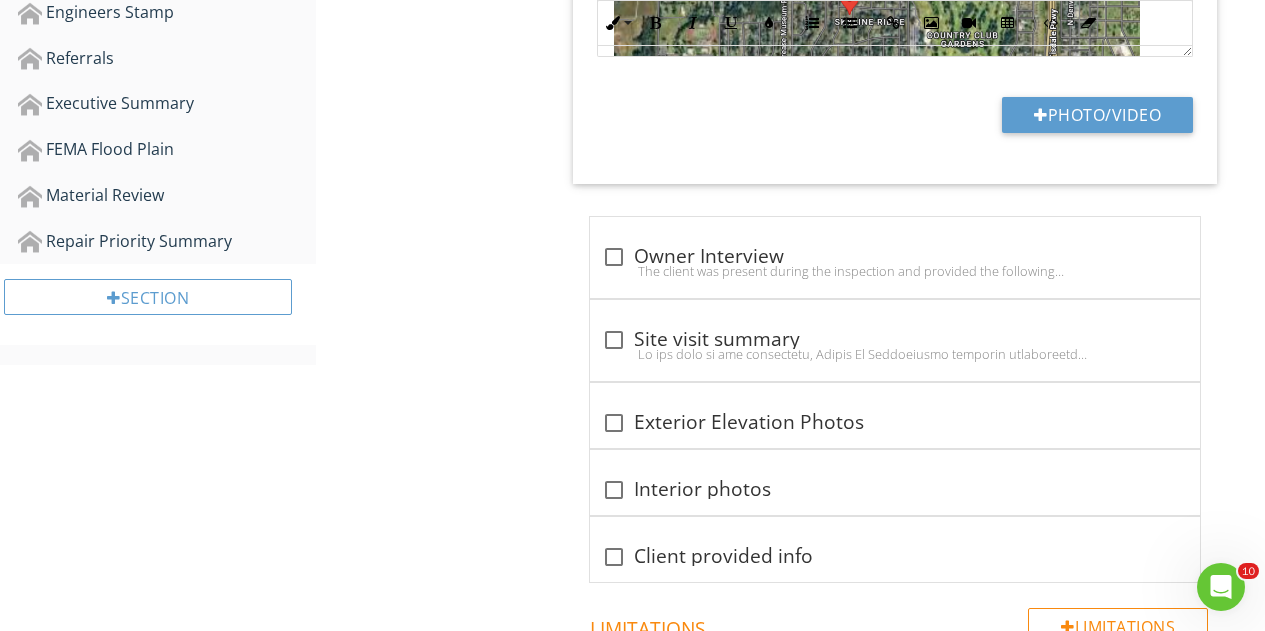 scroll, scrollTop: 840, scrollLeft: 0, axis: vertical 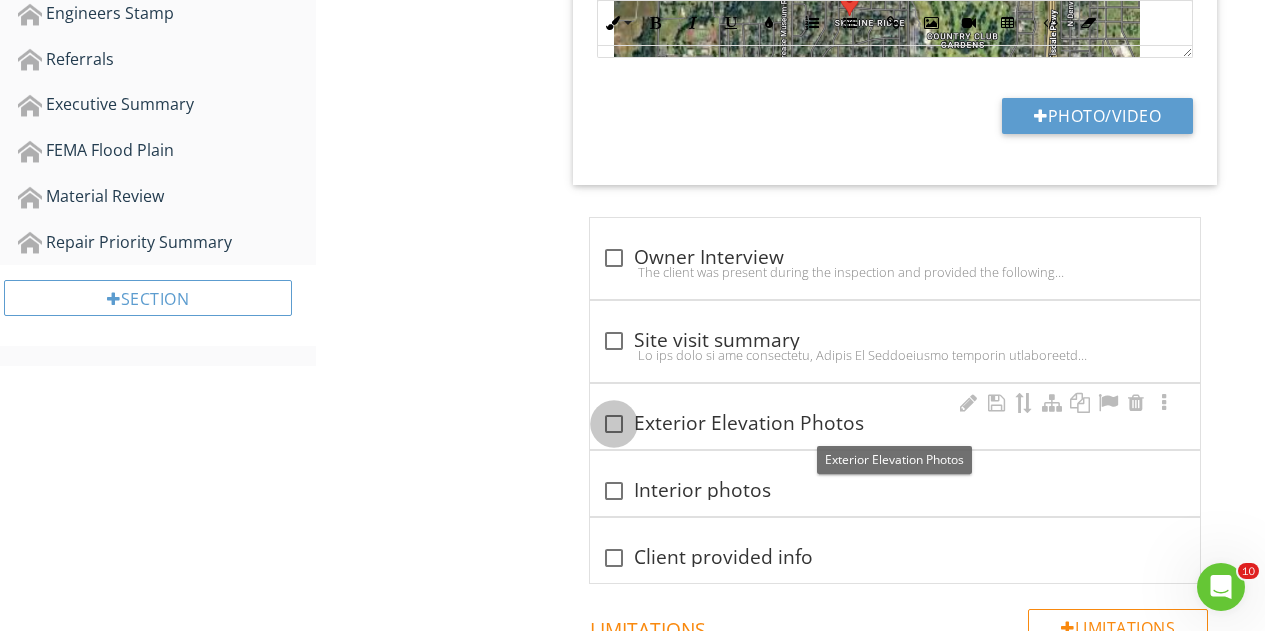 click at bounding box center (614, 424) 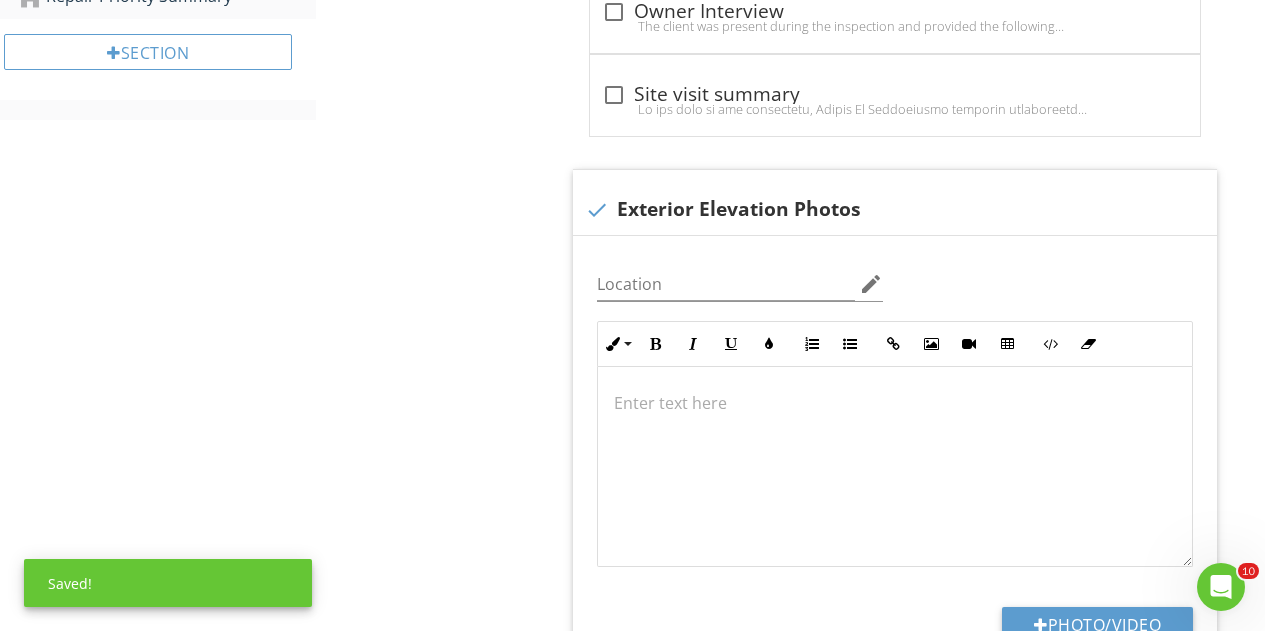 scroll, scrollTop: 1207, scrollLeft: 0, axis: vertical 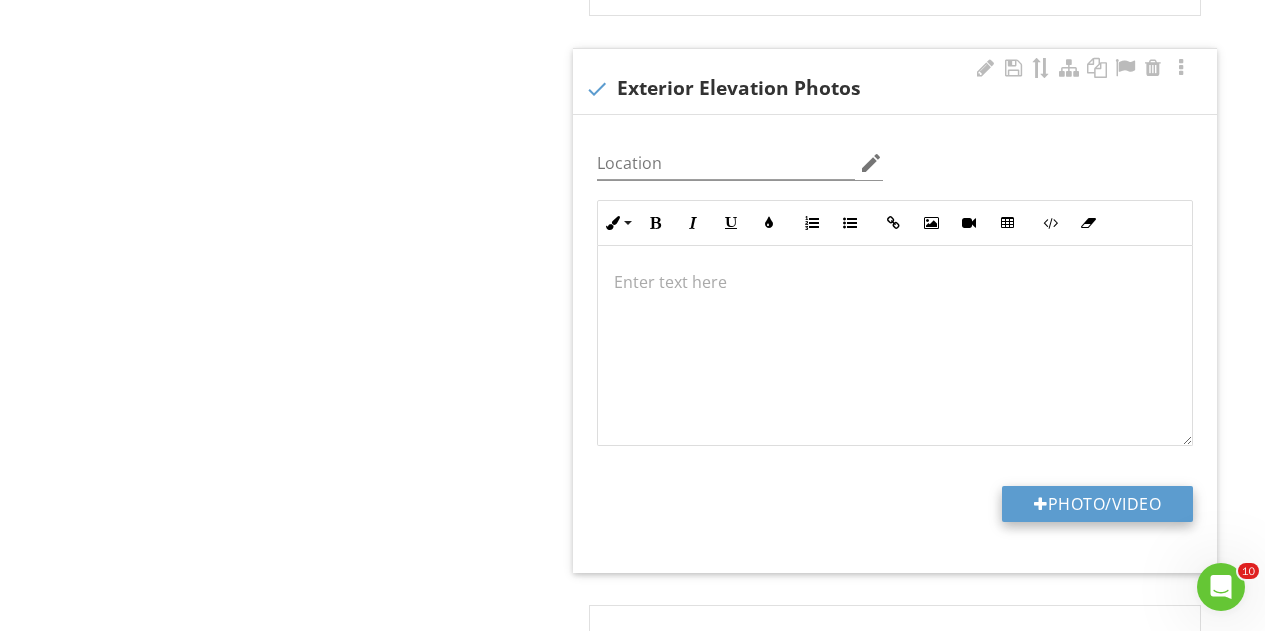 click on "Photo/Video" at bounding box center (1097, 504) 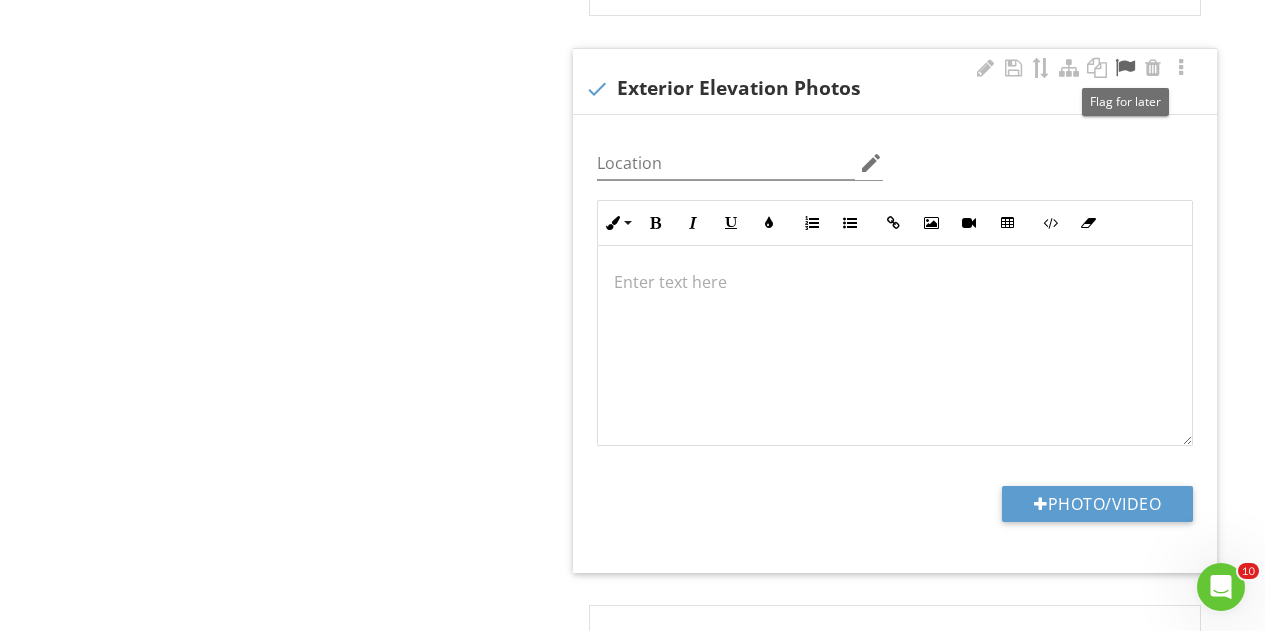 click at bounding box center [1125, 68] 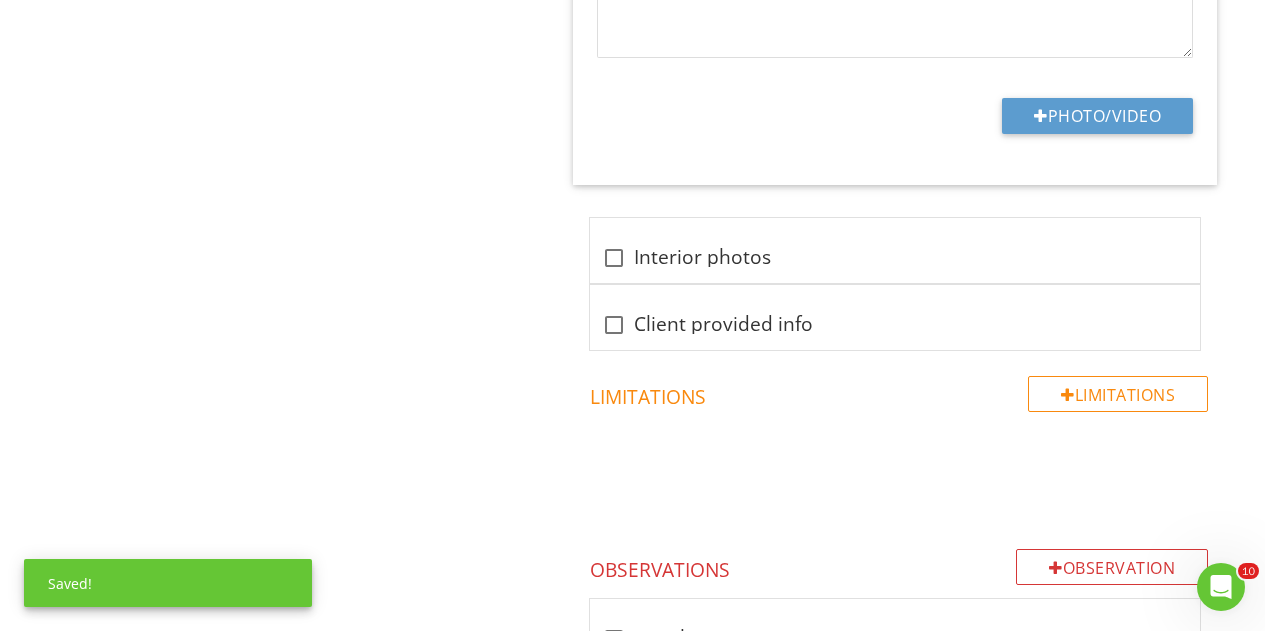 scroll, scrollTop: 1711, scrollLeft: 0, axis: vertical 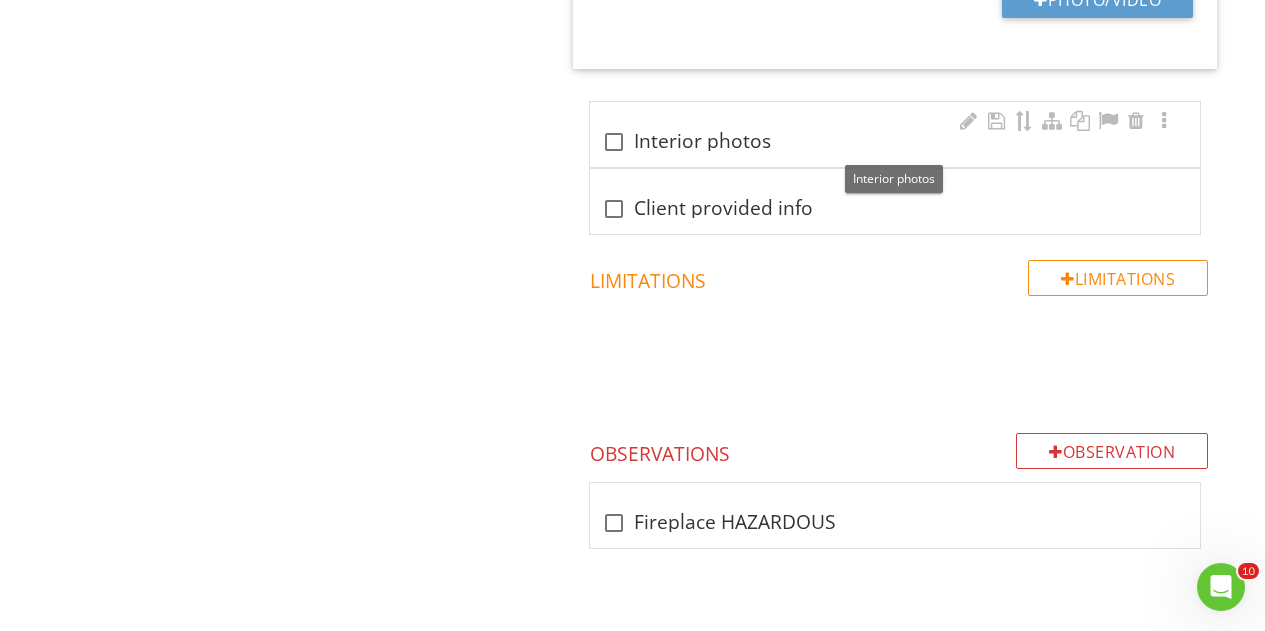 click at bounding box center [614, 142] 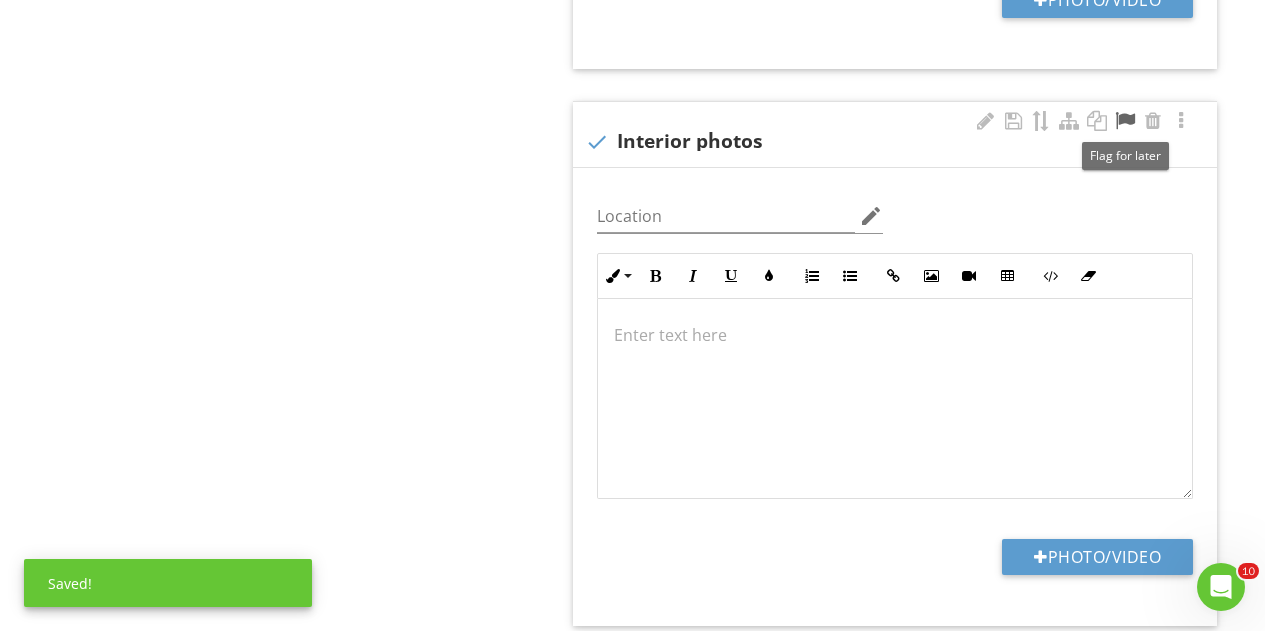 click at bounding box center [1125, 121] 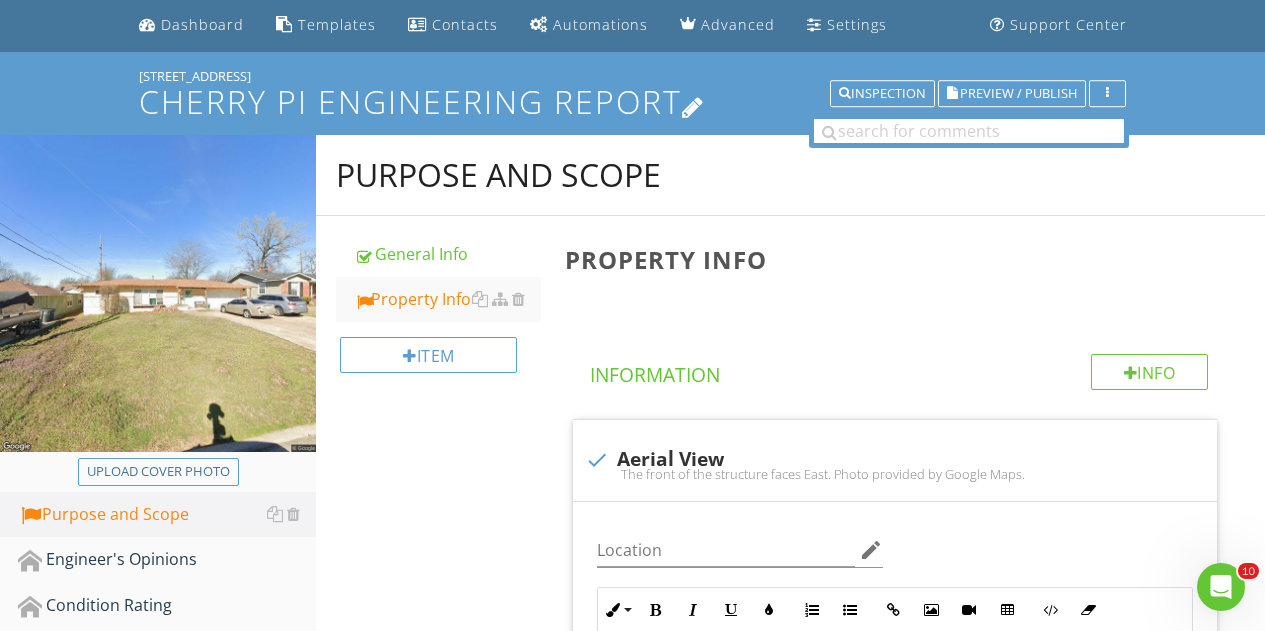scroll, scrollTop: 27, scrollLeft: 0, axis: vertical 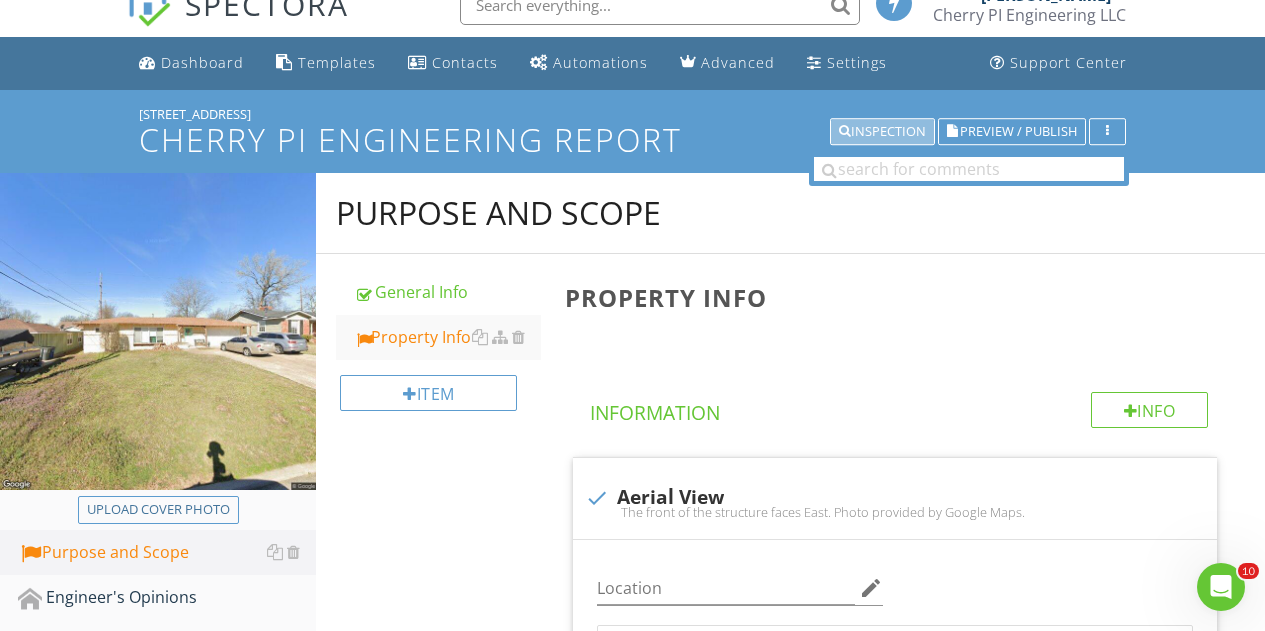 click on "Inspection" at bounding box center (882, 132) 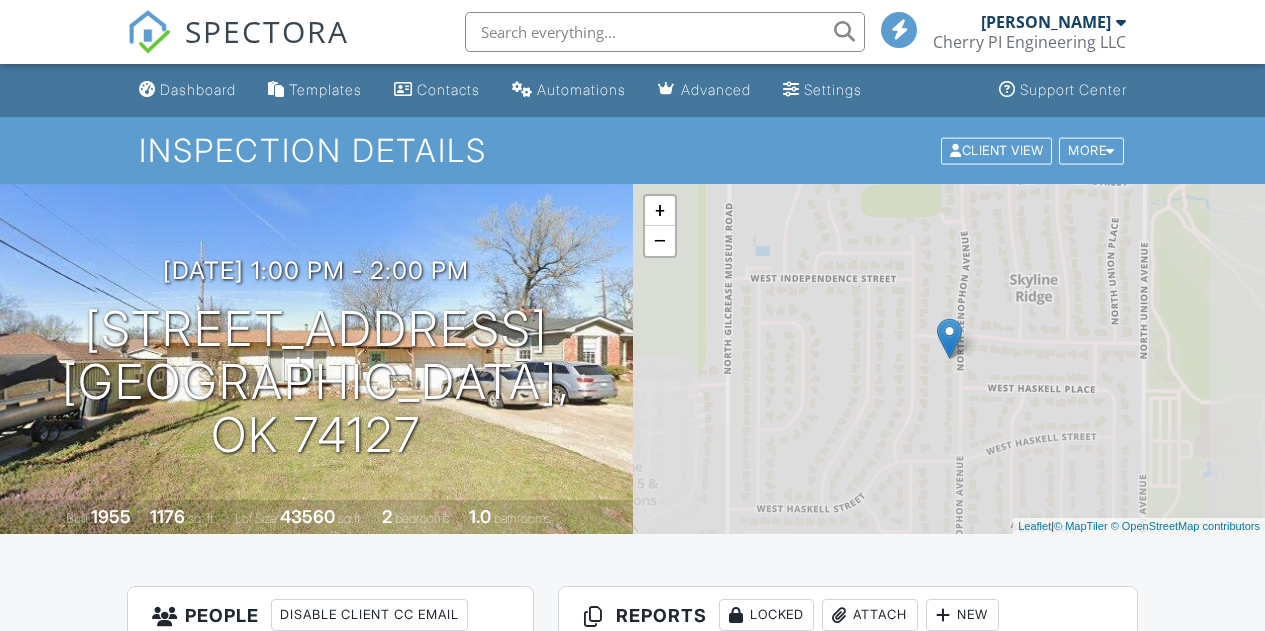 scroll, scrollTop: 0, scrollLeft: 0, axis: both 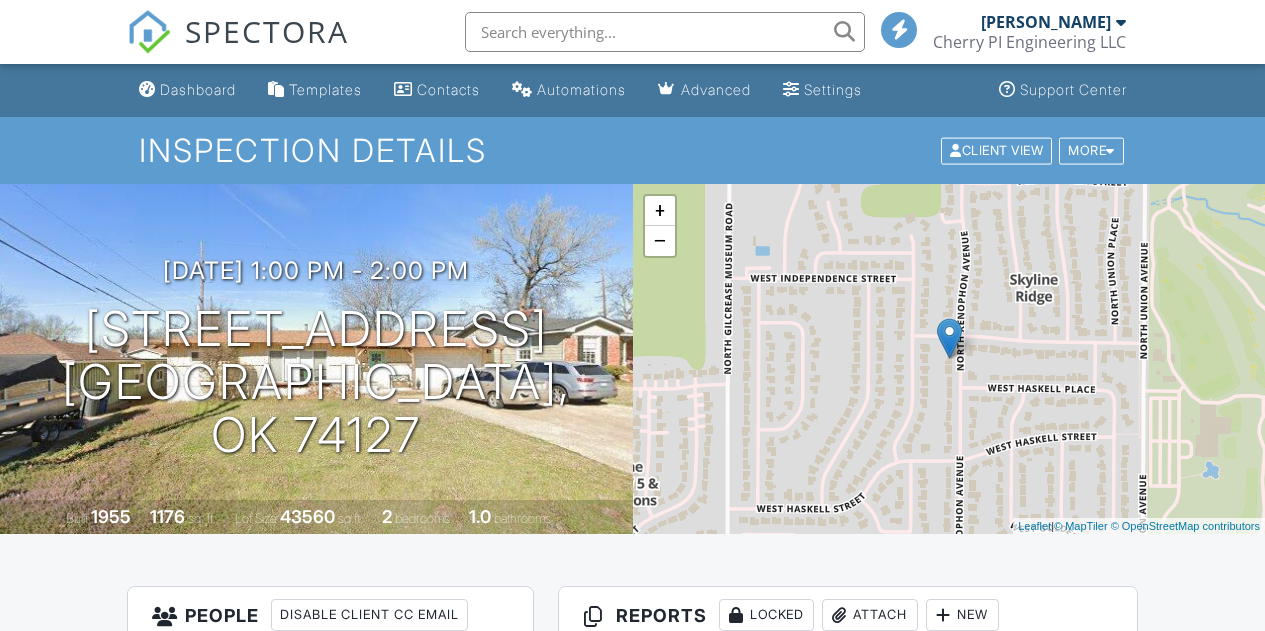 click on "Inspection Details
Client View
More
Property Details
Reschedule
Reorder / Copy
Share
Cancel
Delete
Print Order
Convert to V10
Disable Pass on CC Fees
View Change Log" at bounding box center [632, 150] 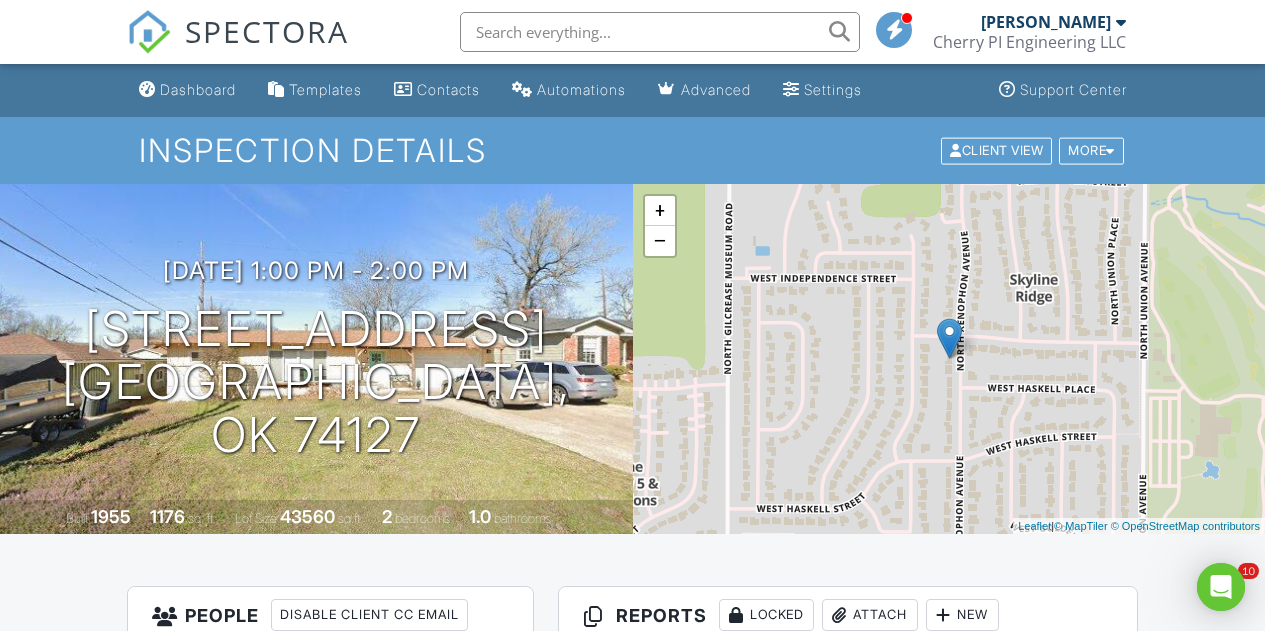 scroll, scrollTop: 0, scrollLeft: 0, axis: both 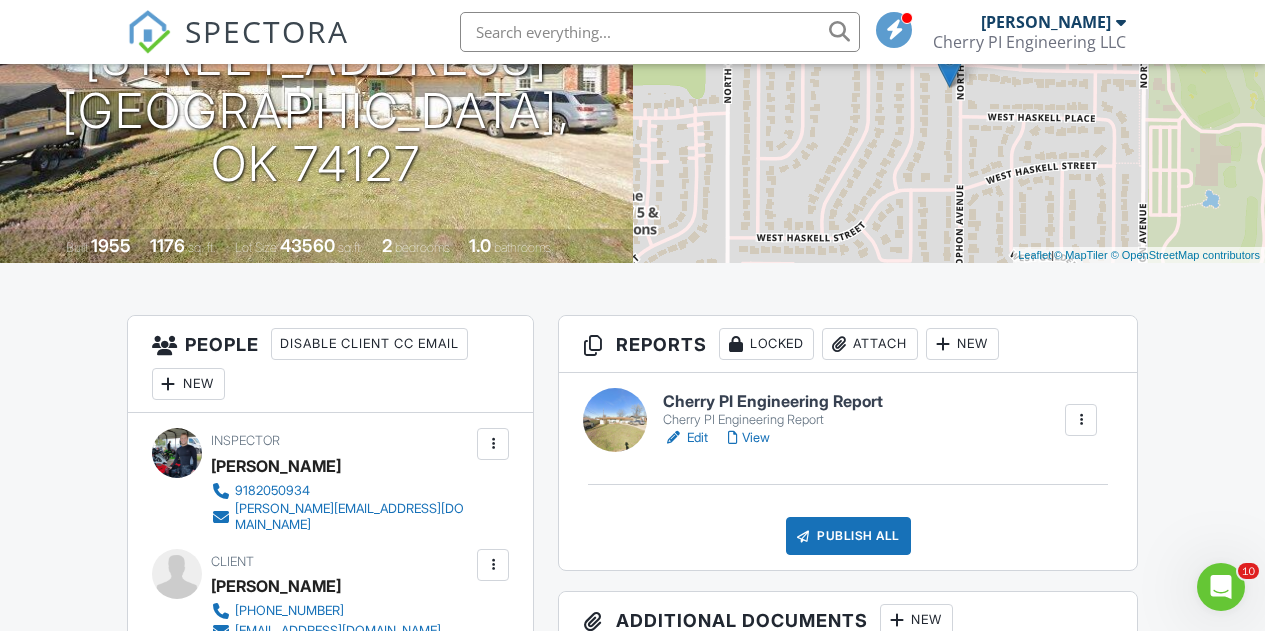 click on "Edit" at bounding box center [685, 438] 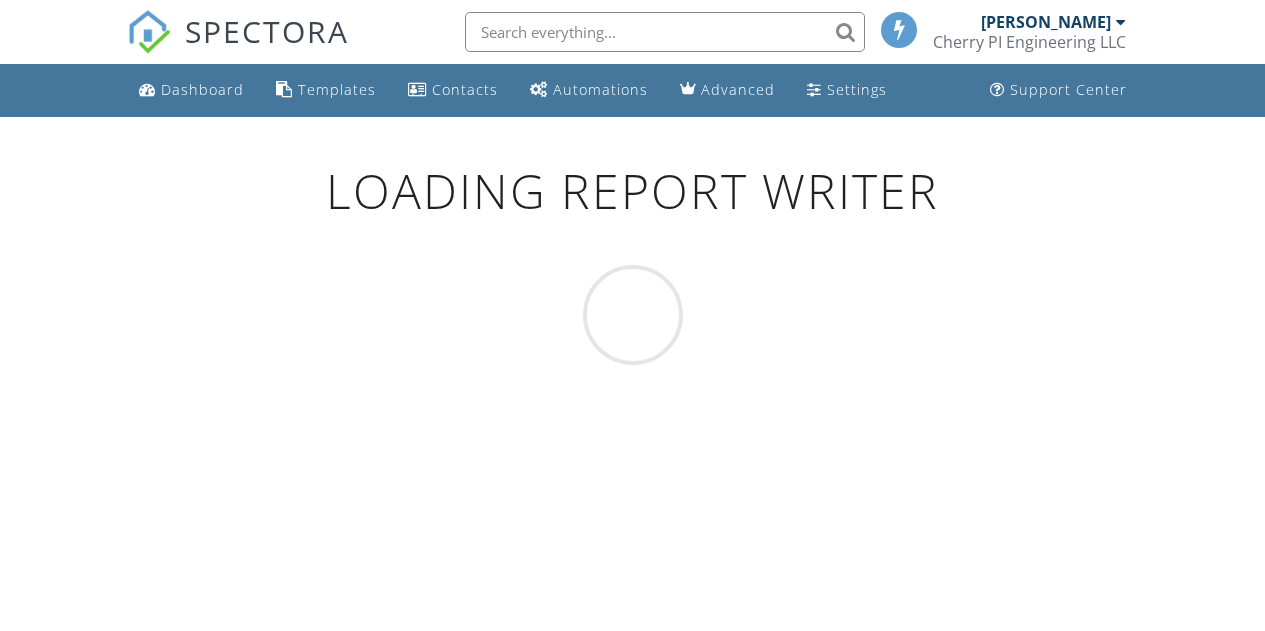 scroll, scrollTop: 0, scrollLeft: 0, axis: both 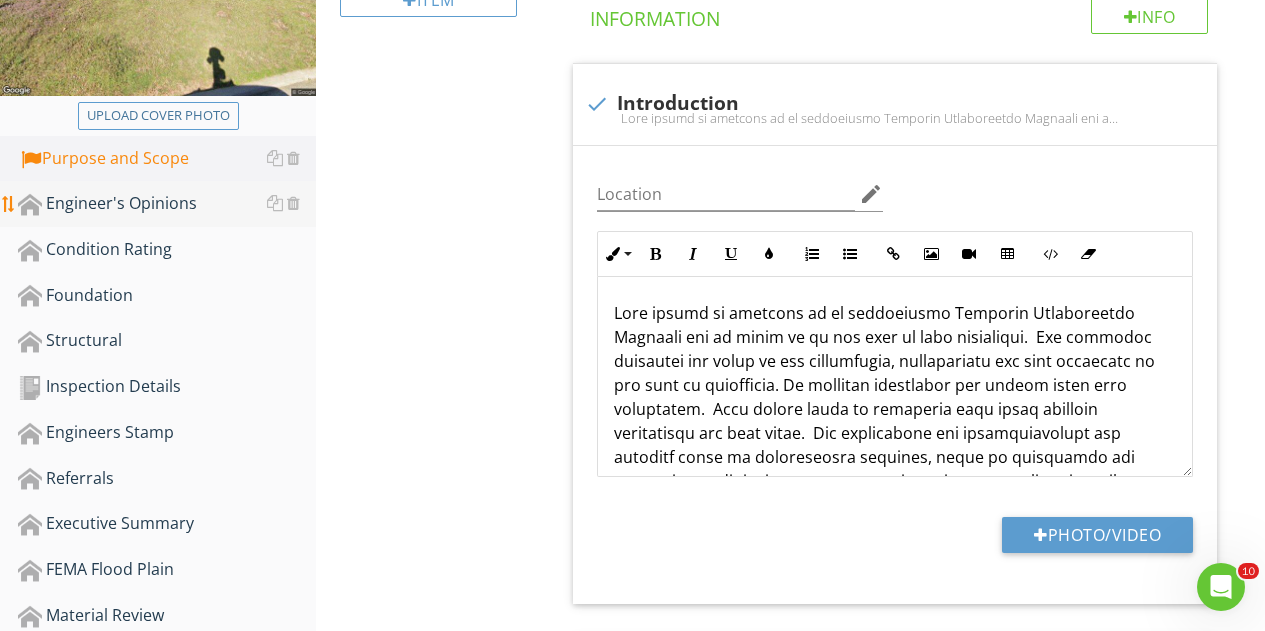 click on "Engineer's Opinions" at bounding box center (167, 204) 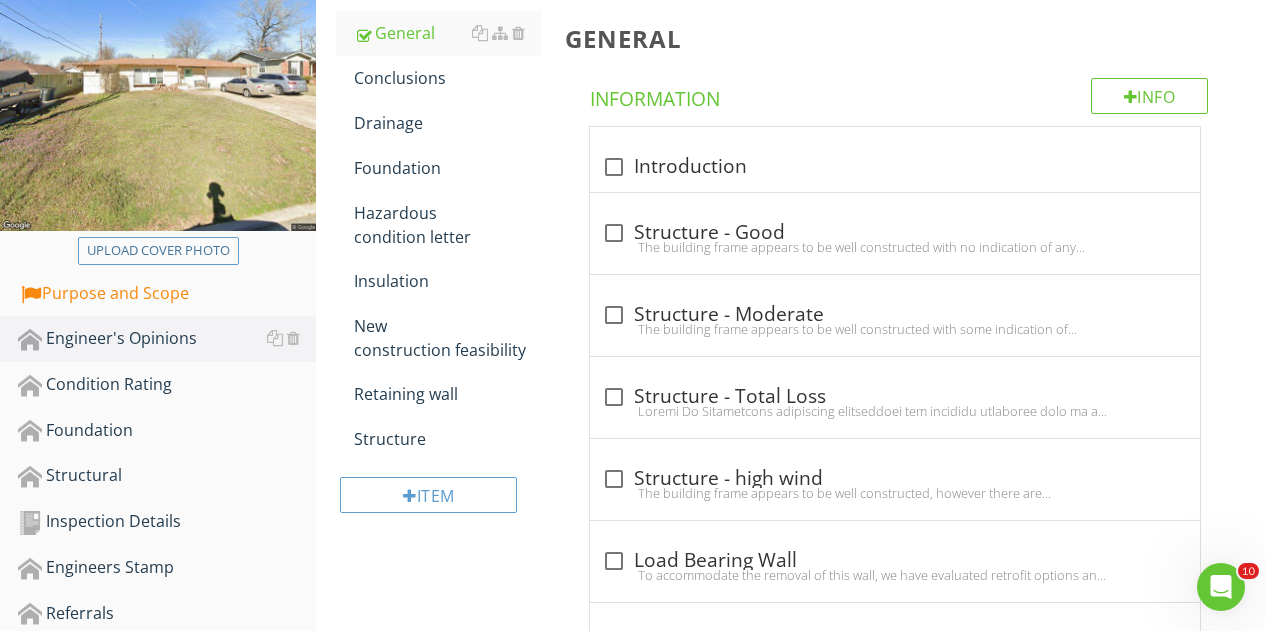 scroll, scrollTop: 283, scrollLeft: 0, axis: vertical 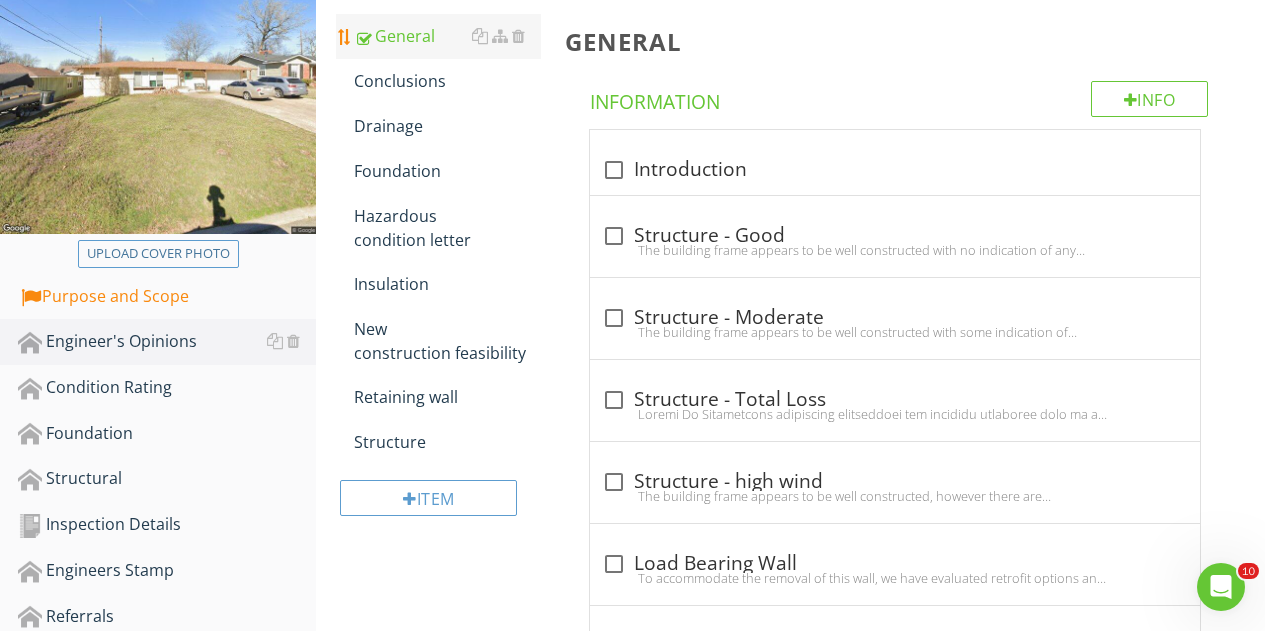 click at bounding box center (498, 36) 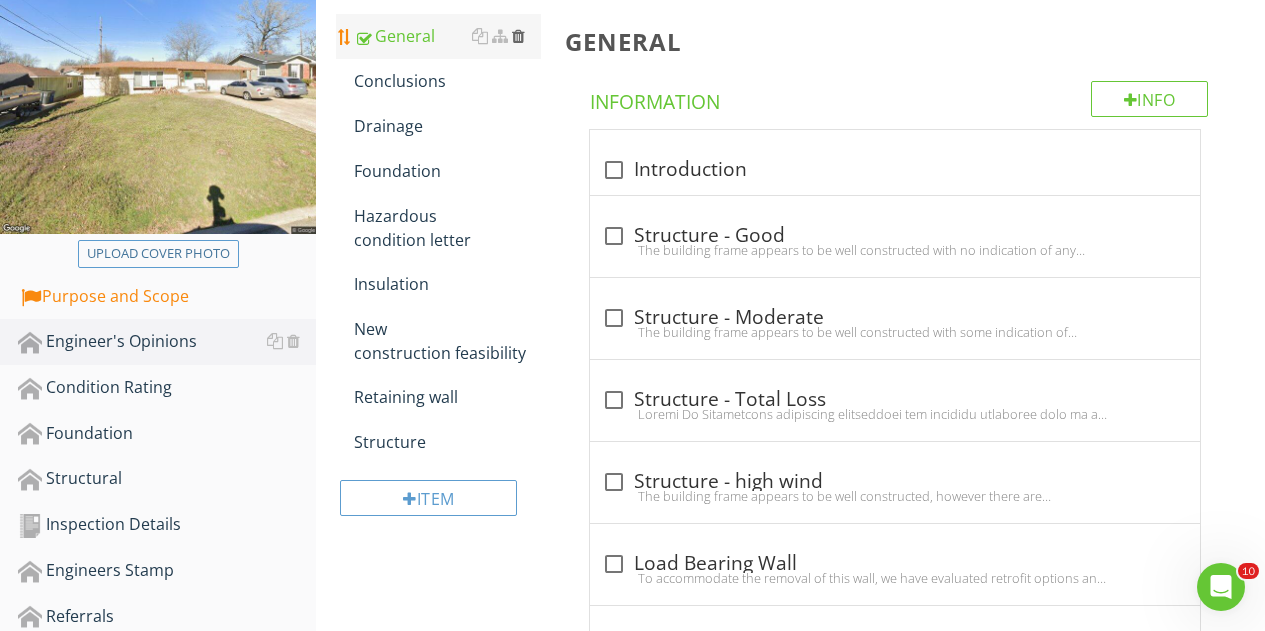 click at bounding box center (518, 36) 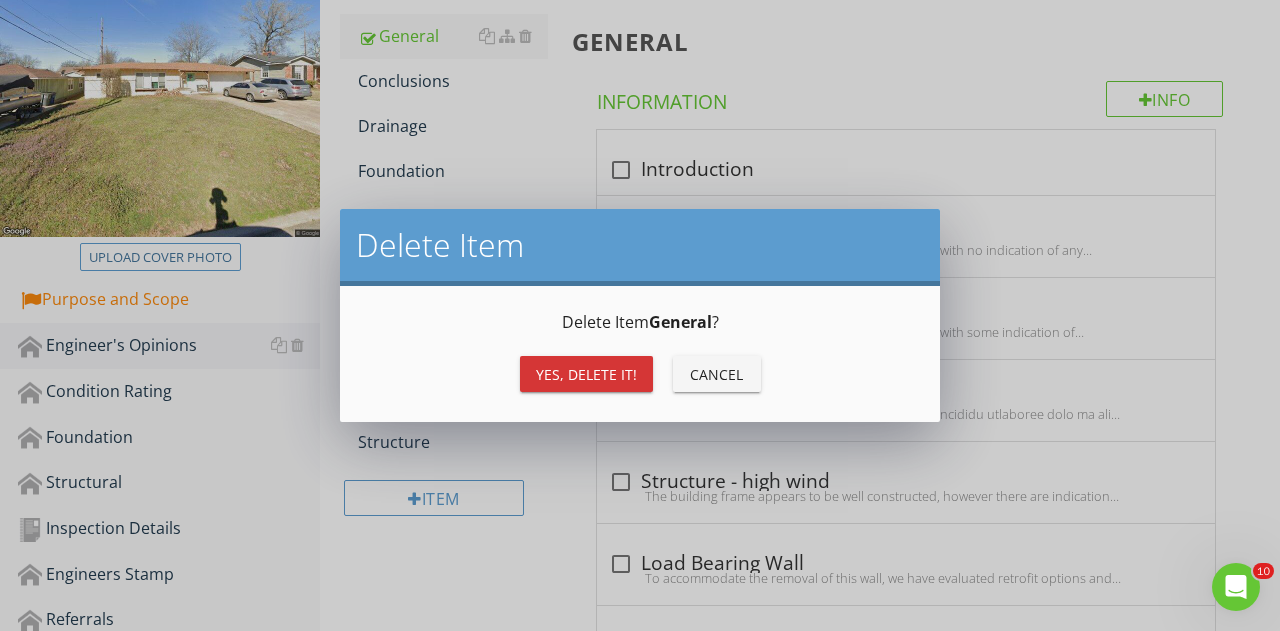 click on "Yes, Delete it!" at bounding box center [586, 374] 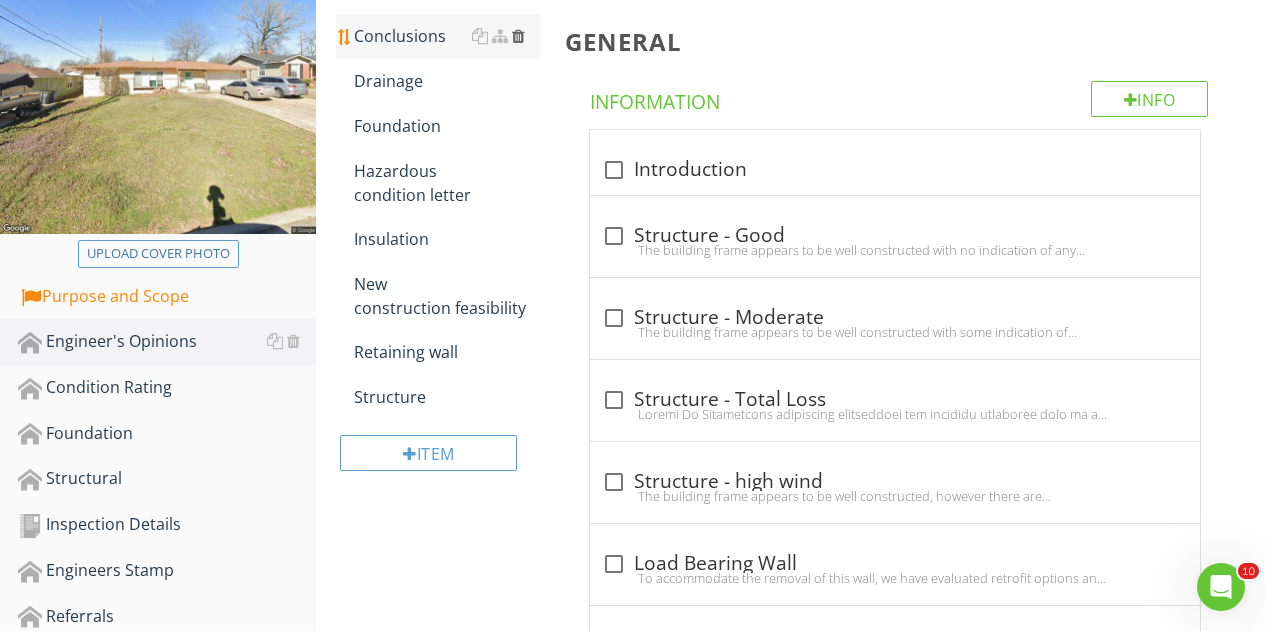 click at bounding box center [518, 36] 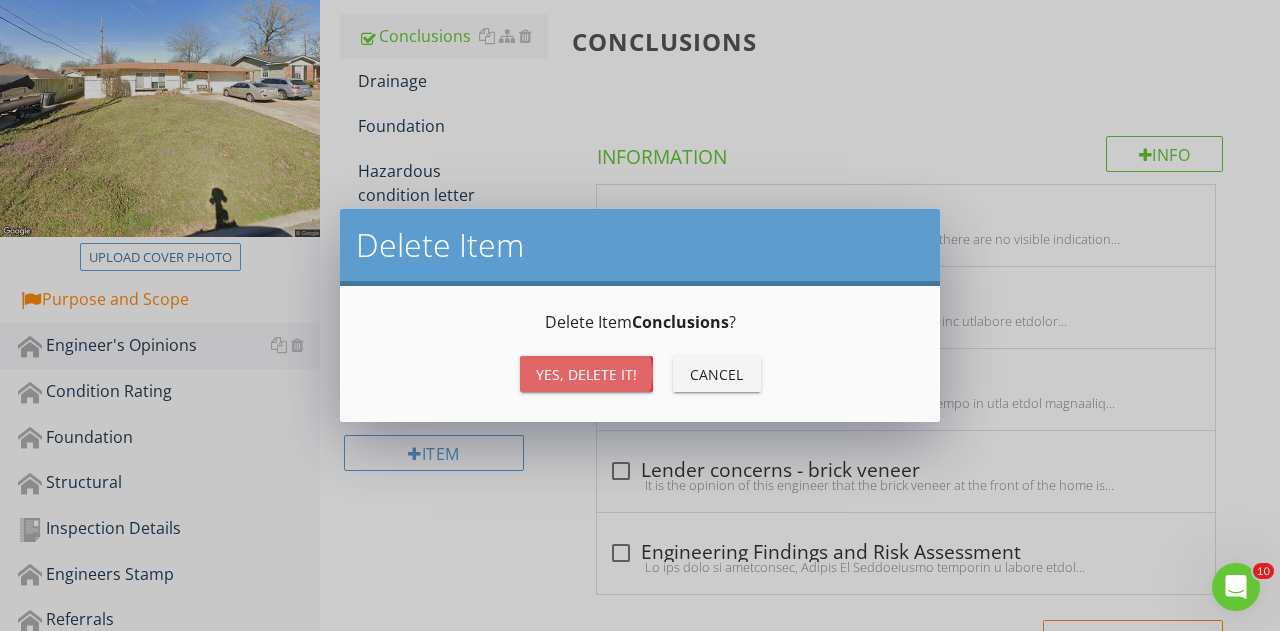 click on "Yes, Delete it!" at bounding box center [586, 374] 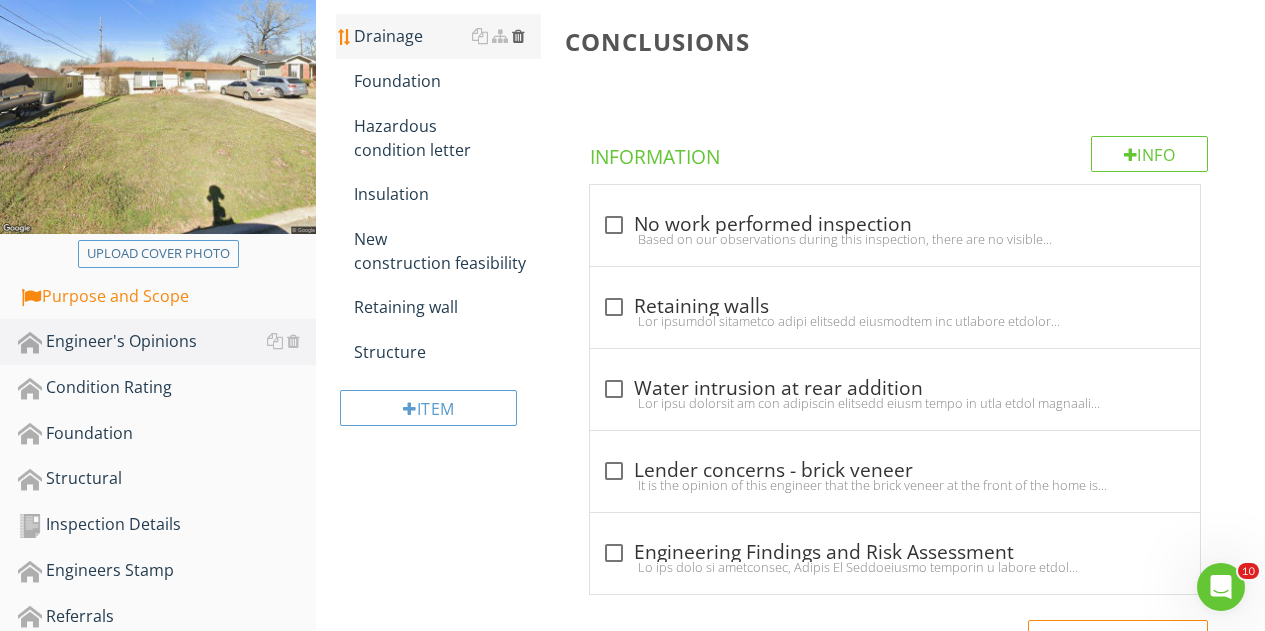 click at bounding box center (518, 36) 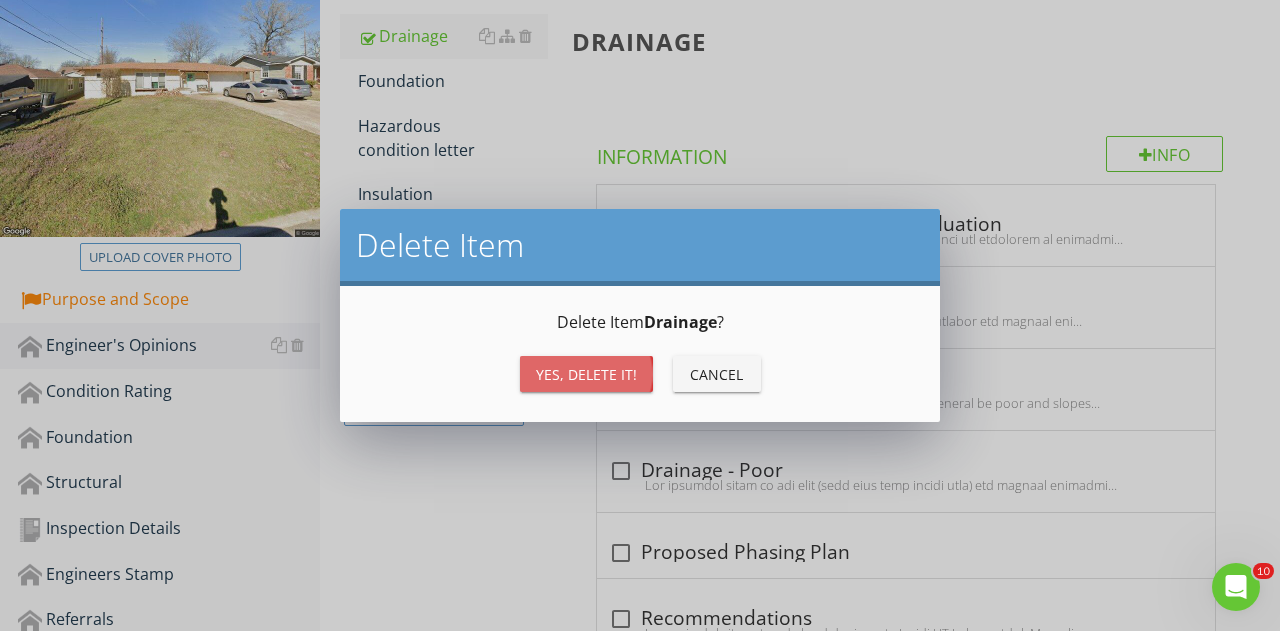 click on "Yes, Delete it!" at bounding box center (586, 374) 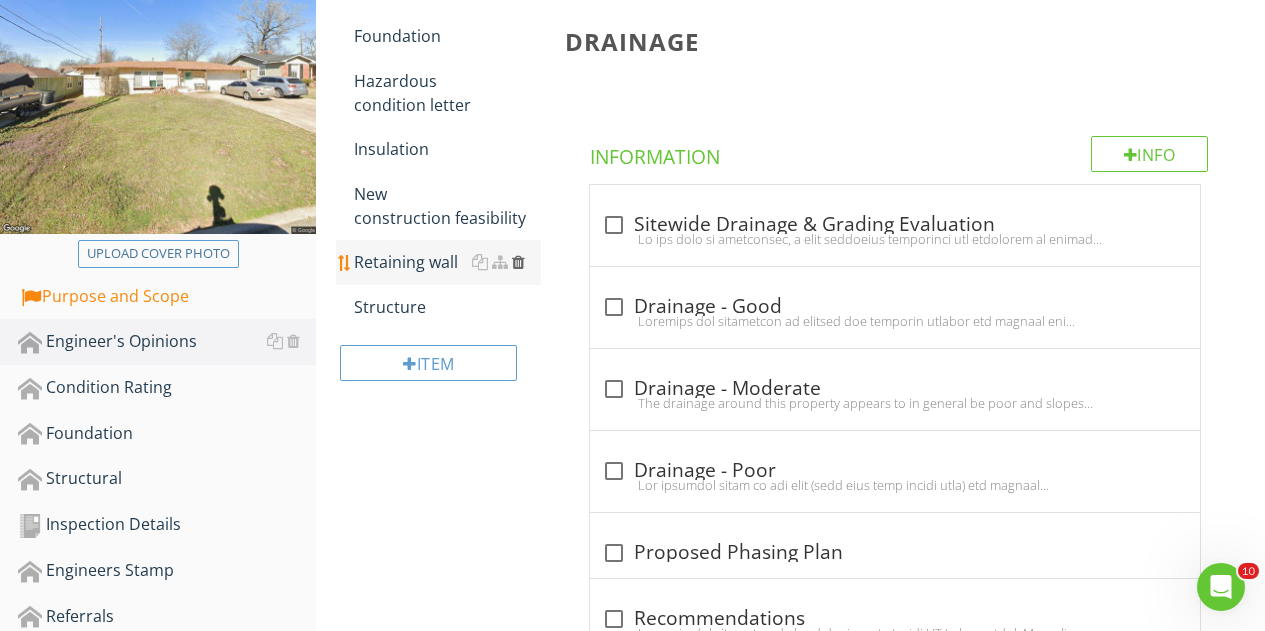 click at bounding box center [518, 262] 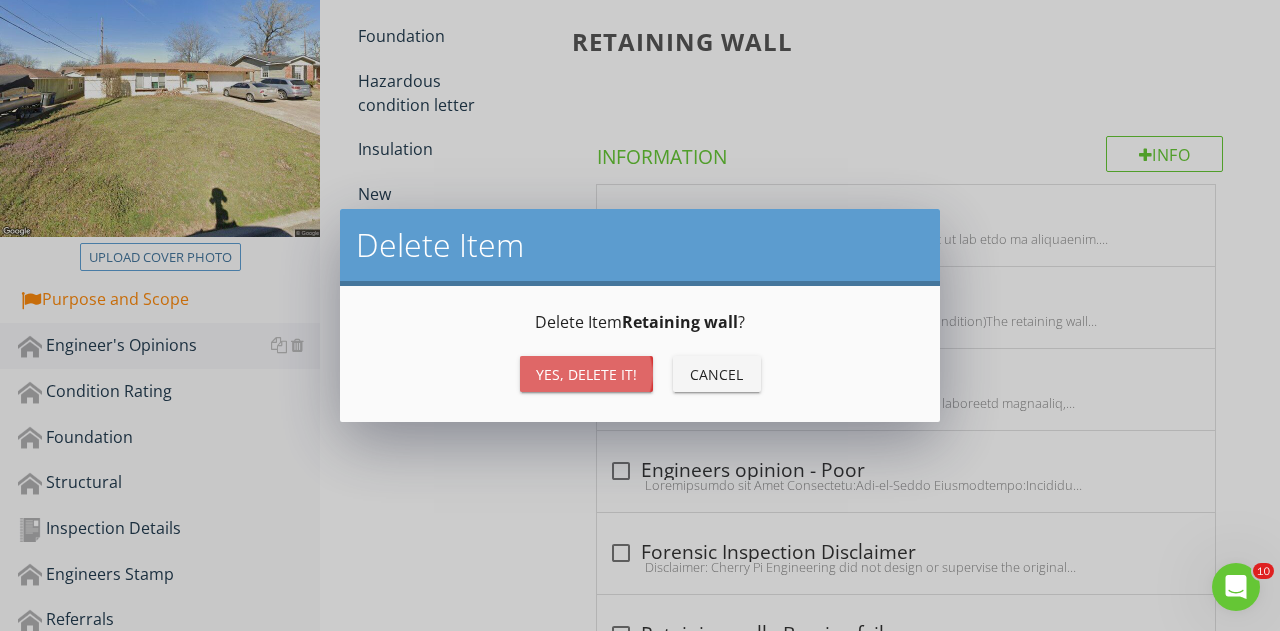 click on "Yes, Delete it!" at bounding box center (586, 374) 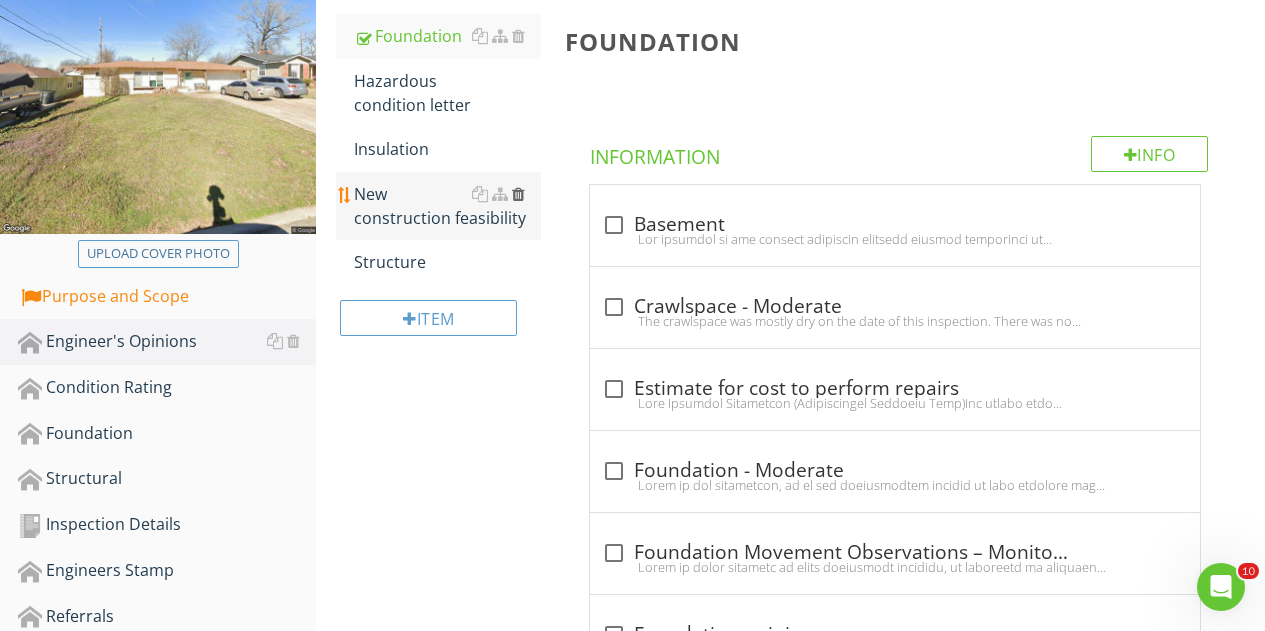 click at bounding box center [518, 194] 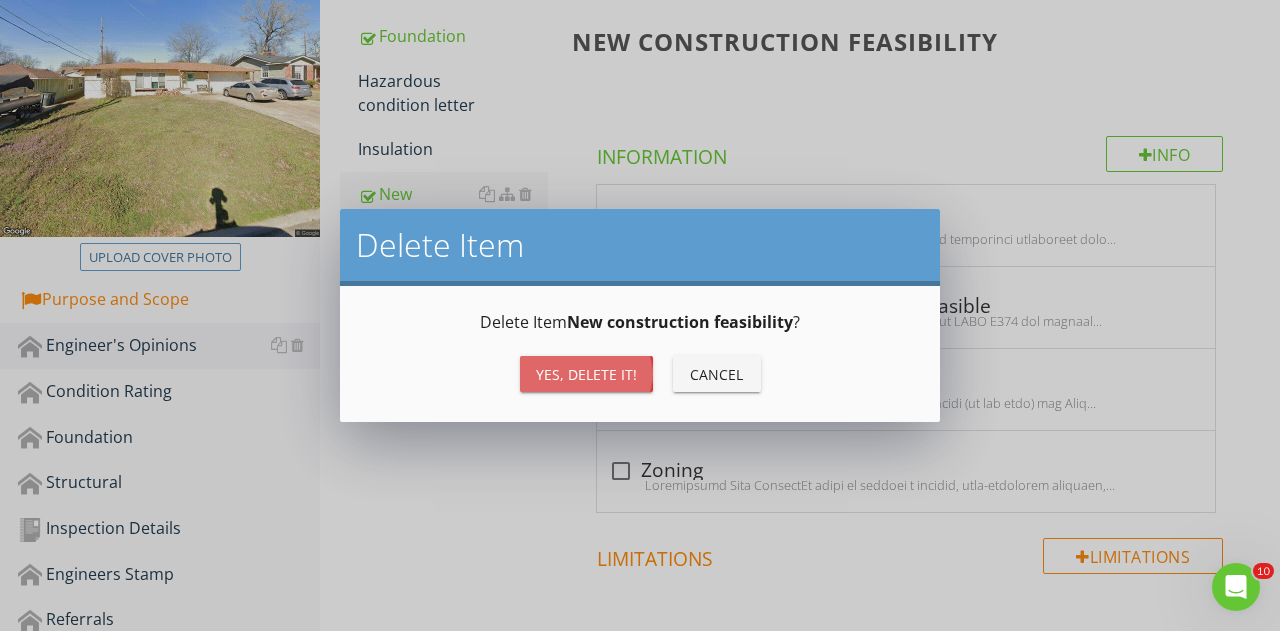 click on "Yes, Delete it!" at bounding box center (586, 374) 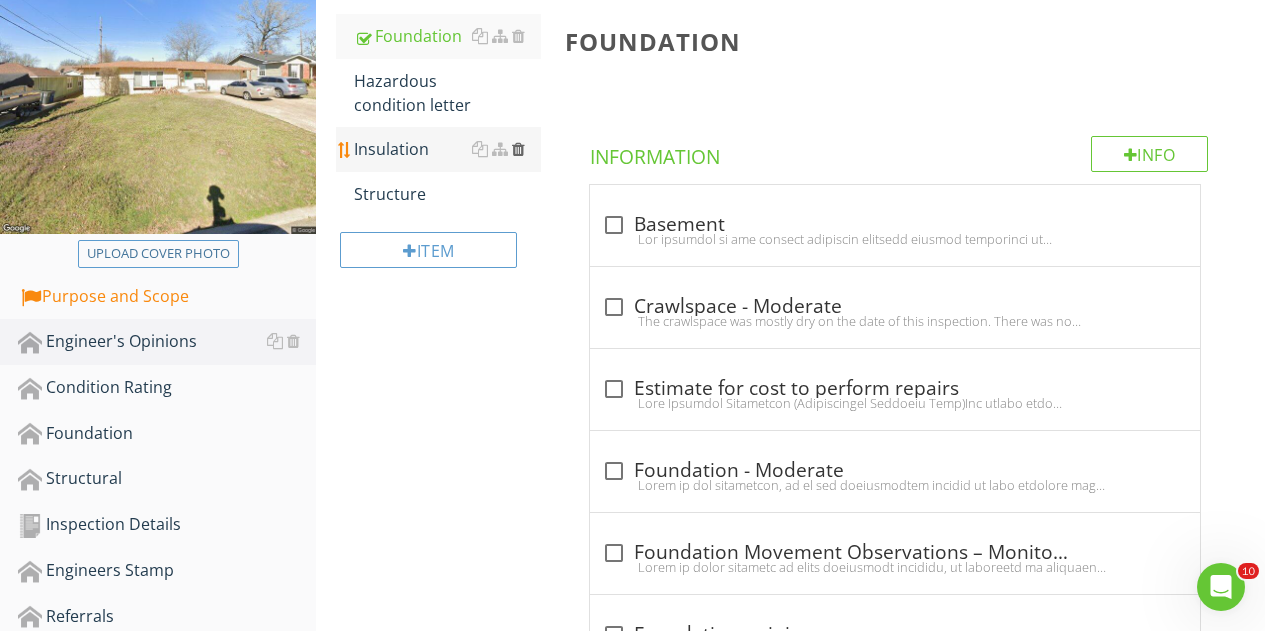 click at bounding box center (518, 149) 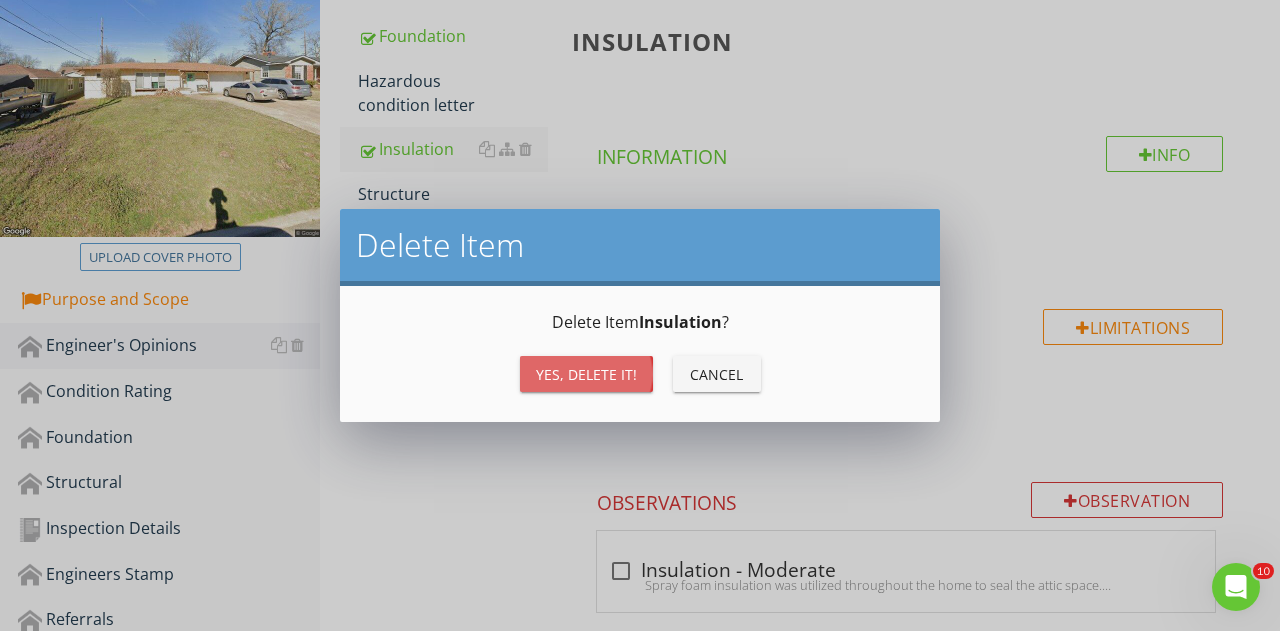 click on "Yes, Delete it!" at bounding box center [586, 374] 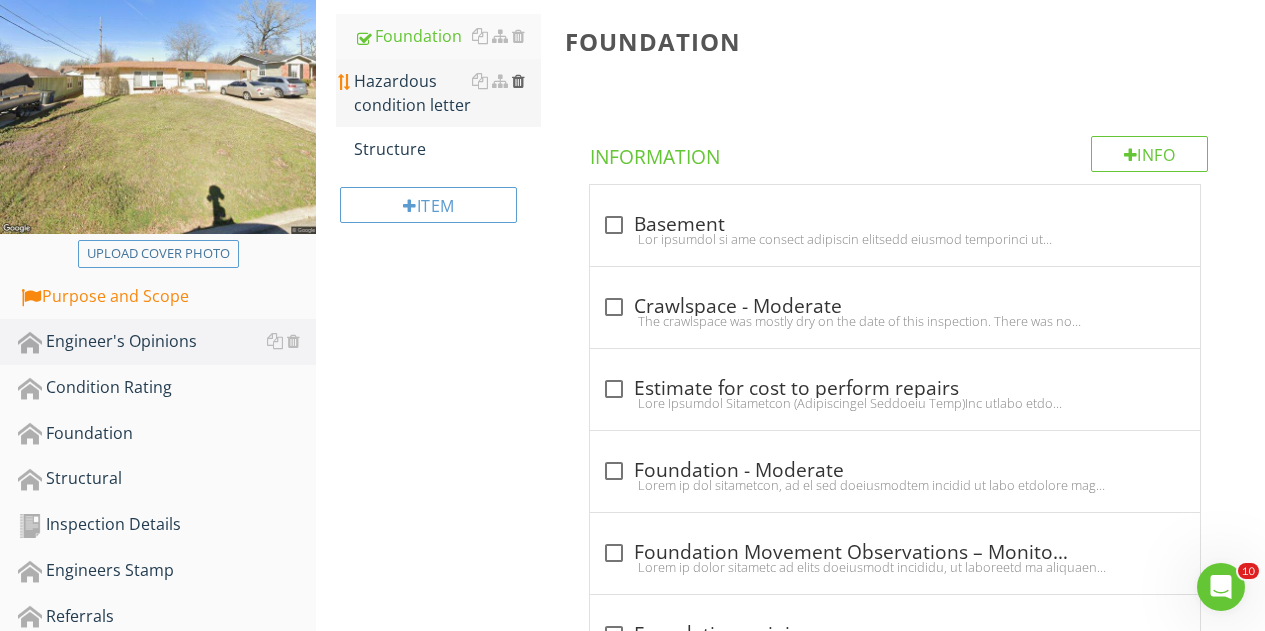 click at bounding box center [518, 81] 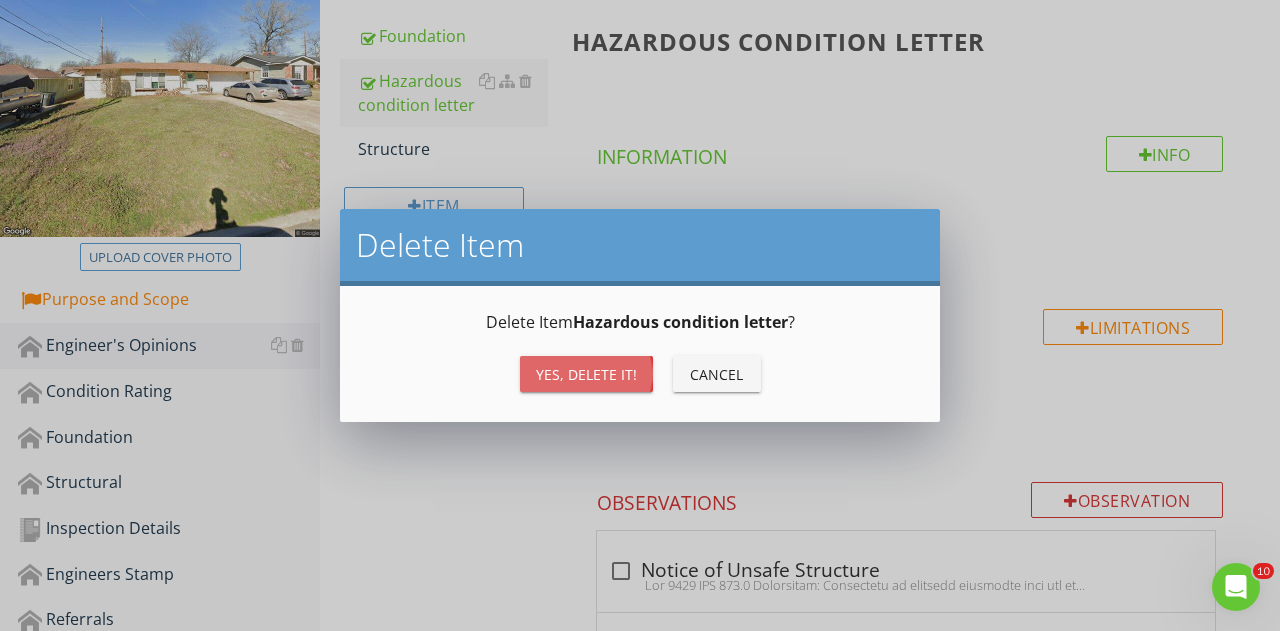 click on "Yes, Delete it!" at bounding box center (586, 374) 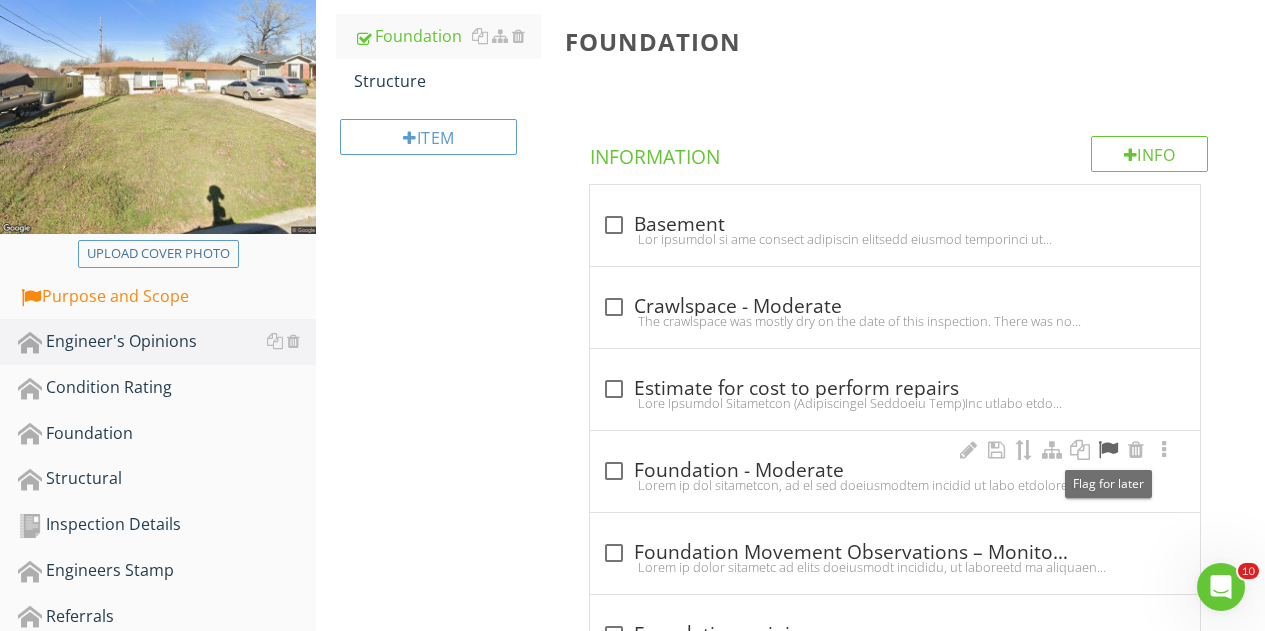 click at bounding box center [1108, 450] 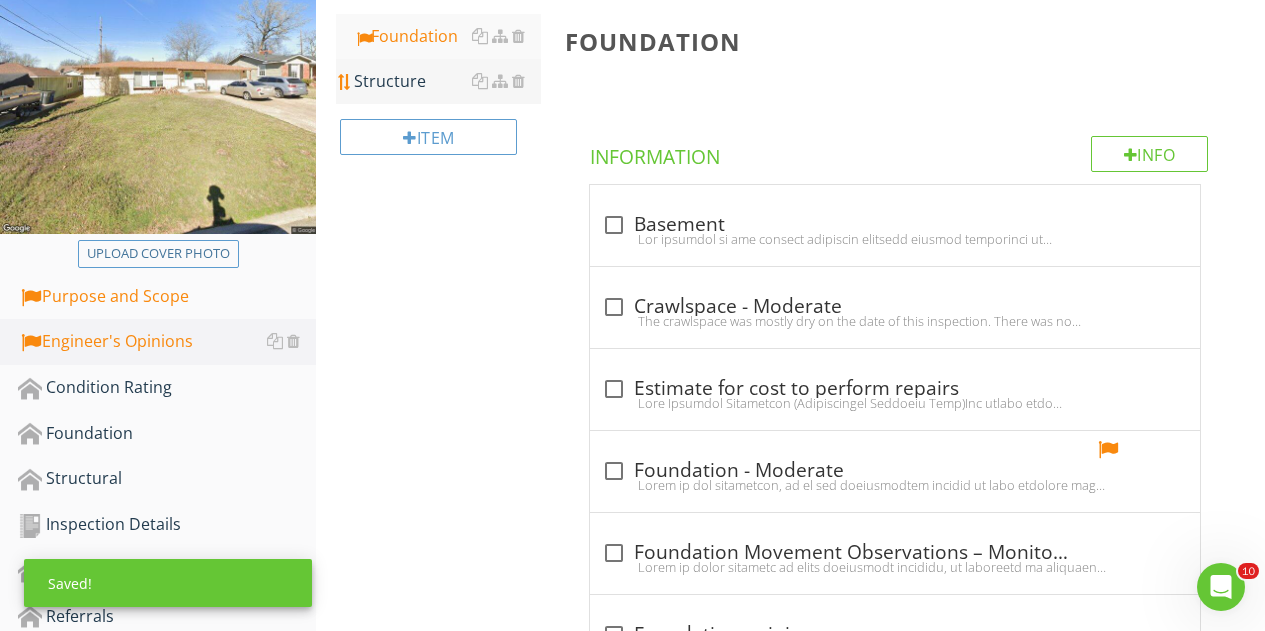 click on "Structure" at bounding box center [447, 81] 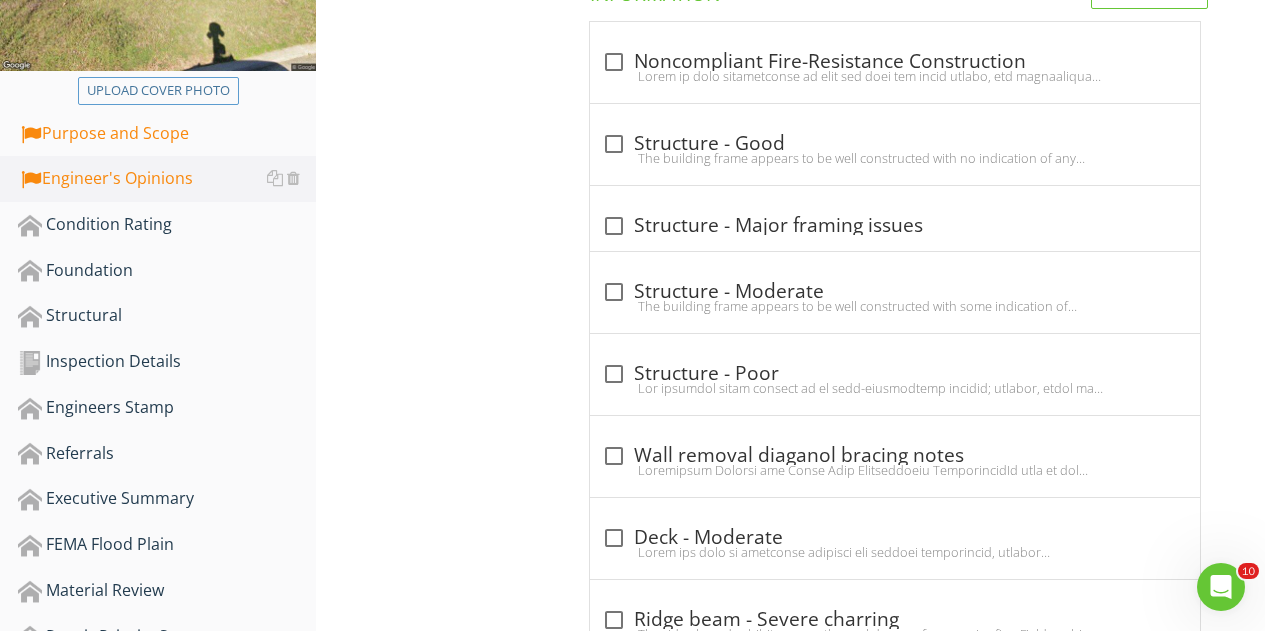 scroll, scrollTop: 453, scrollLeft: 0, axis: vertical 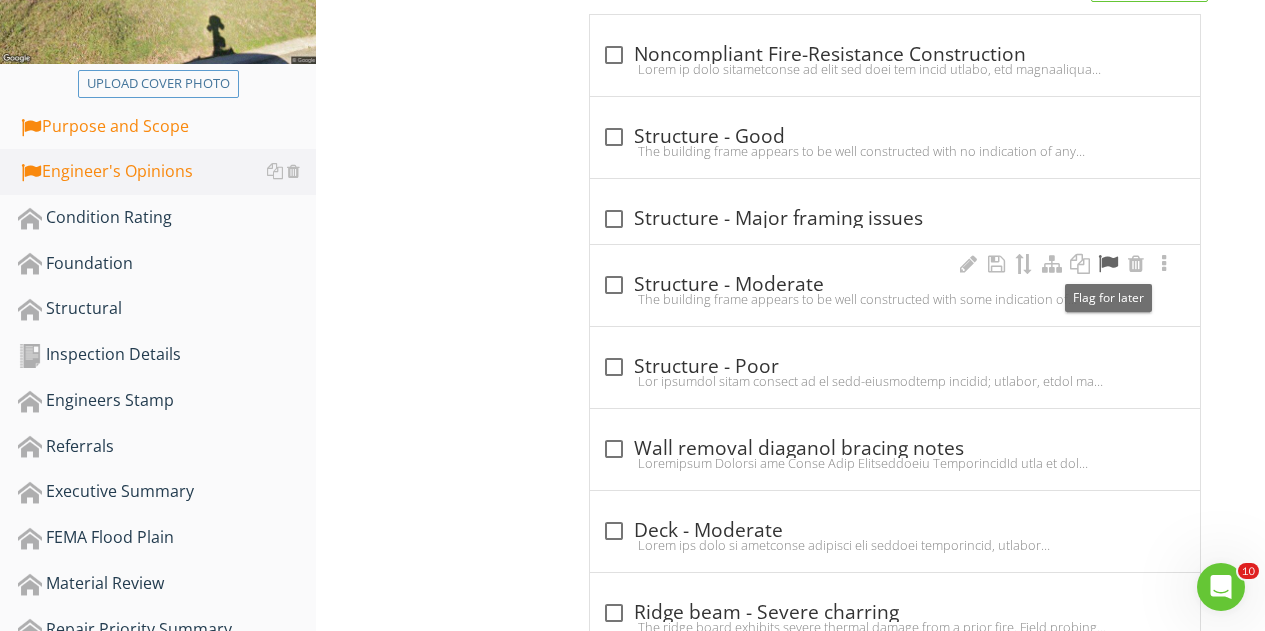click at bounding box center (1108, 264) 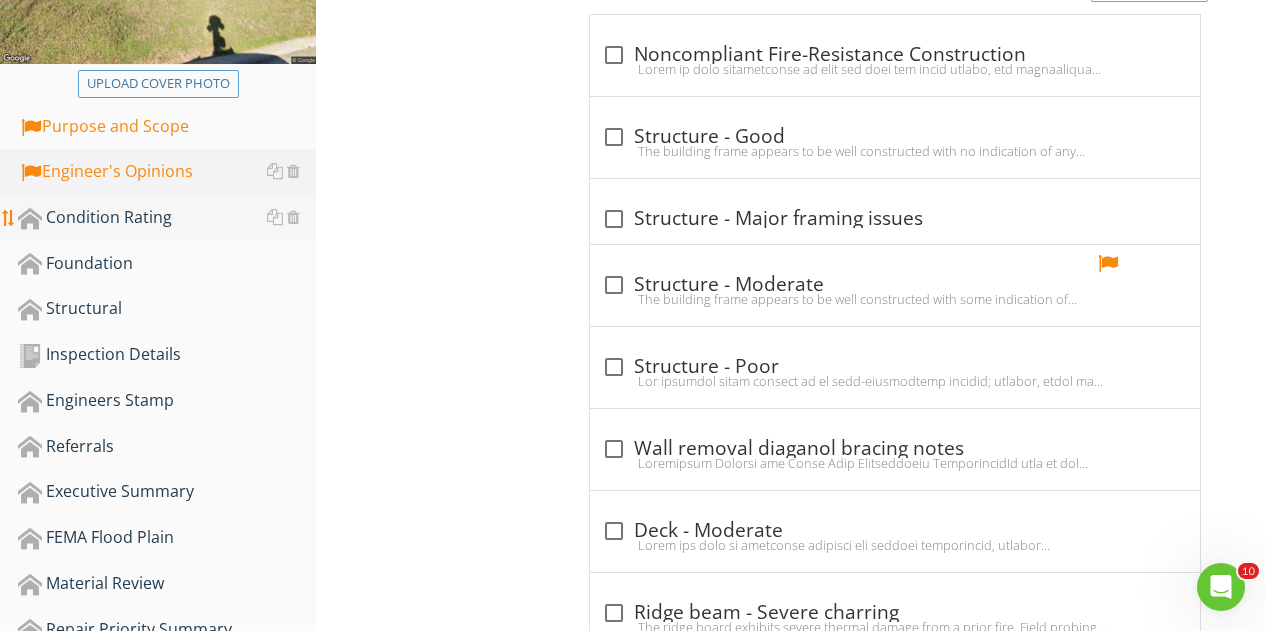 click on "Condition Rating" at bounding box center [167, 218] 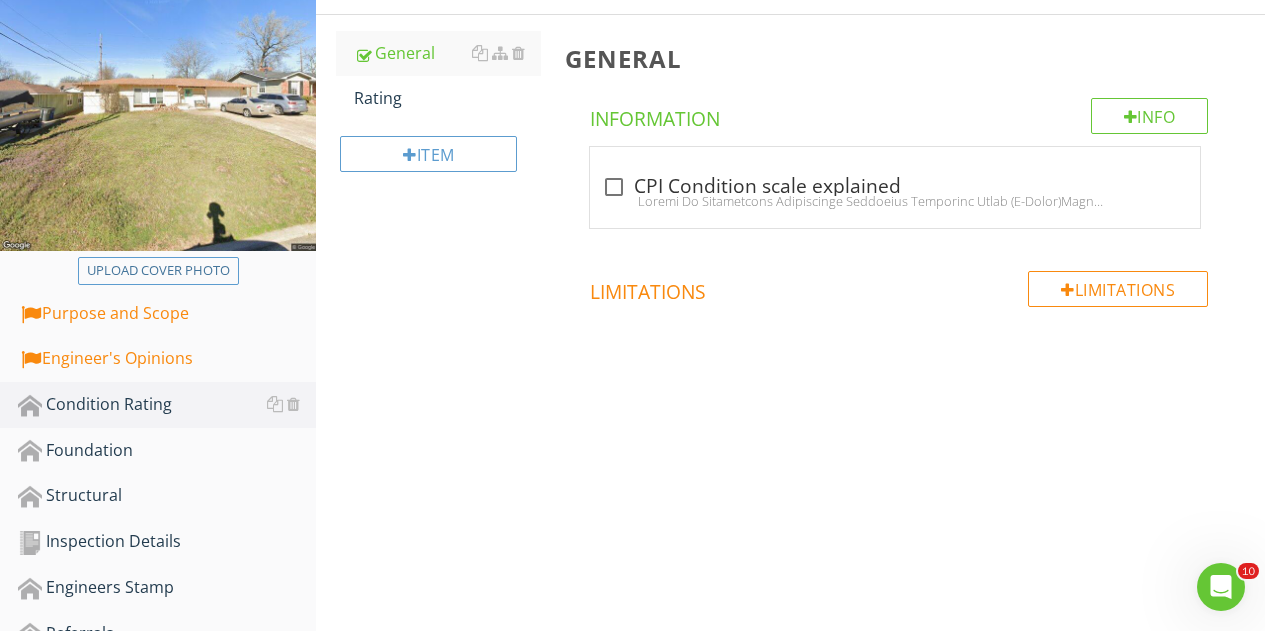 scroll, scrollTop: 234, scrollLeft: 0, axis: vertical 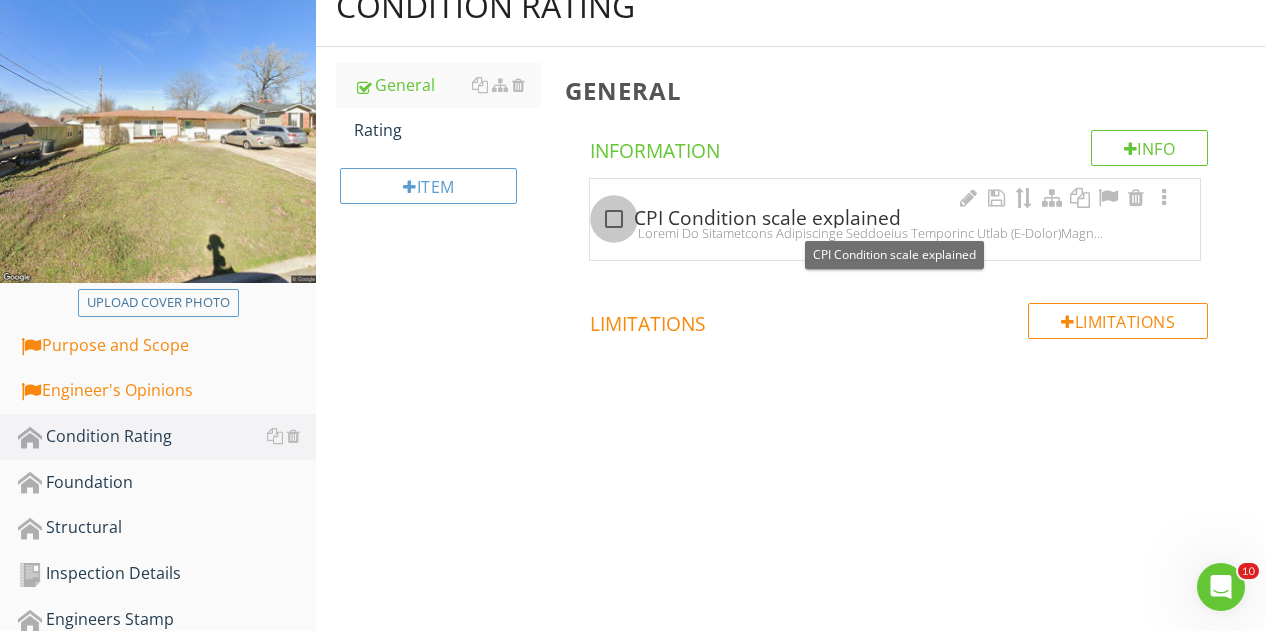 click at bounding box center (614, 219) 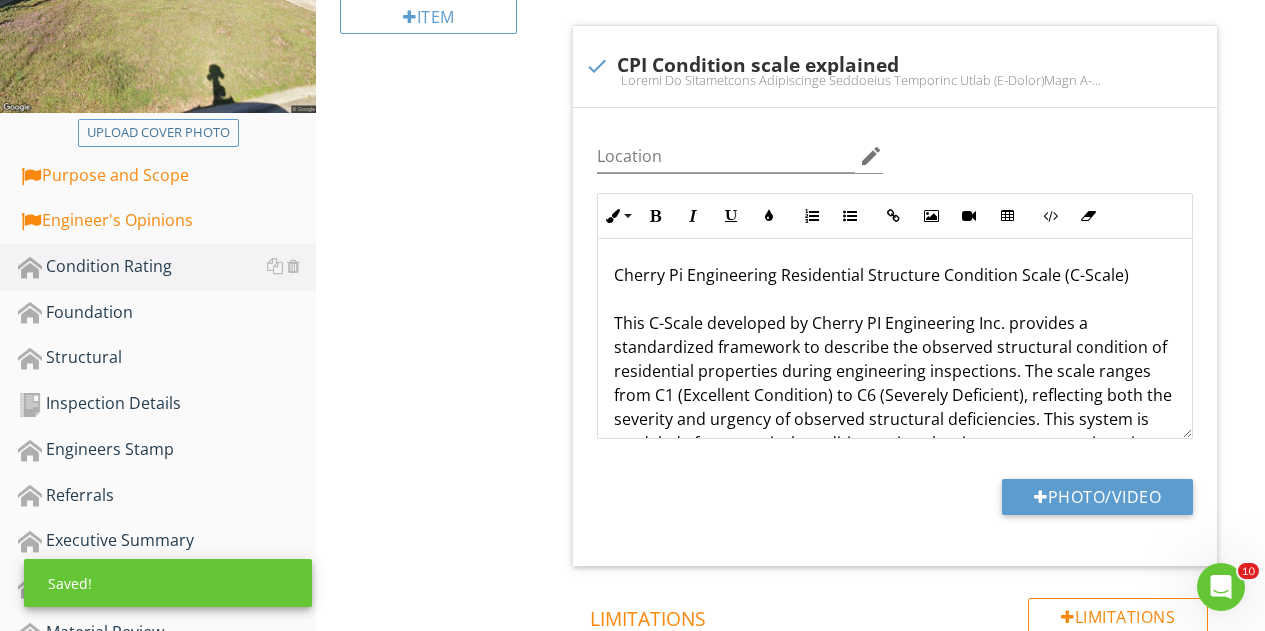 scroll, scrollTop: 422, scrollLeft: 0, axis: vertical 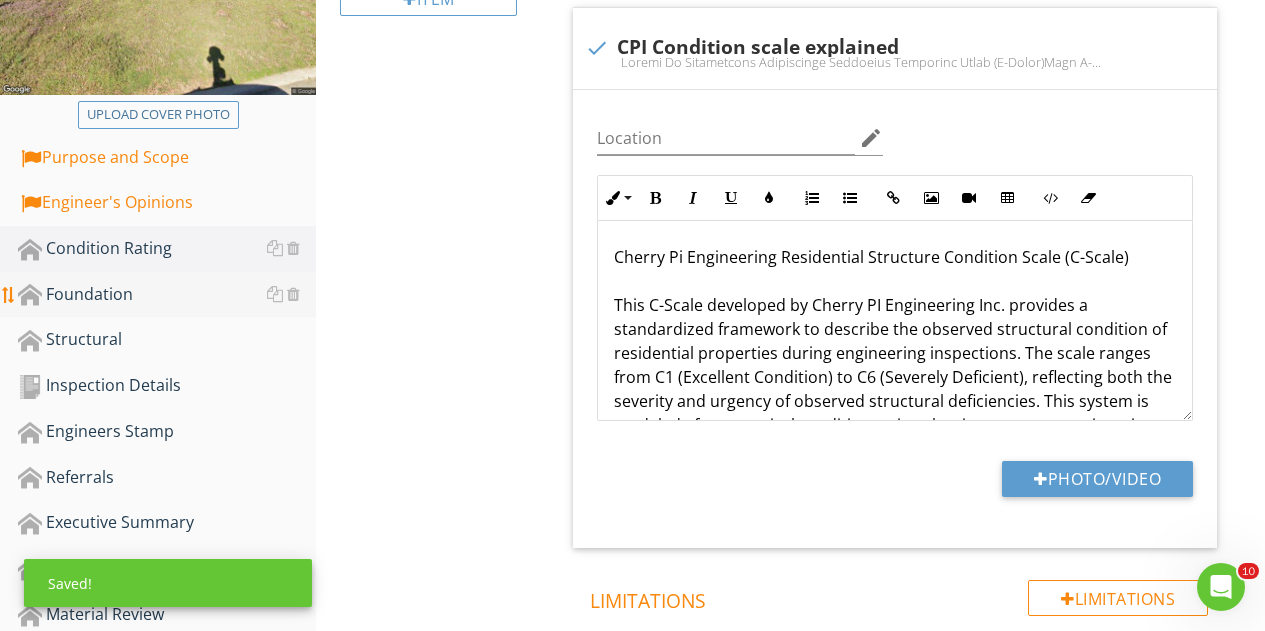 click on "Foundation" at bounding box center (167, 295) 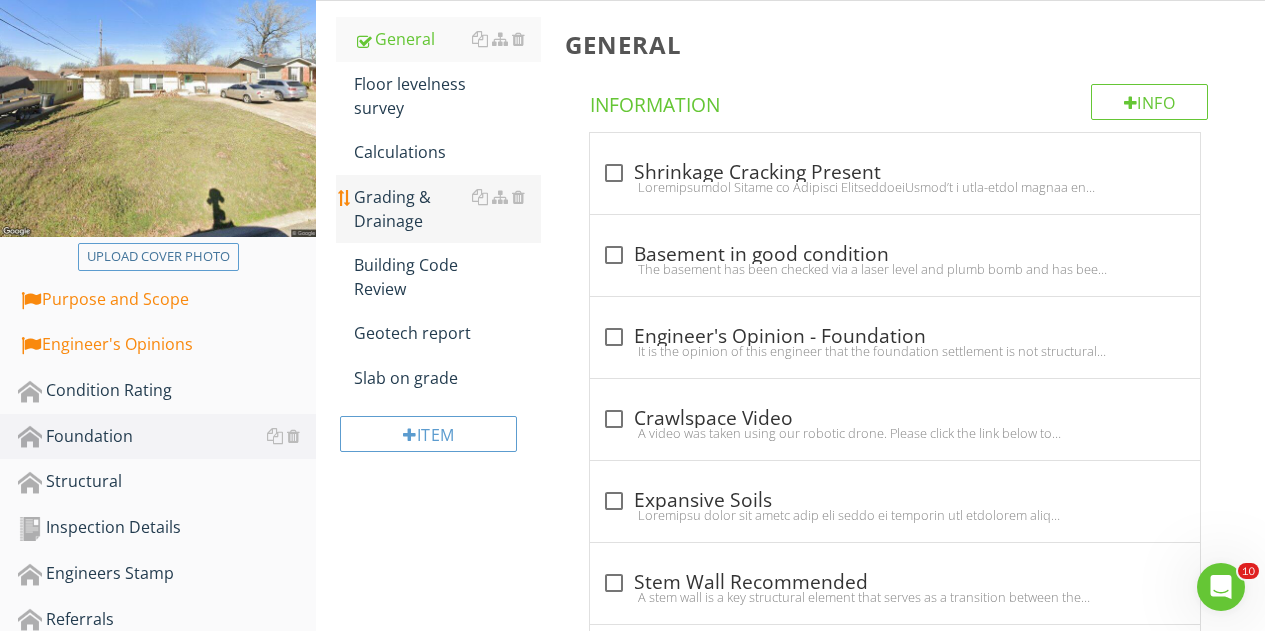 scroll, scrollTop: 279, scrollLeft: 0, axis: vertical 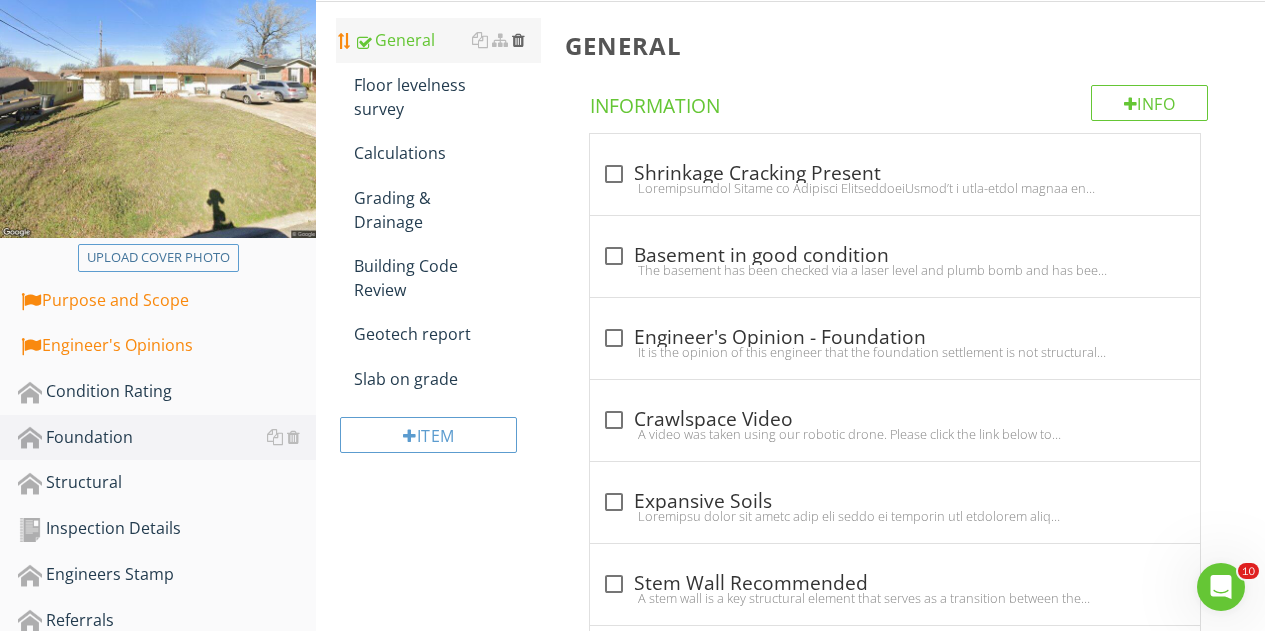 click at bounding box center [518, 40] 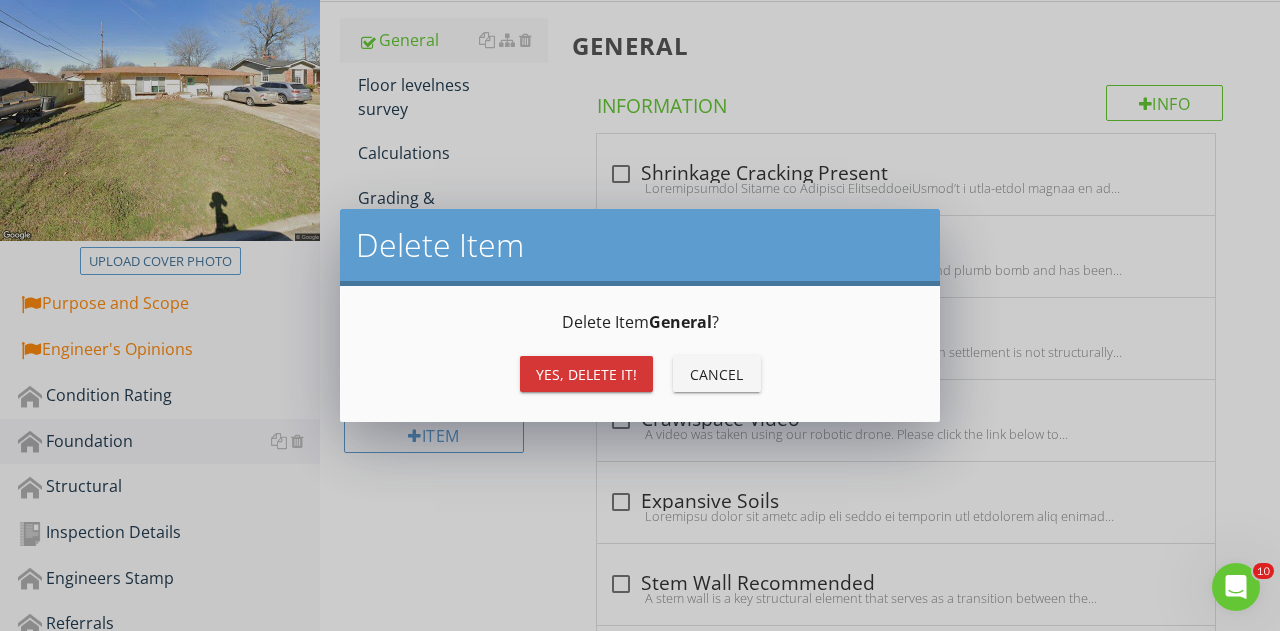 click on "Yes, Delete it!" at bounding box center (586, 374) 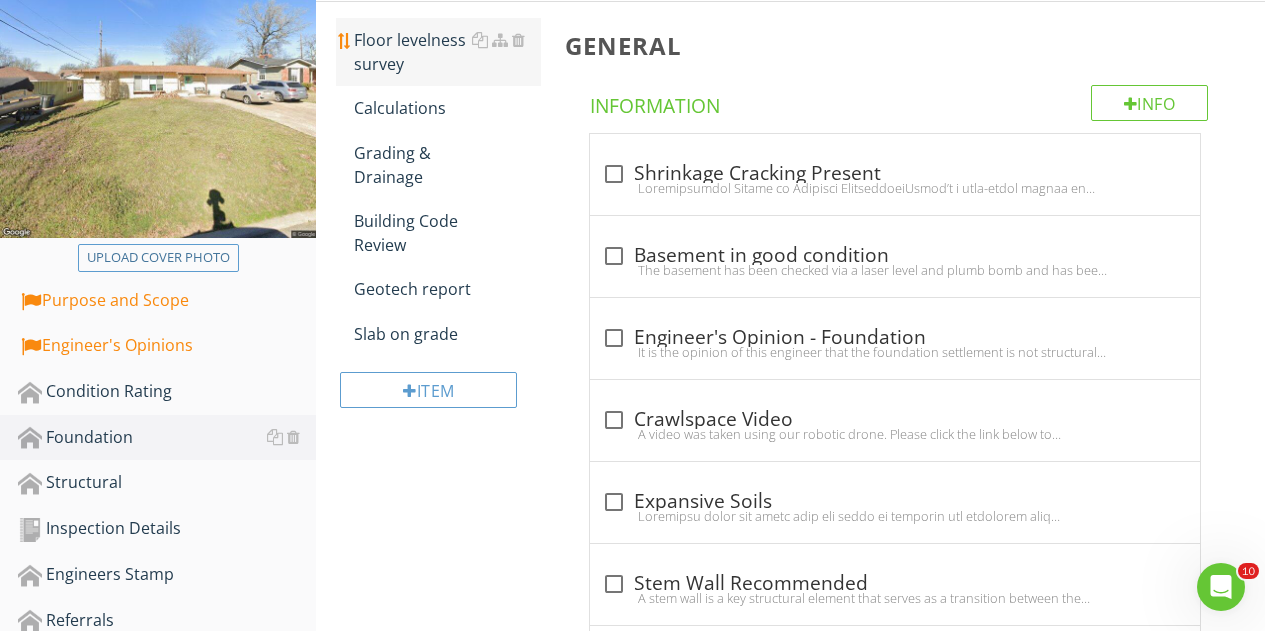 click on "Floor levelness survey" at bounding box center [447, 52] 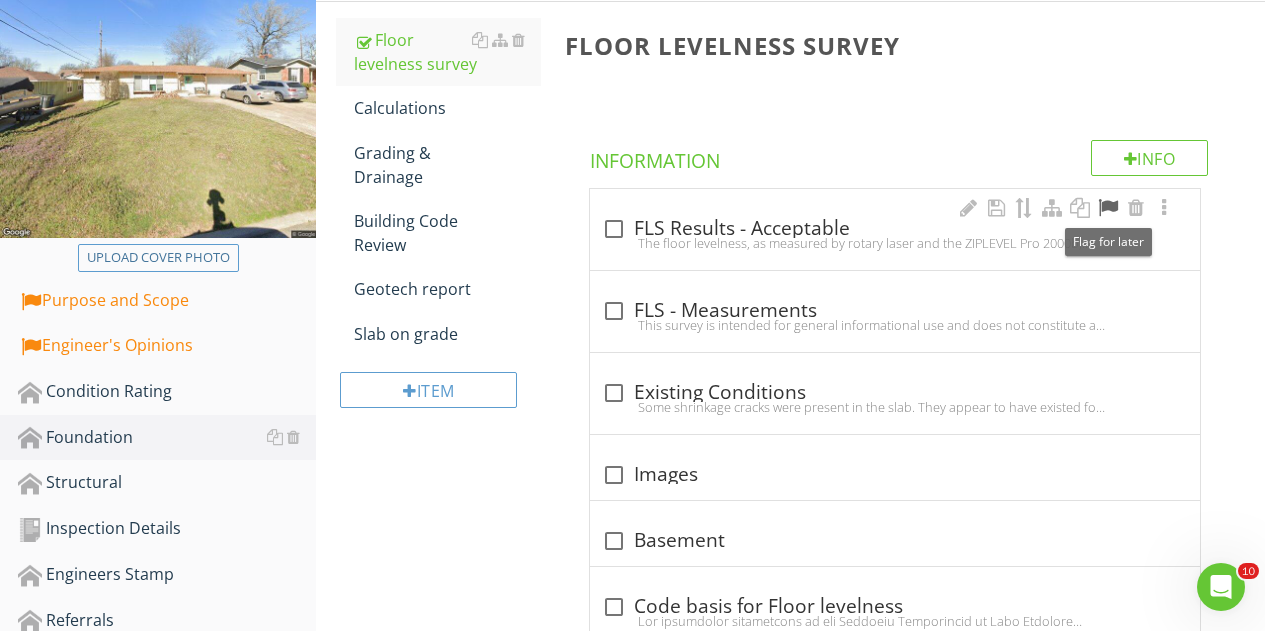 click at bounding box center [1108, 208] 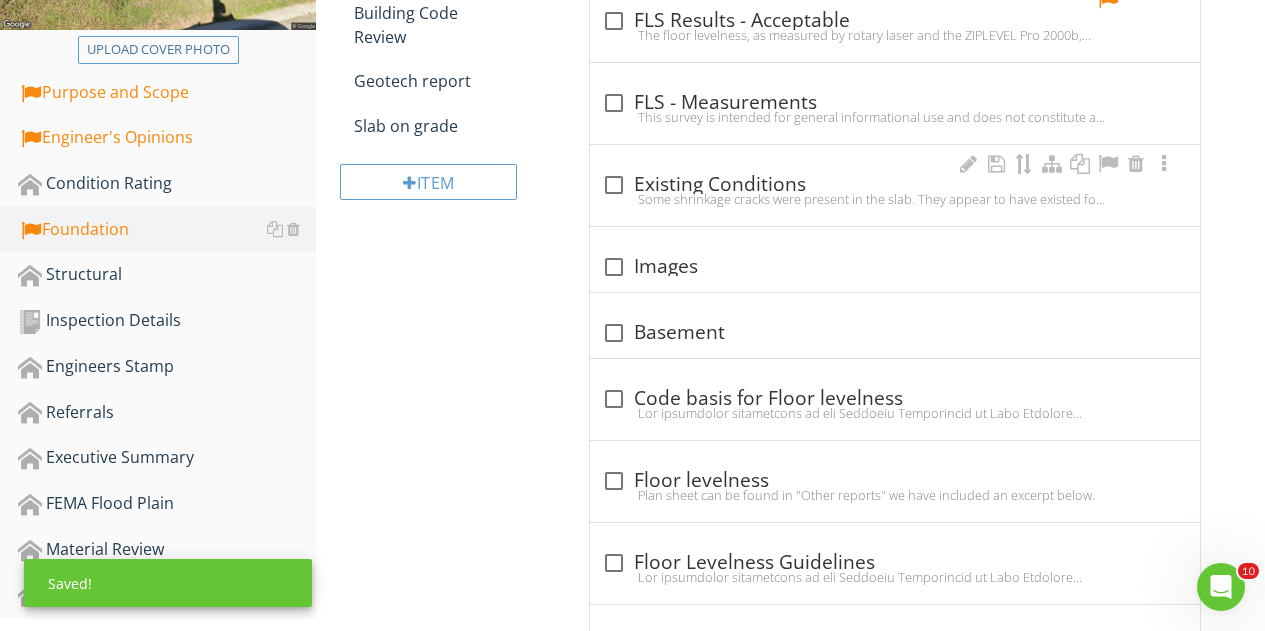 scroll, scrollTop: 489, scrollLeft: 0, axis: vertical 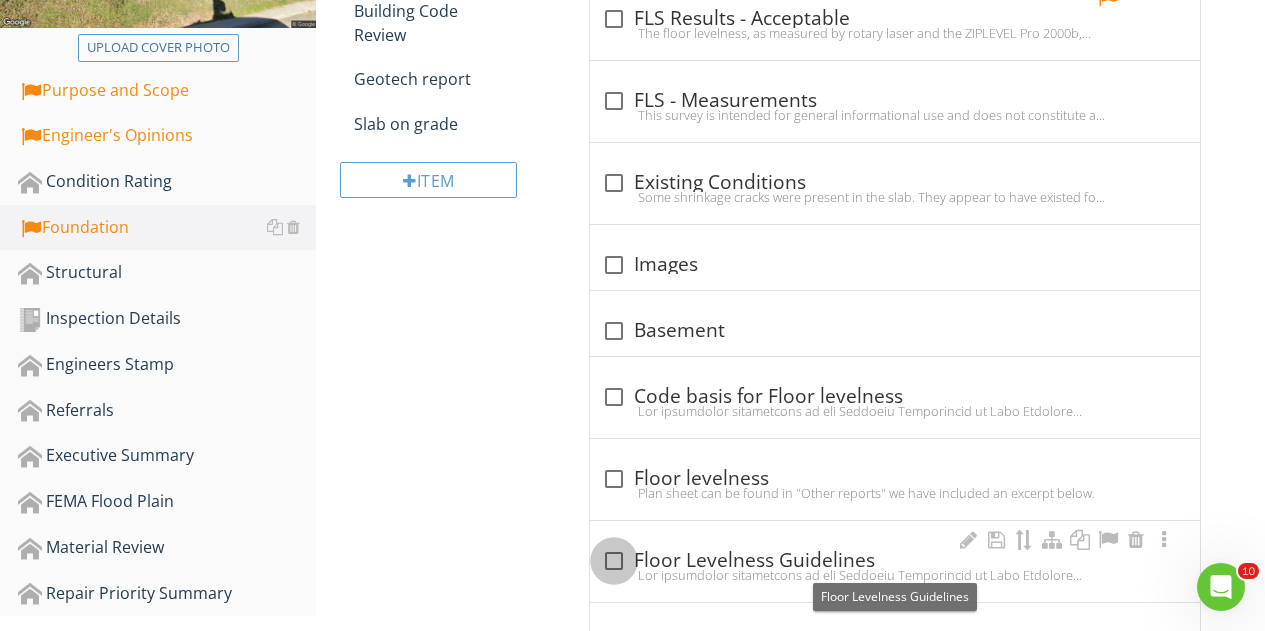 click at bounding box center (614, 561) 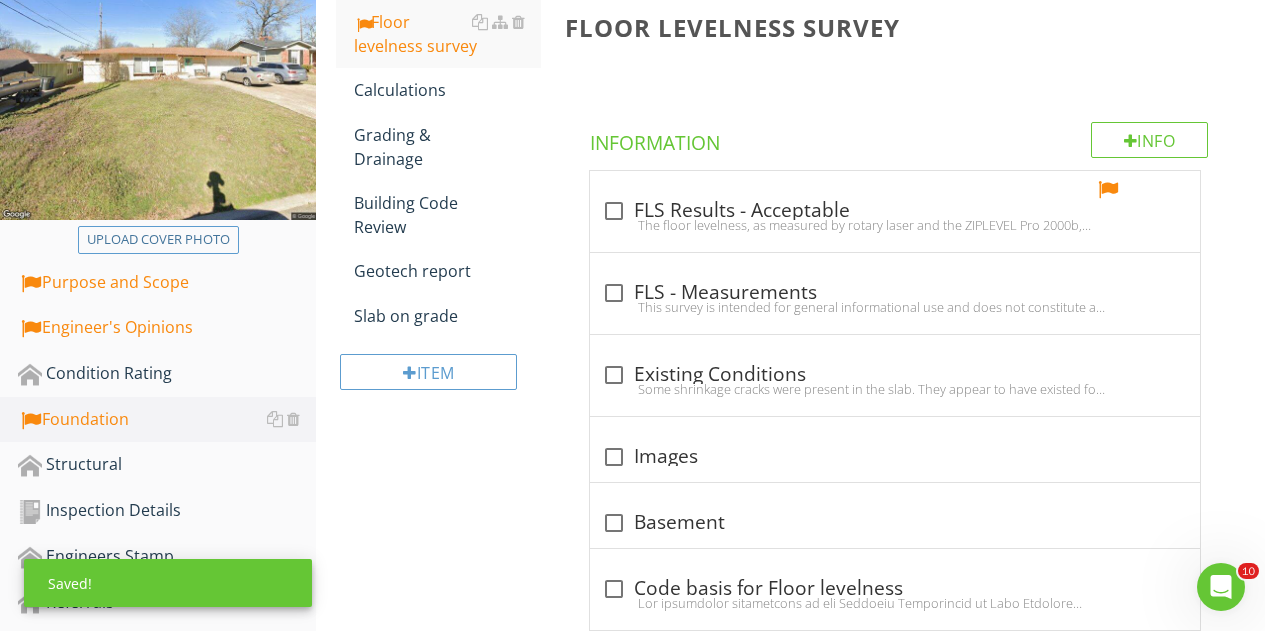 scroll, scrollTop: 295, scrollLeft: 0, axis: vertical 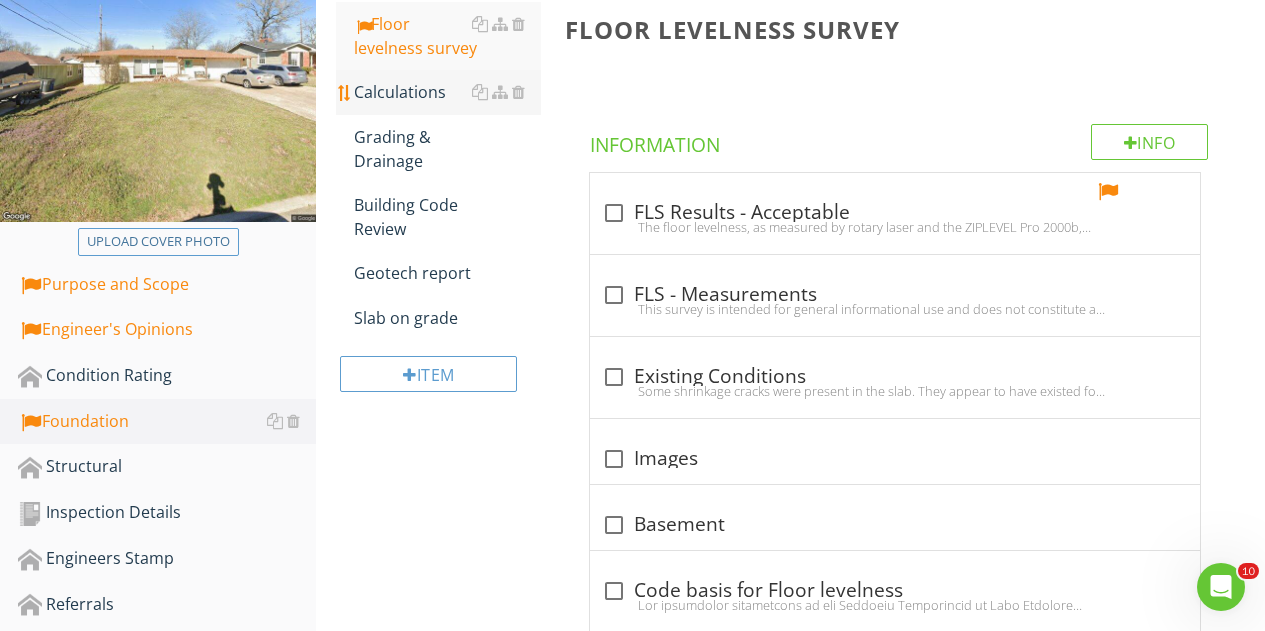 click at bounding box center (498, 92) 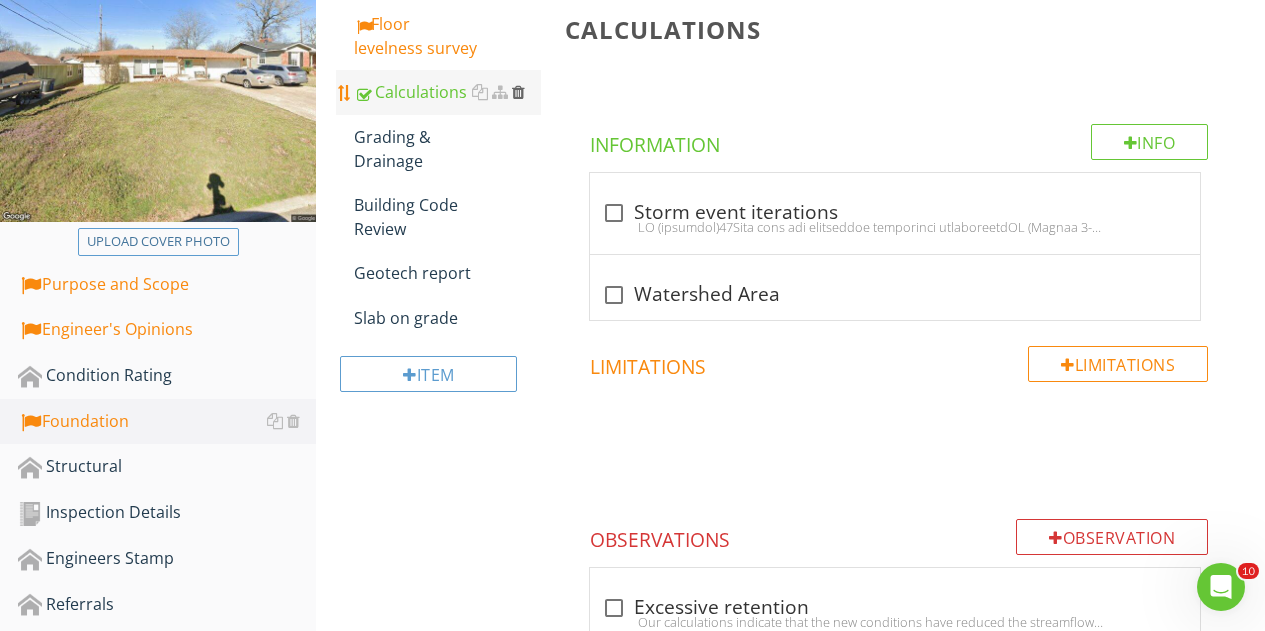 click at bounding box center (518, 92) 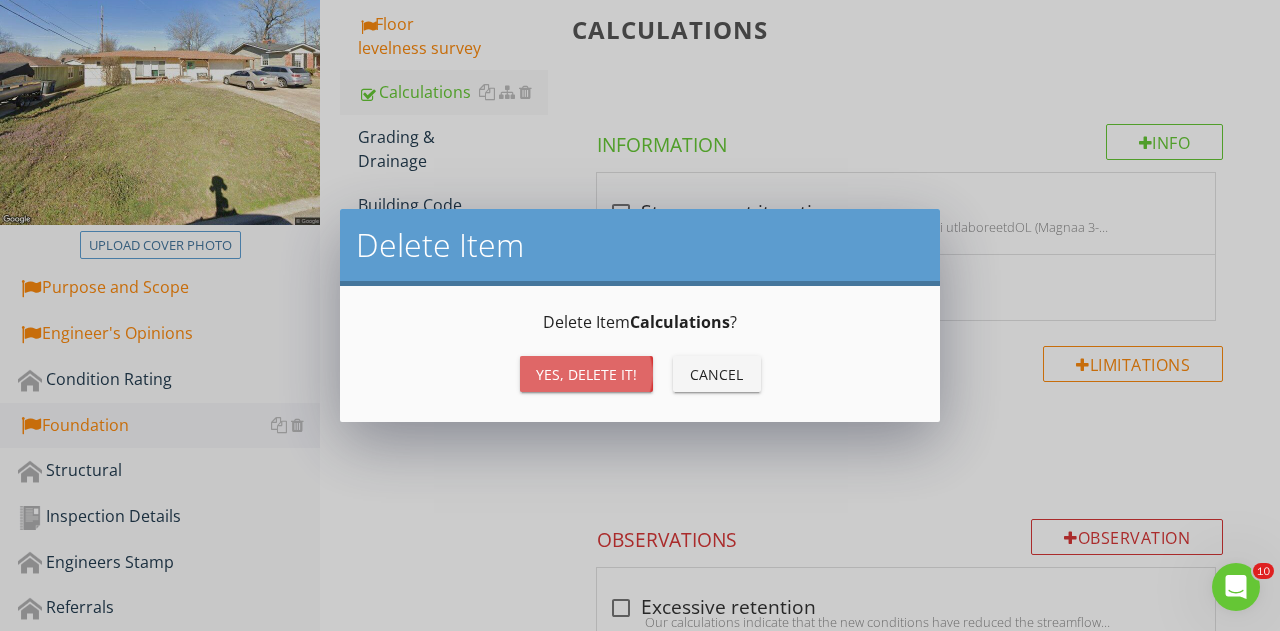 click on "Yes, Delete it!" at bounding box center (586, 374) 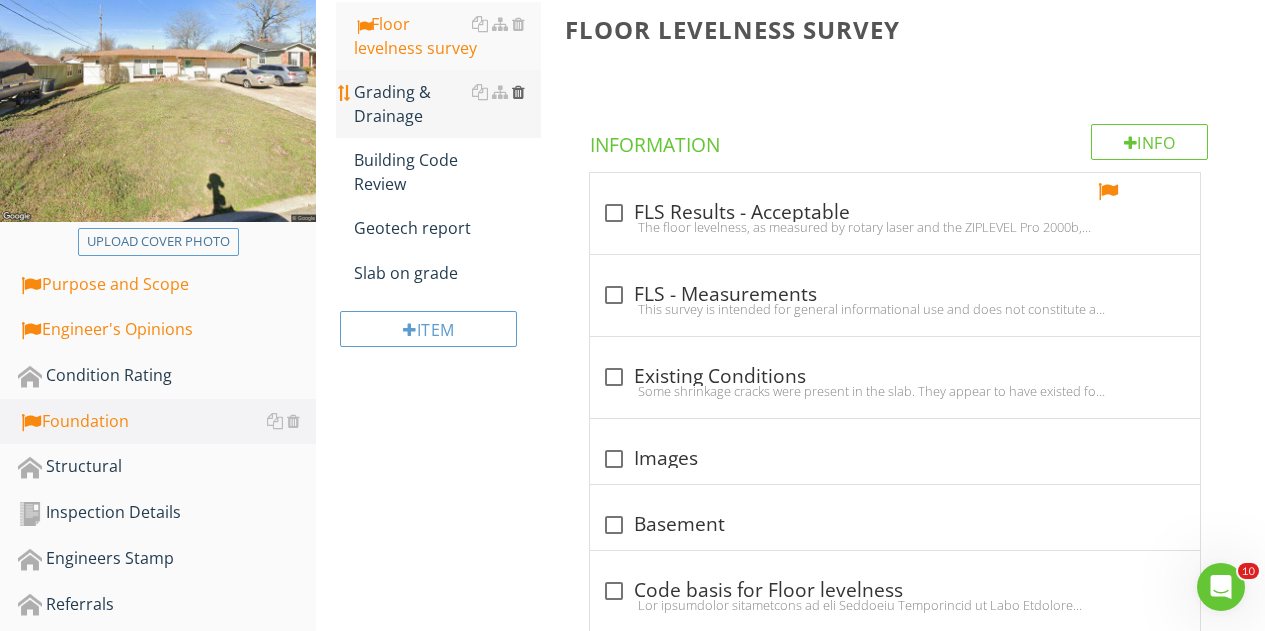 click at bounding box center [518, 92] 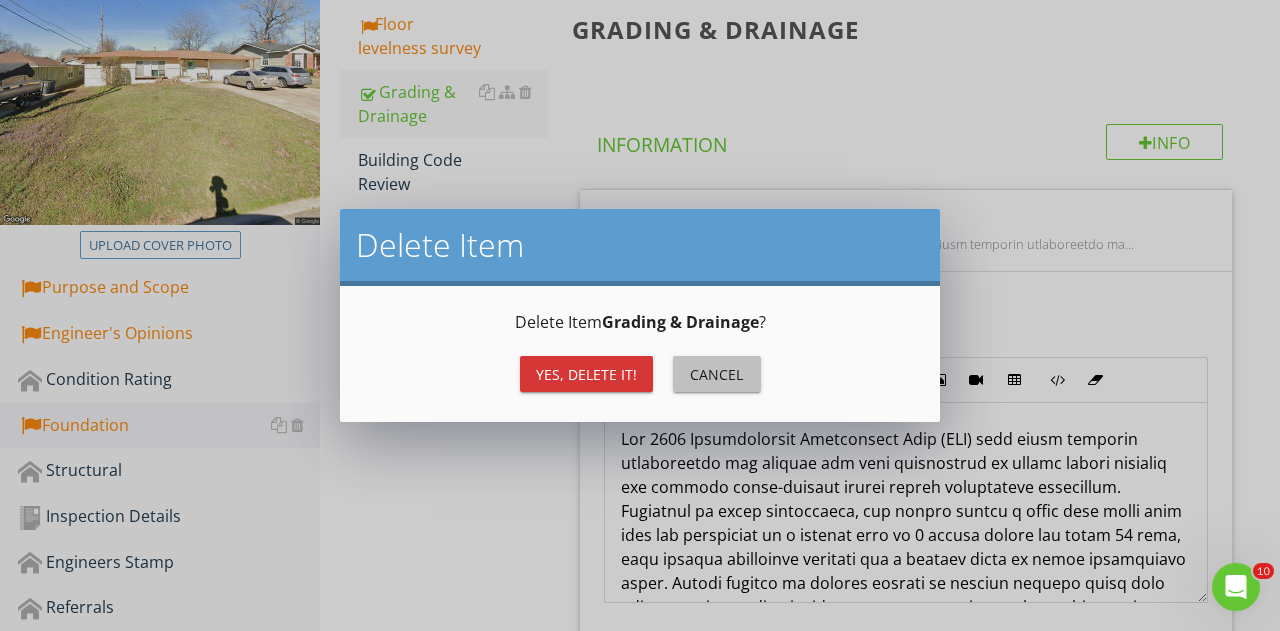 click on "Cancel" at bounding box center (717, 374) 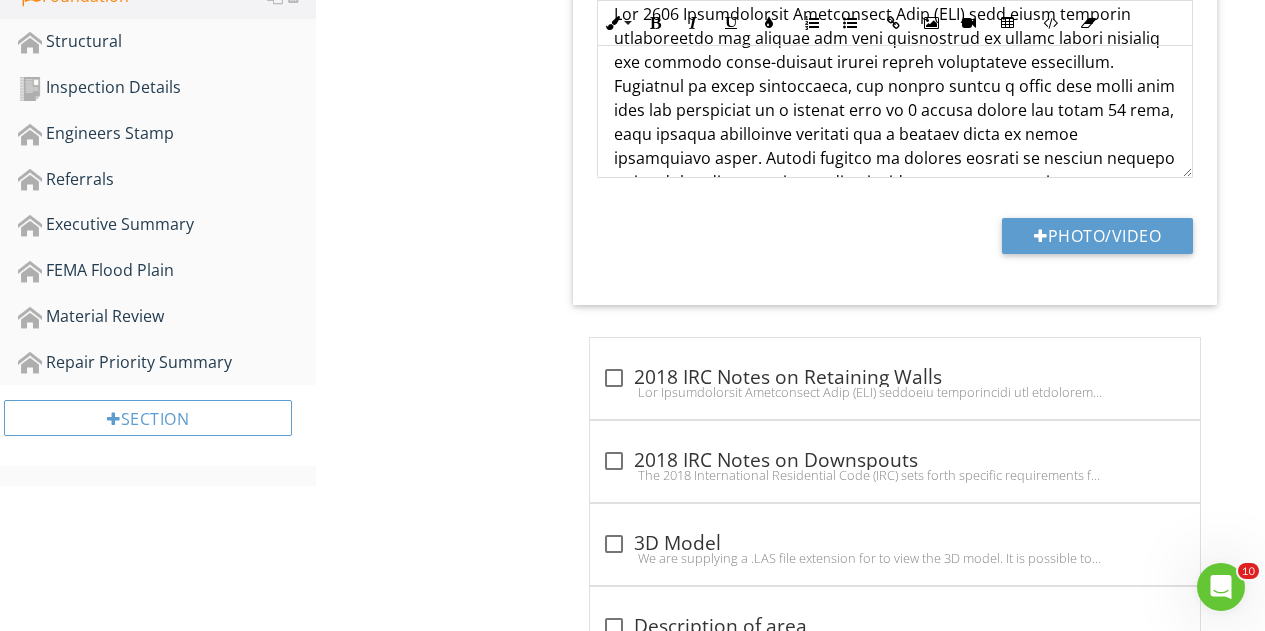 scroll, scrollTop: 721, scrollLeft: 0, axis: vertical 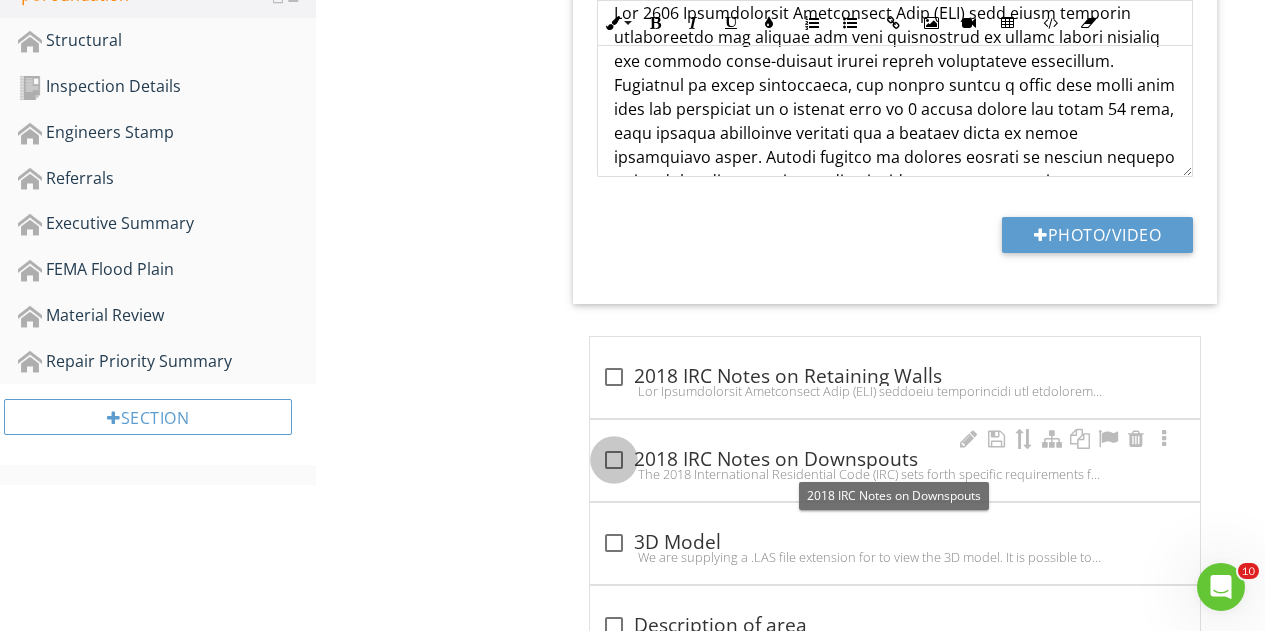click at bounding box center (614, 460) 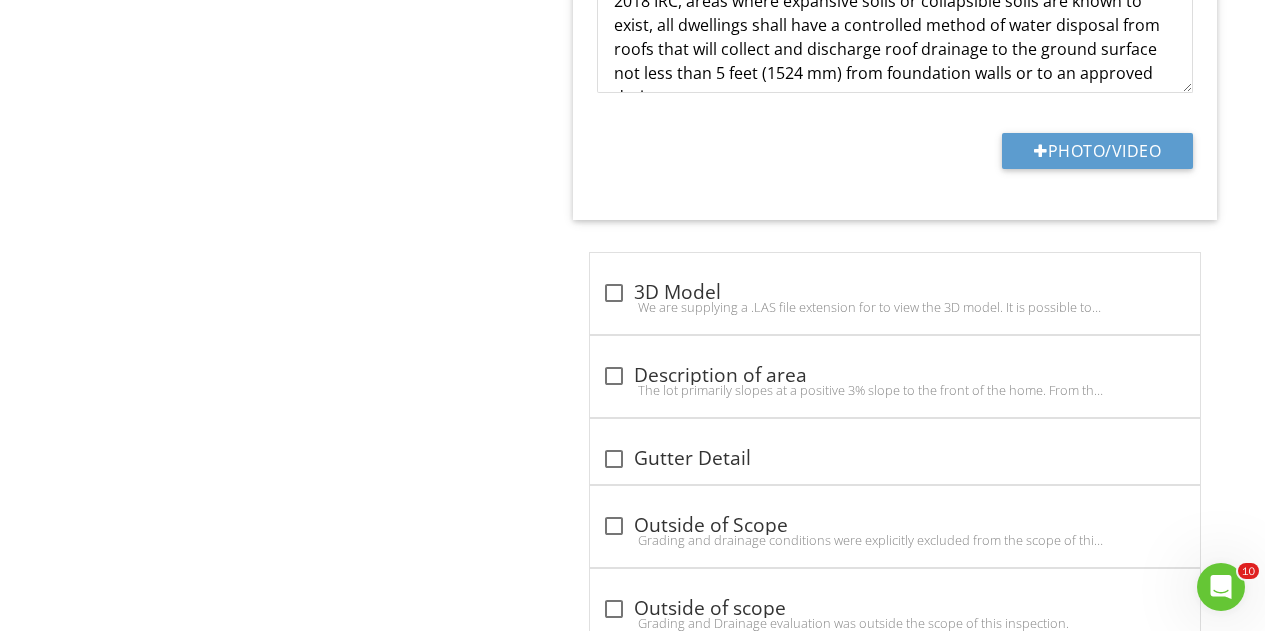 scroll, scrollTop: 1604, scrollLeft: 0, axis: vertical 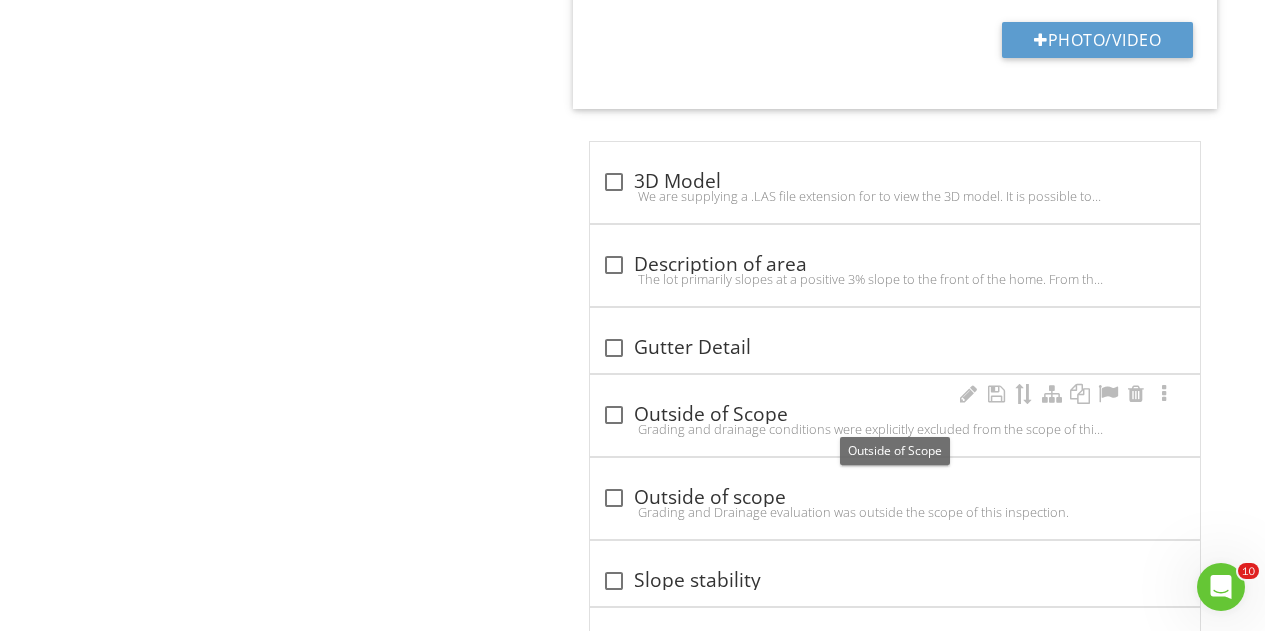 click at bounding box center [614, 415] 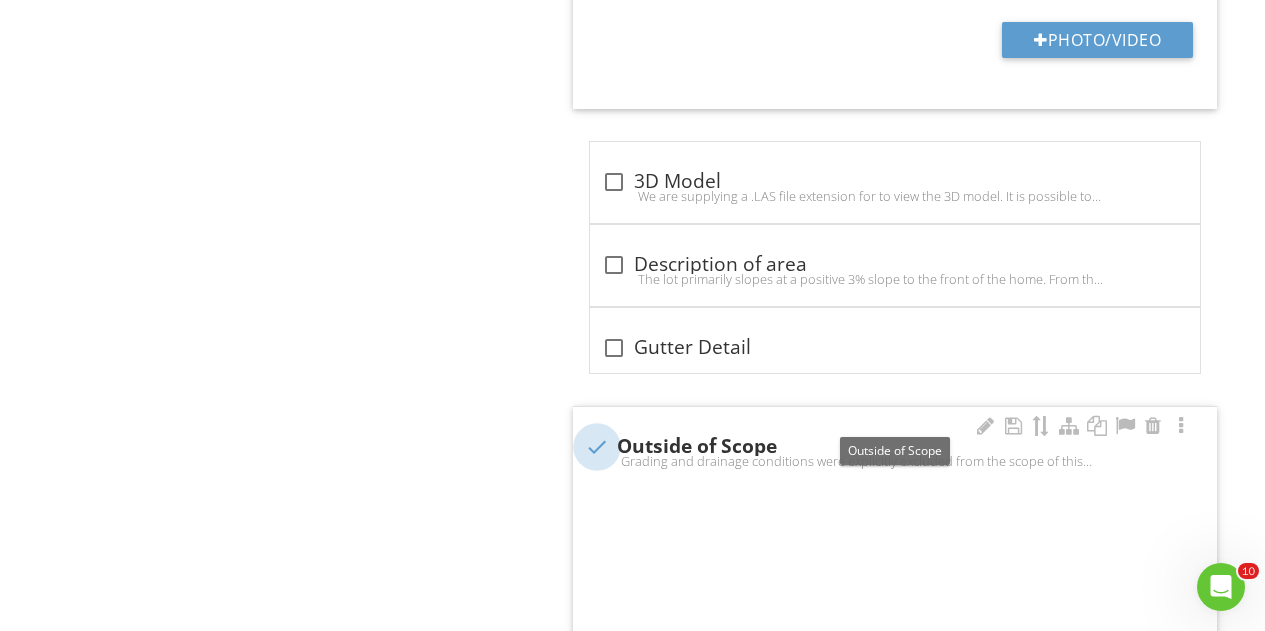 checkbox on "true" 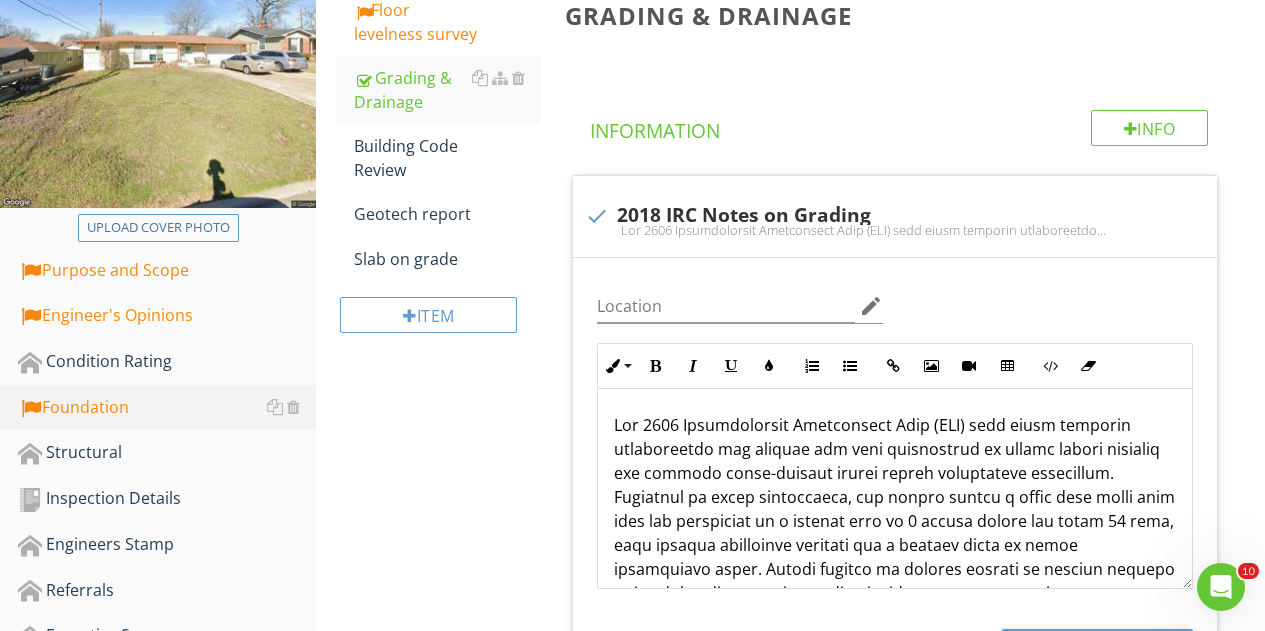 scroll, scrollTop: 305, scrollLeft: 0, axis: vertical 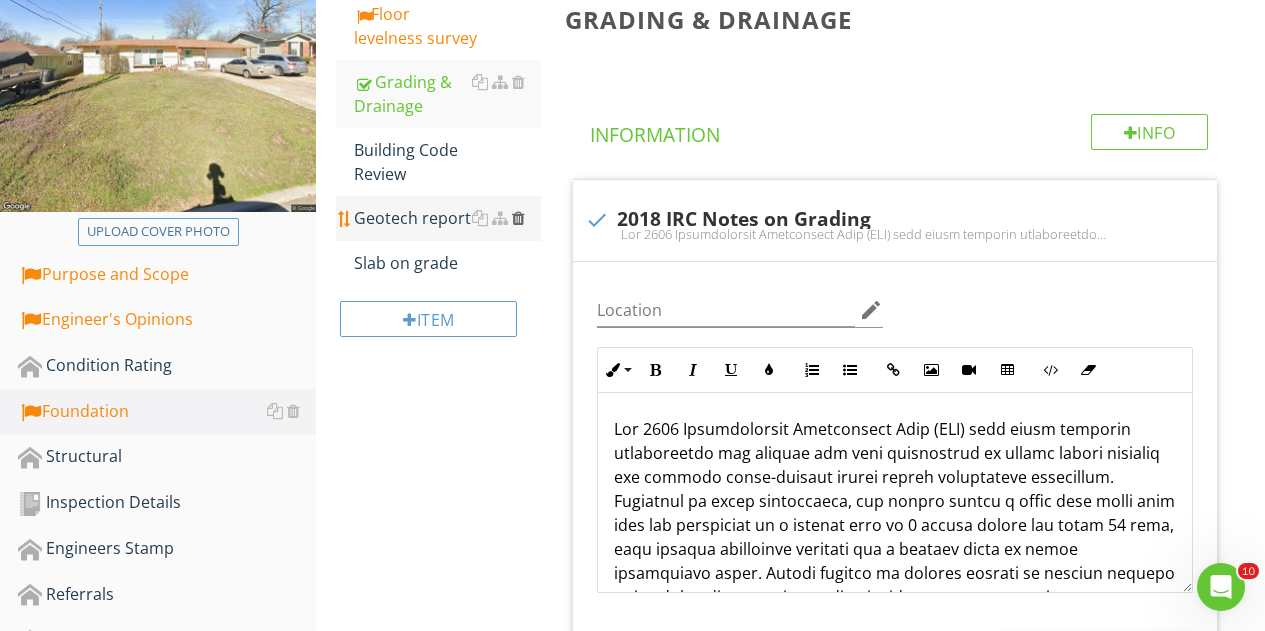 click at bounding box center (518, 218) 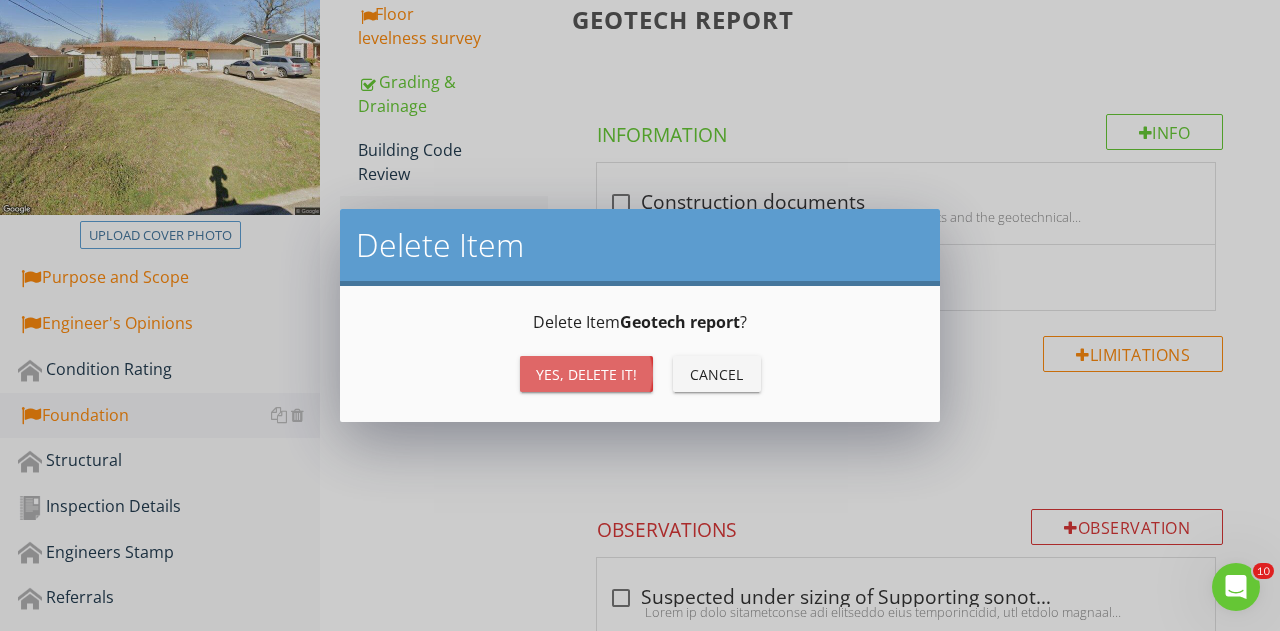 click on "Yes, Delete it!" at bounding box center (586, 374) 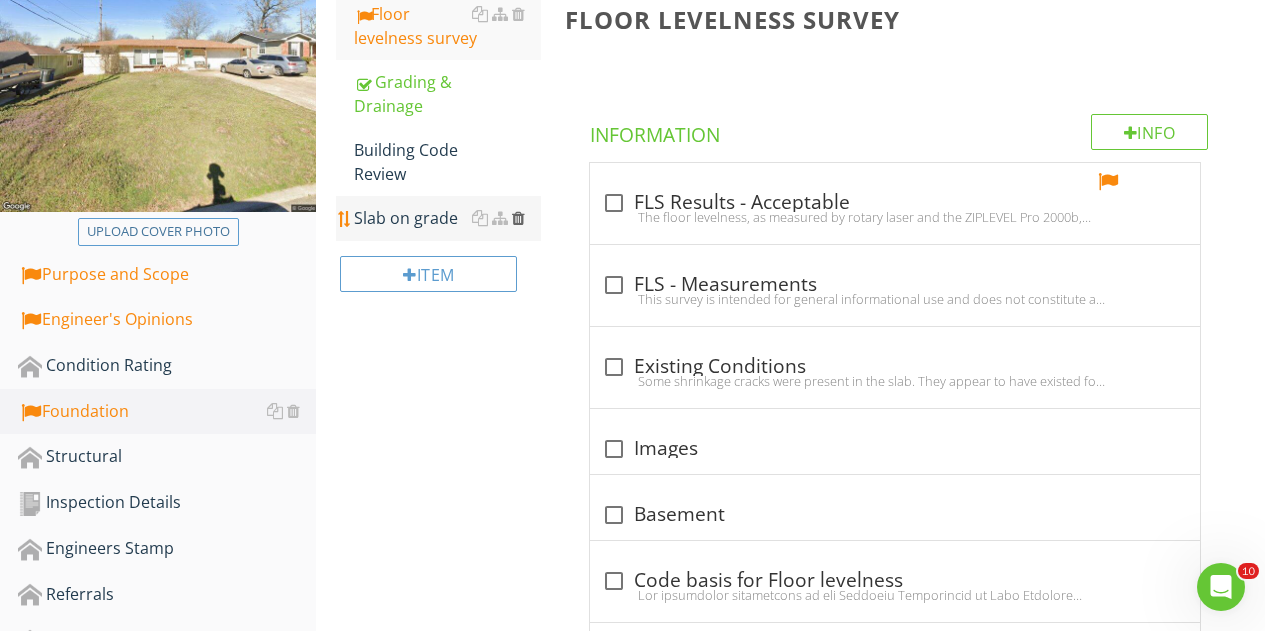 click at bounding box center (518, 218) 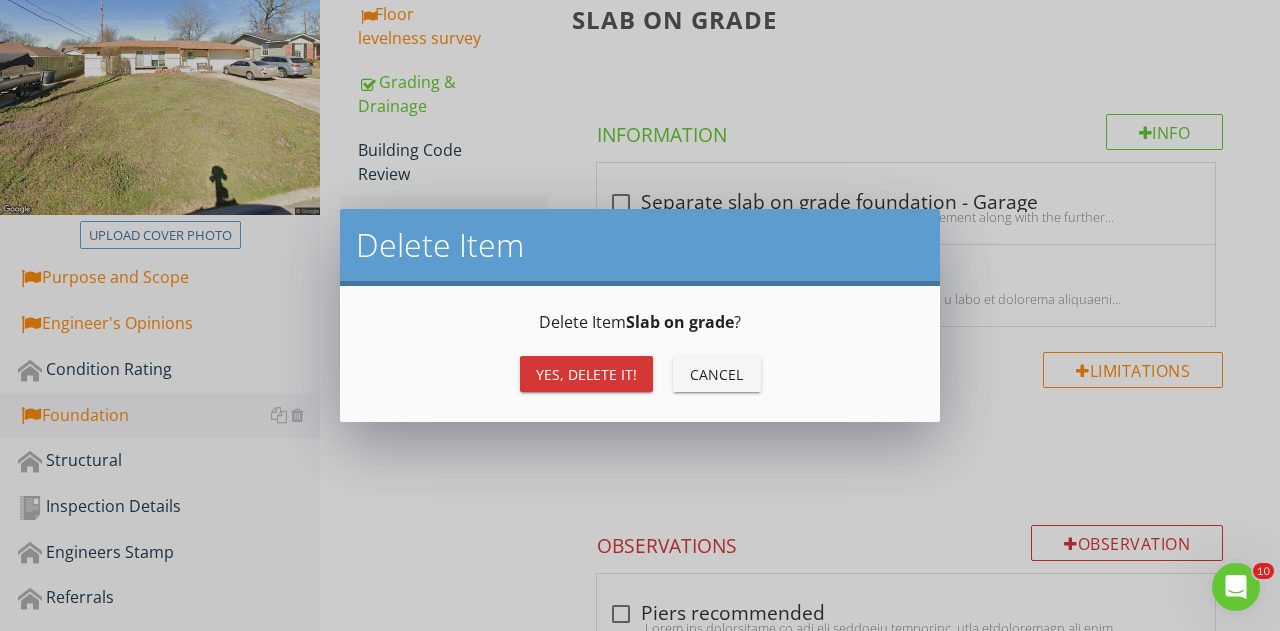 click on "Yes, Delete it!" at bounding box center (586, 374) 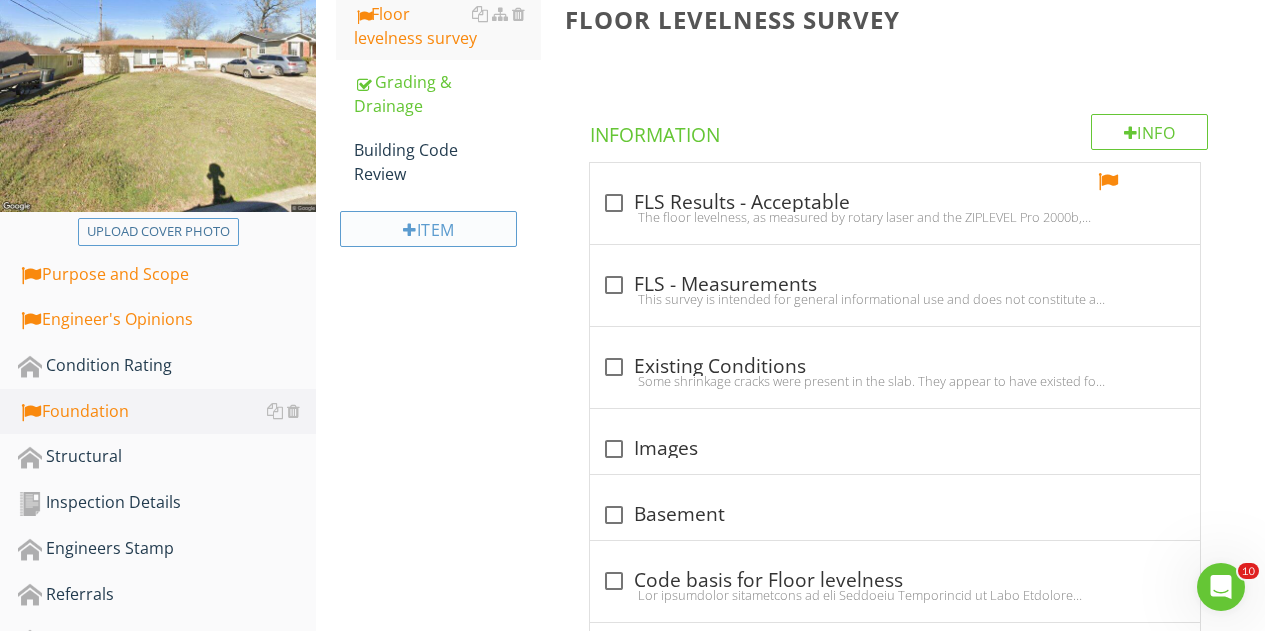 click on "Item" at bounding box center [428, 229] 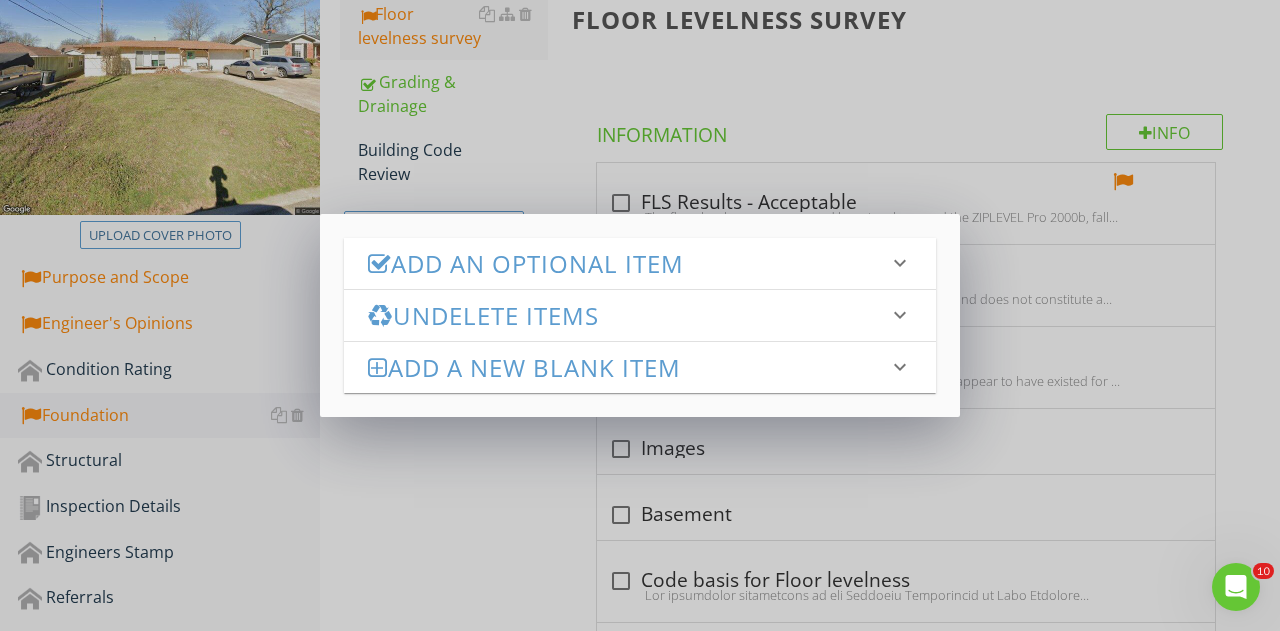 click on "Add an Optional Item" at bounding box center [628, 263] 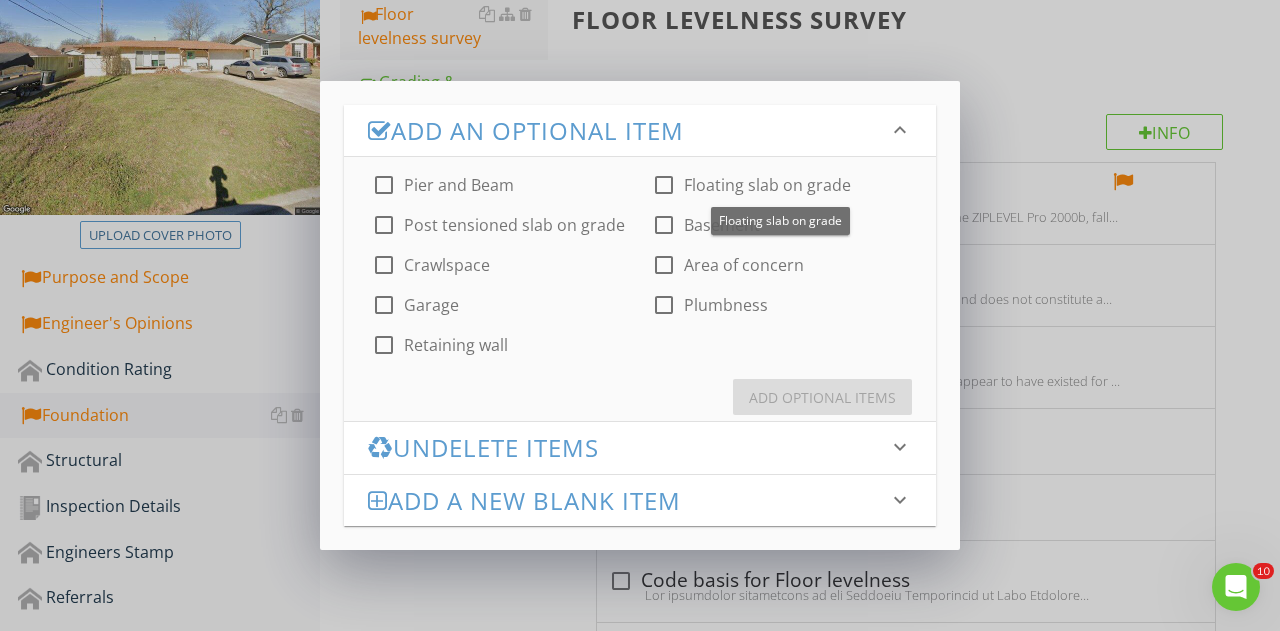 click on "Floating slab on grade" at bounding box center [767, 185] 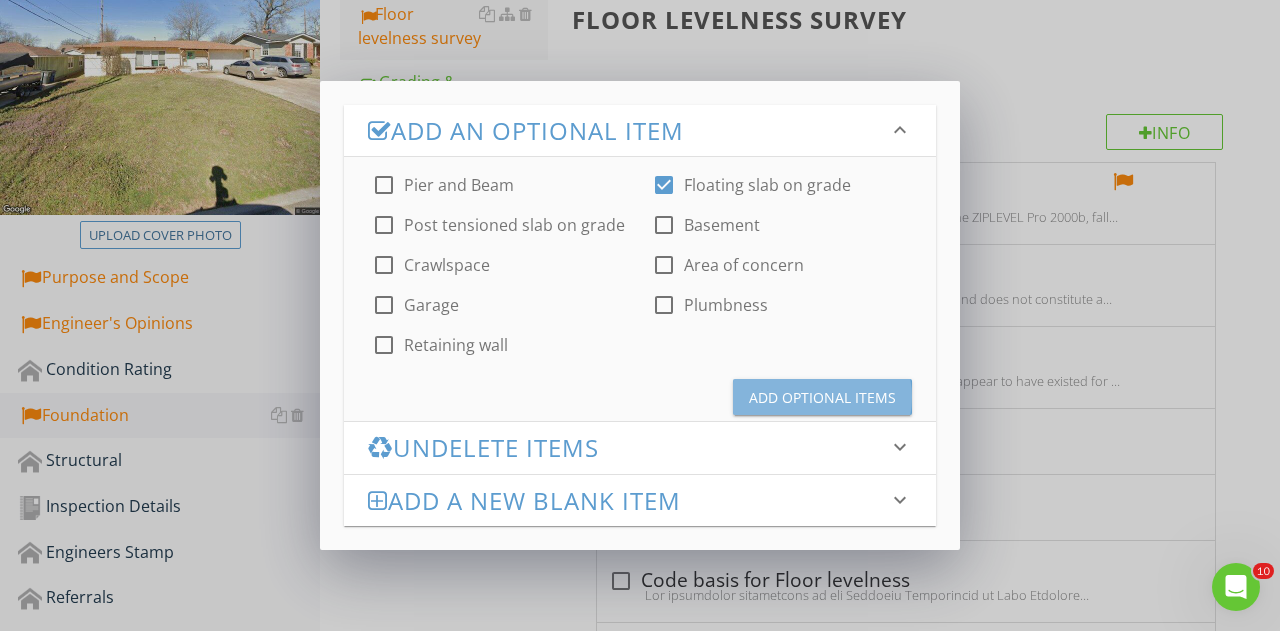 click on "Add Optional Items" at bounding box center (822, 397) 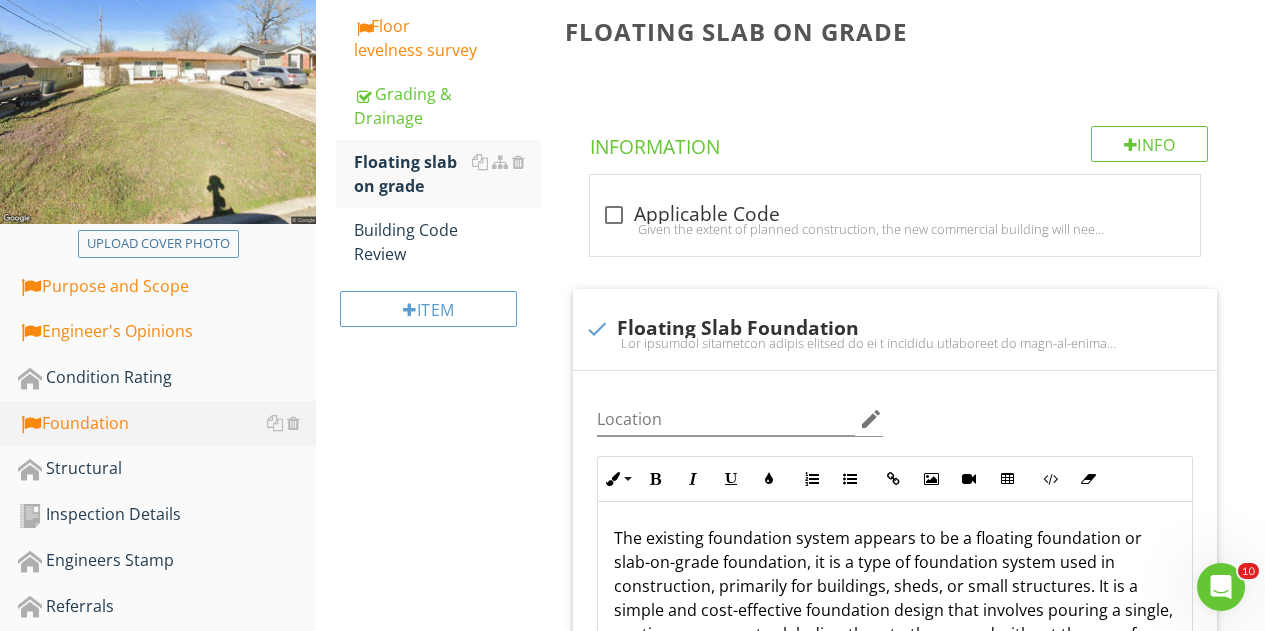 scroll, scrollTop: 469, scrollLeft: 0, axis: vertical 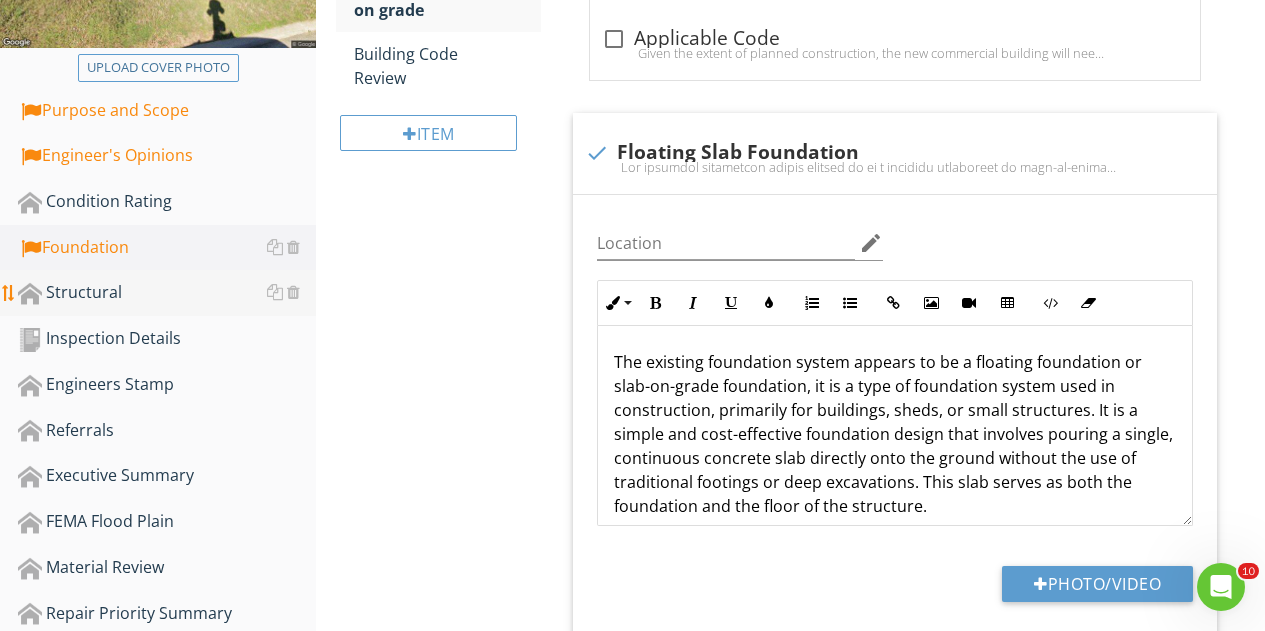 click on "Structural" at bounding box center [167, 293] 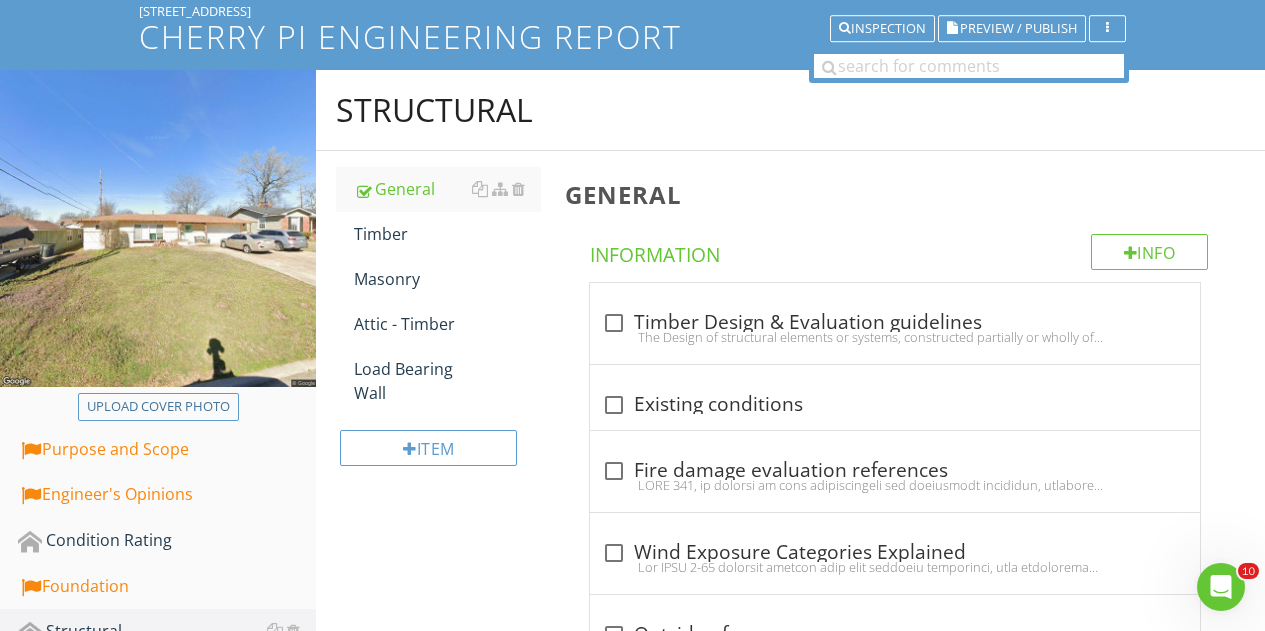 scroll, scrollTop: 109, scrollLeft: 0, axis: vertical 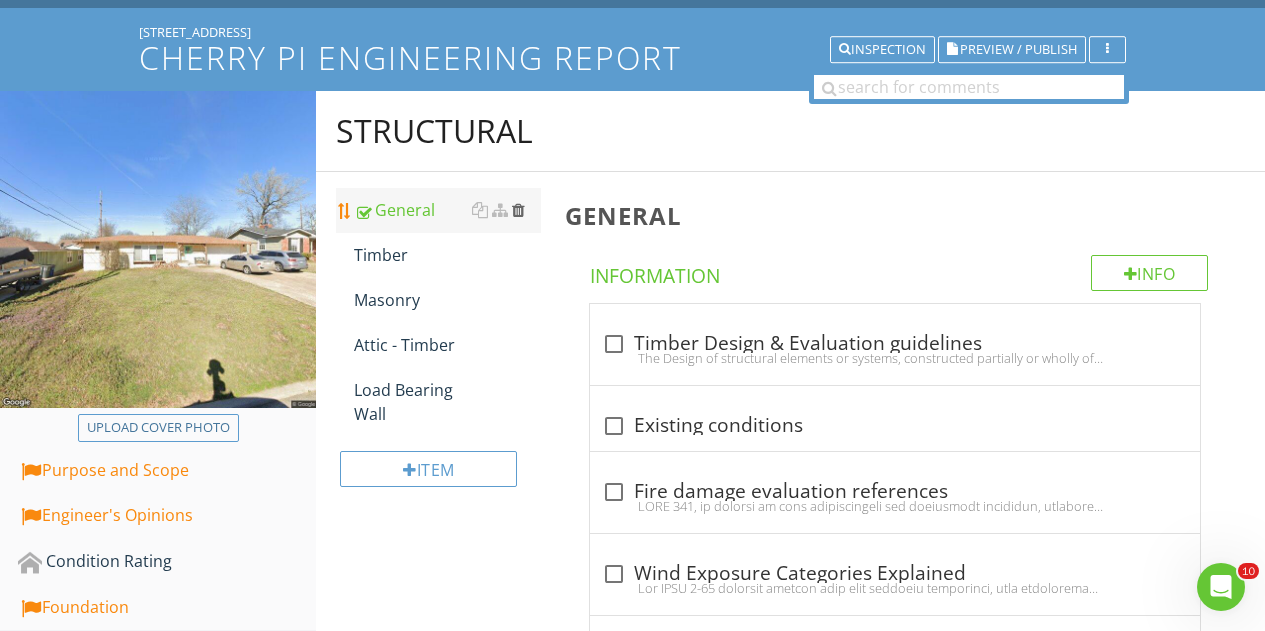 click at bounding box center [518, 210] 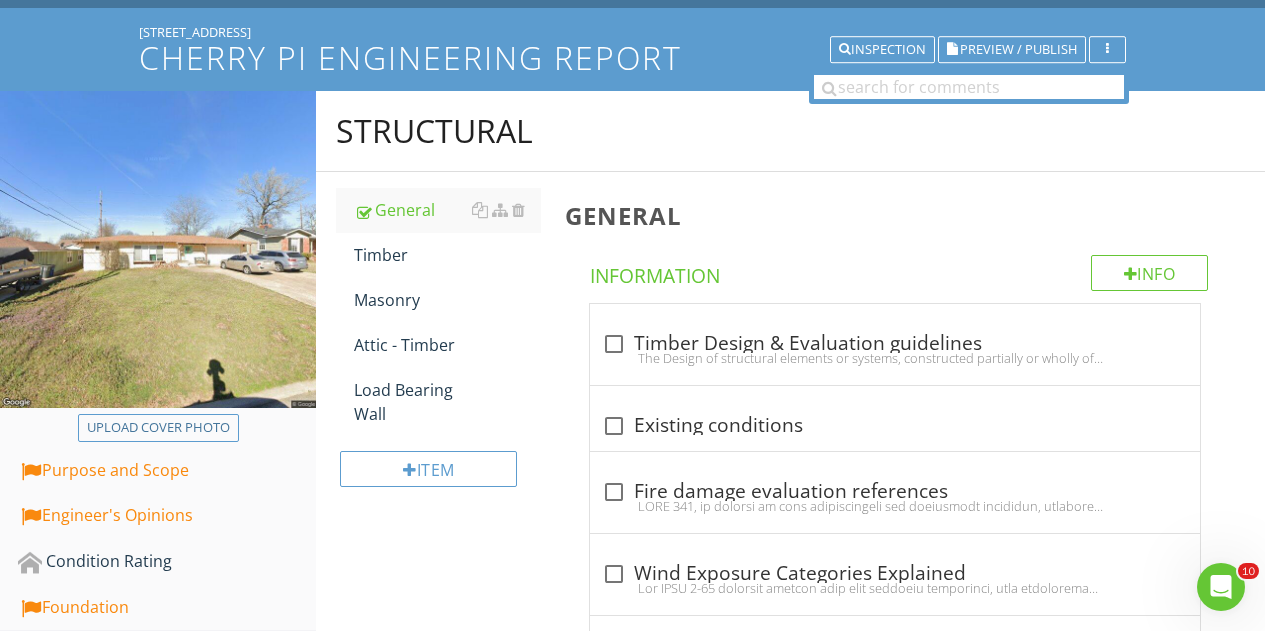 click at bounding box center (632, 315) 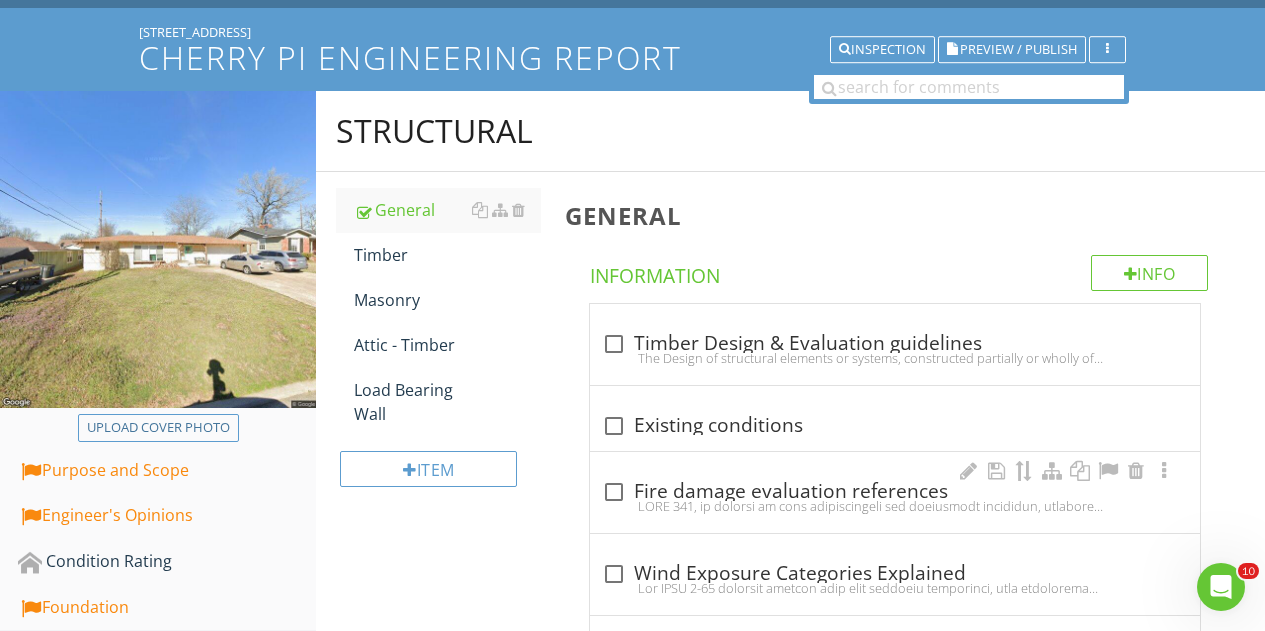 click at bounding box center [895, 506] 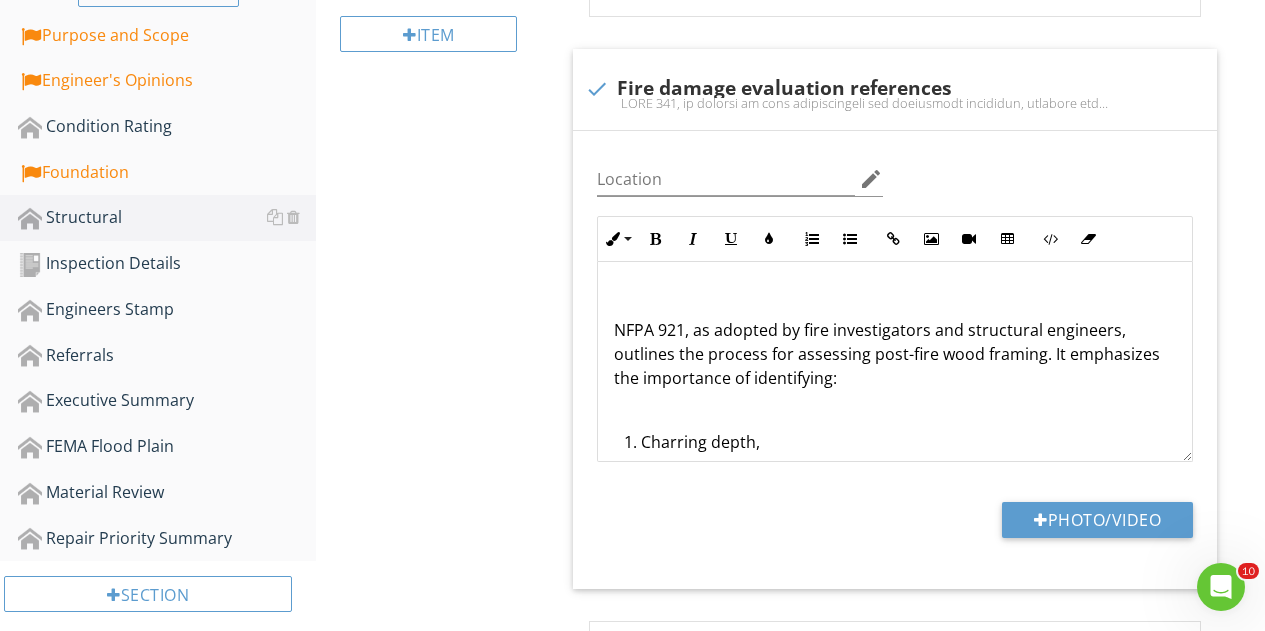 scroll, scrollTop: 543, scrollLeft: 0, axis: vertical 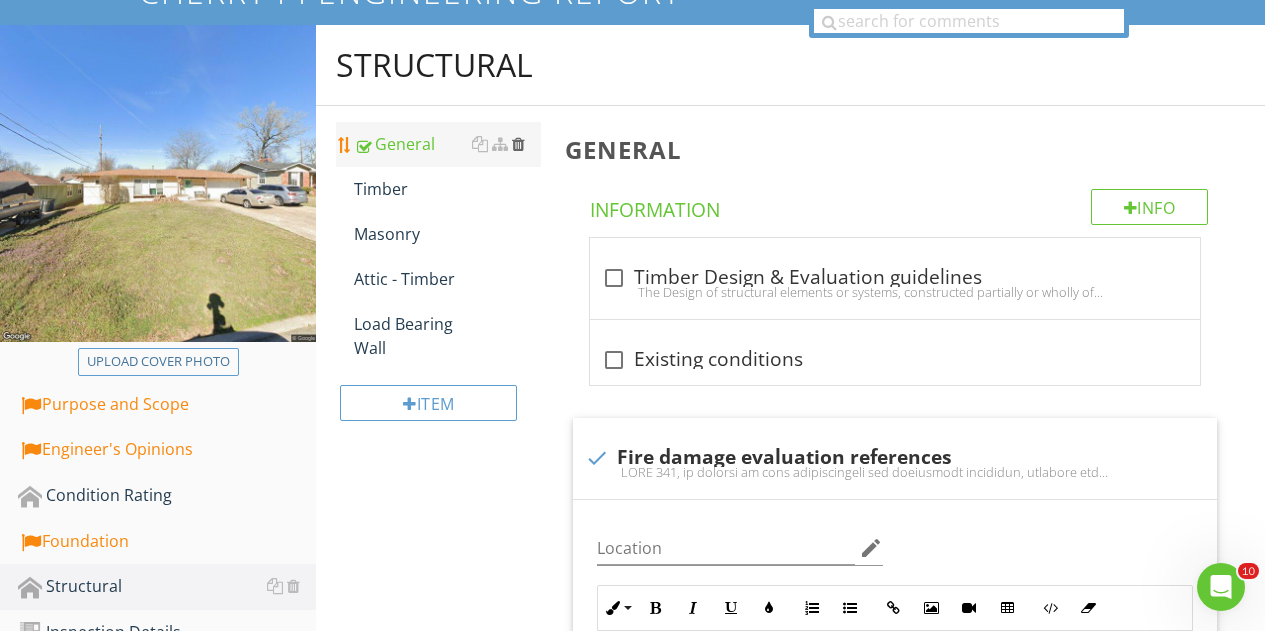 click at bounding box center [518, 144] 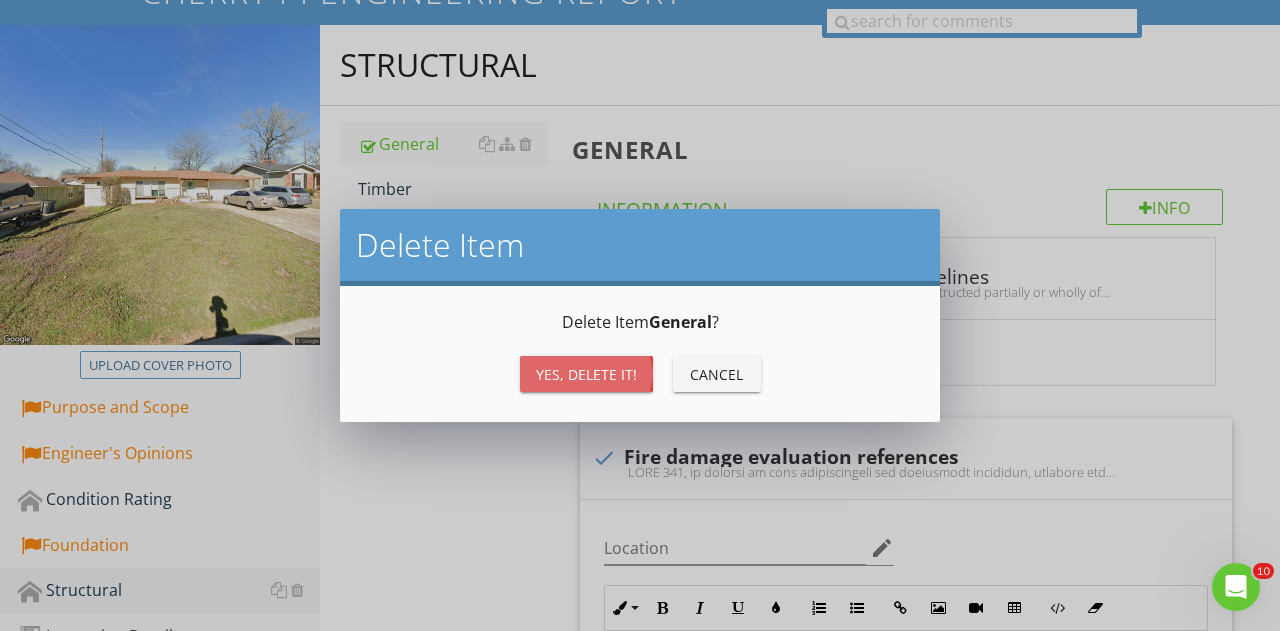 click on "Yes, Delete it!" at bounding box center (586, 374) 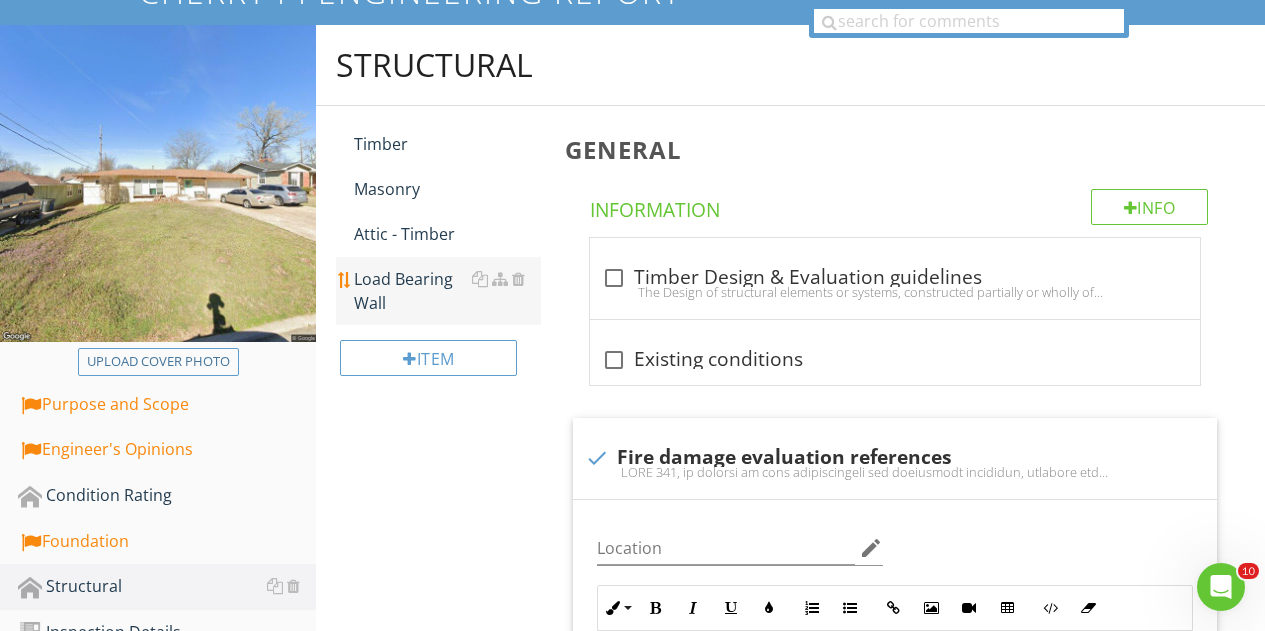 click on "Load Bearing Wall" at bounding box center [447, 291] 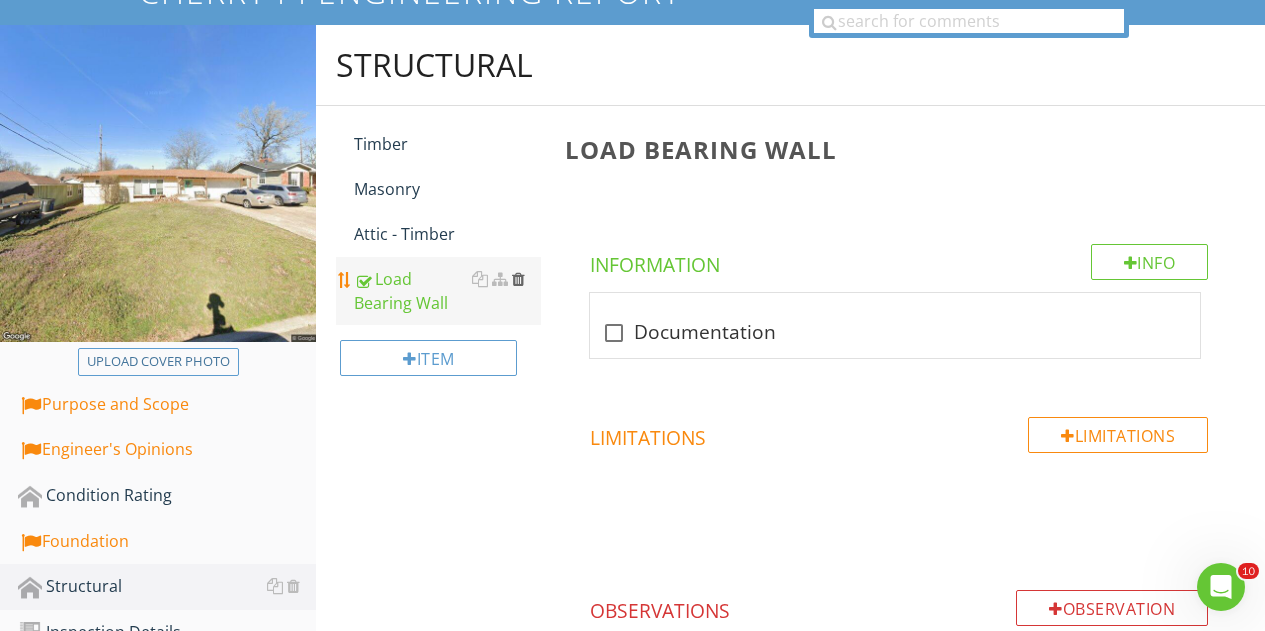 click at bounding box center [518, 279] 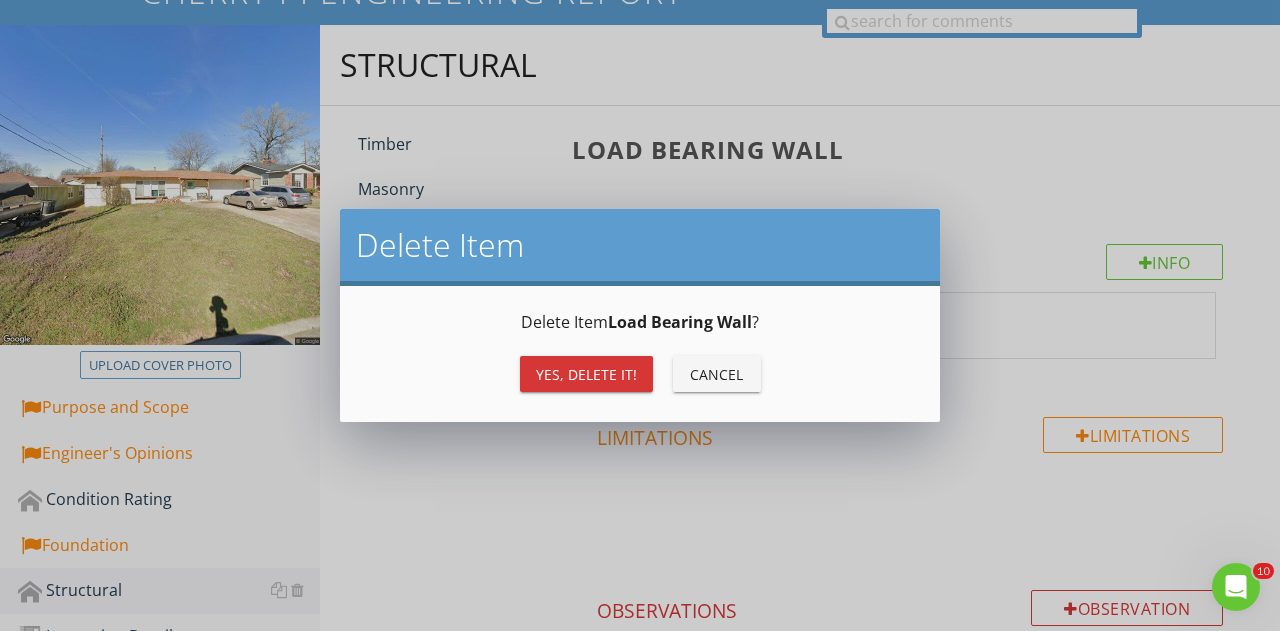 click on "Yes, Delete it!" at bounding box center [586, 374] 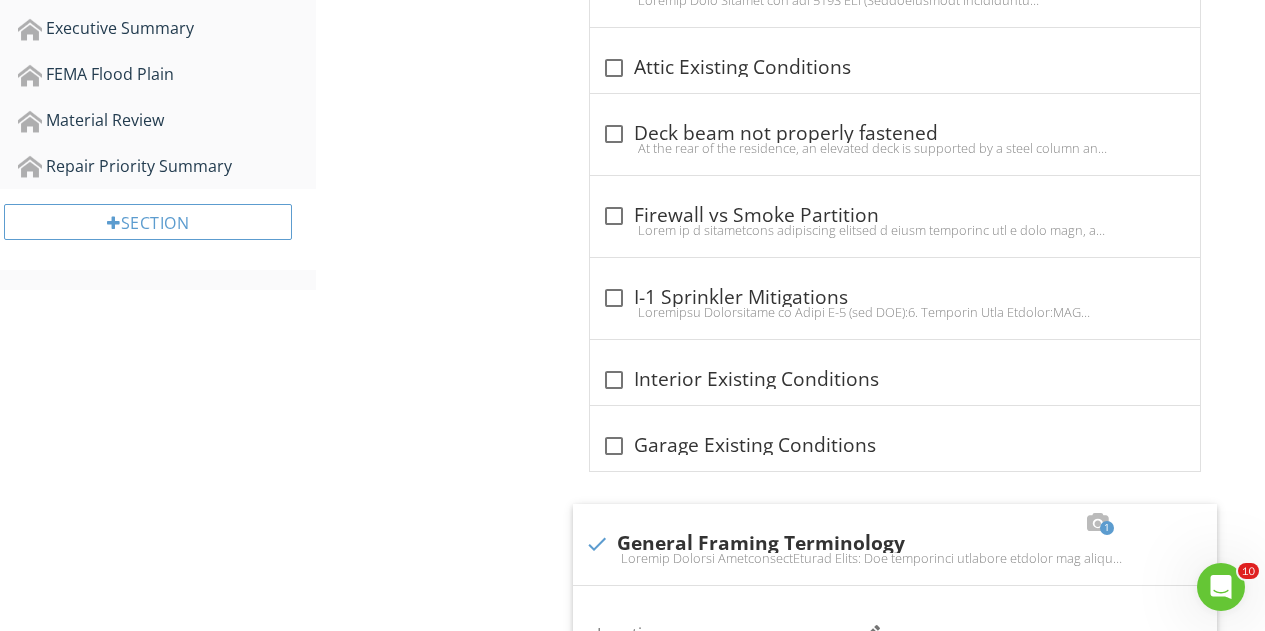 scroll, scrollTop: 1032, scrollLeft: 0, axis: vertical 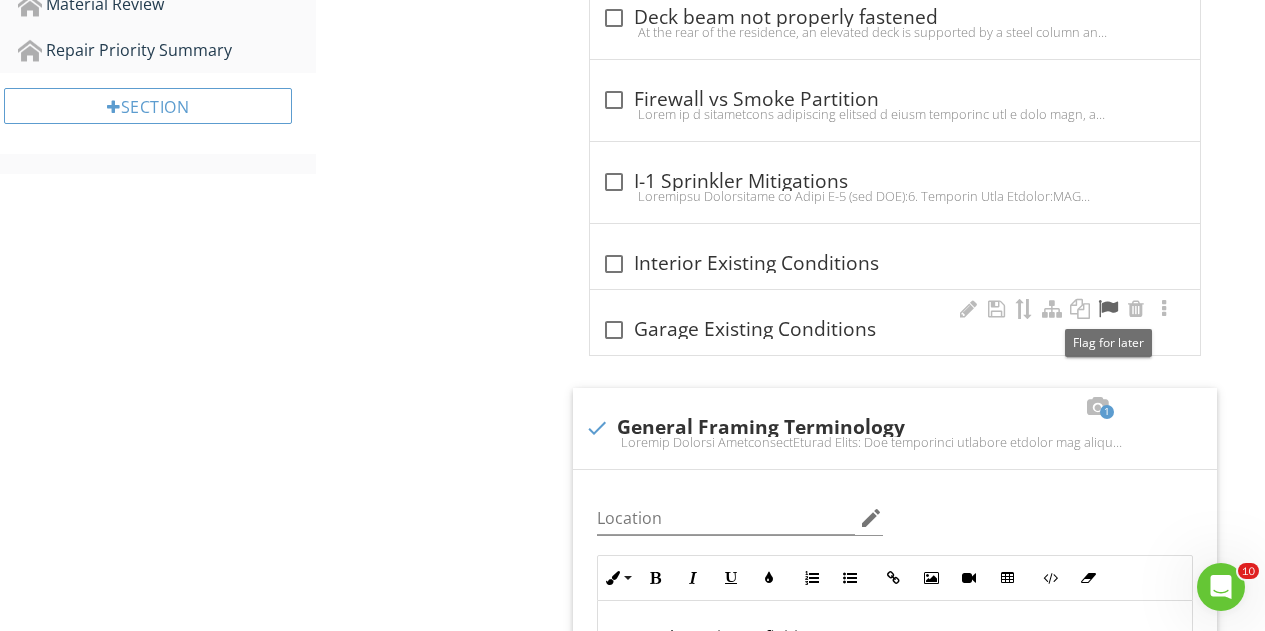 click at bounding box center (1108, 309) 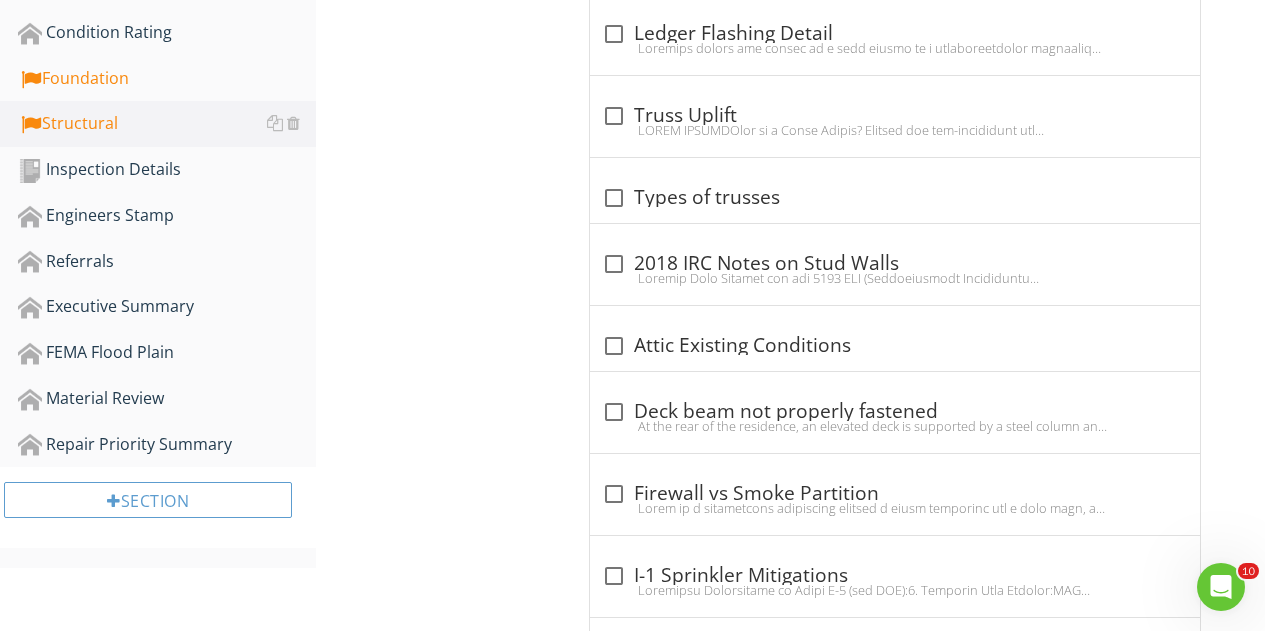 scroll, scrollTop: 381, scrollLeft: 0, axis: vertical 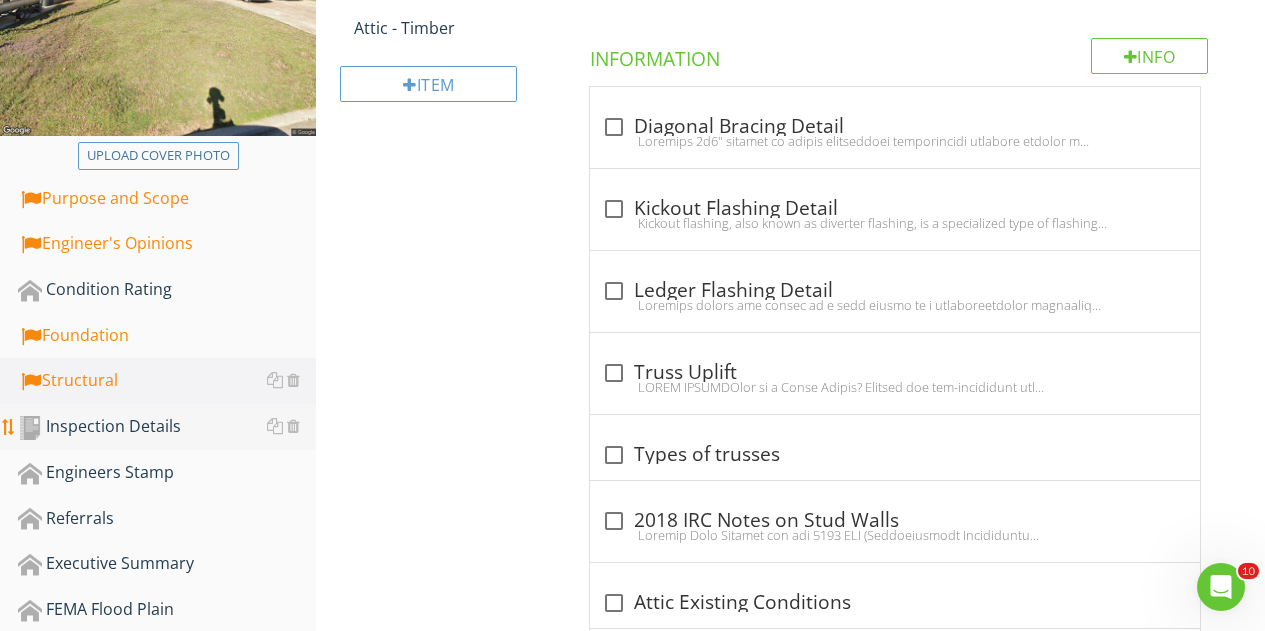 click on "Inspection Details" at bounding box center [167, 427] 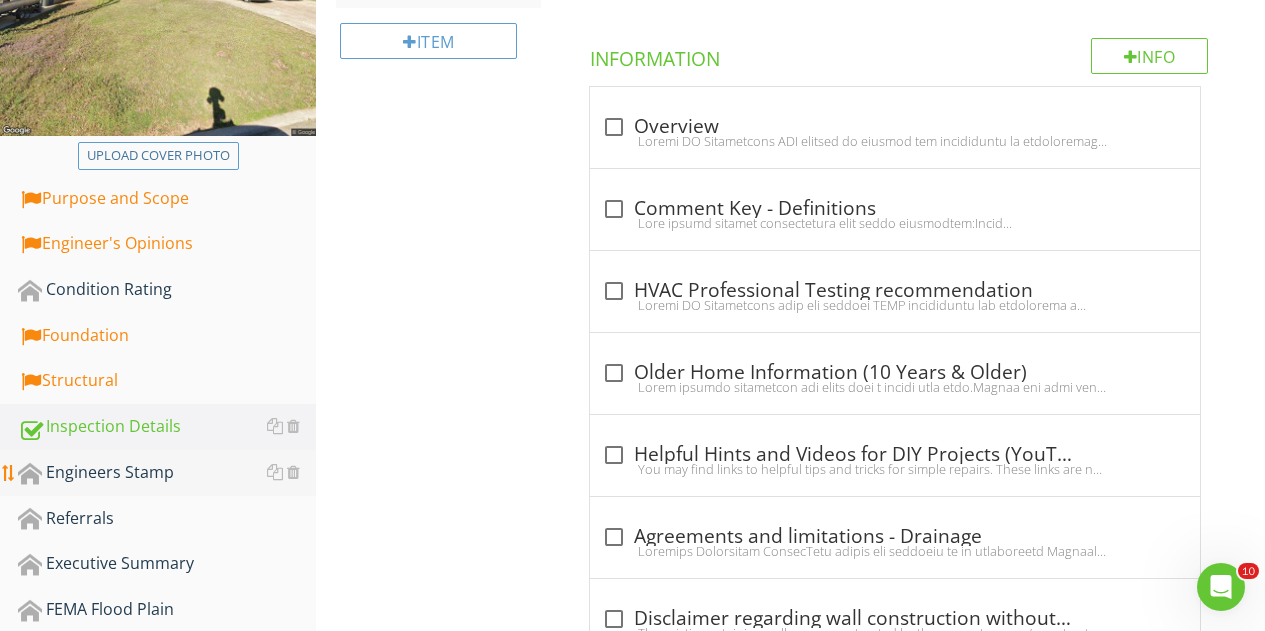 click on "Engineers Stamp" at bounding box center [167, 473] 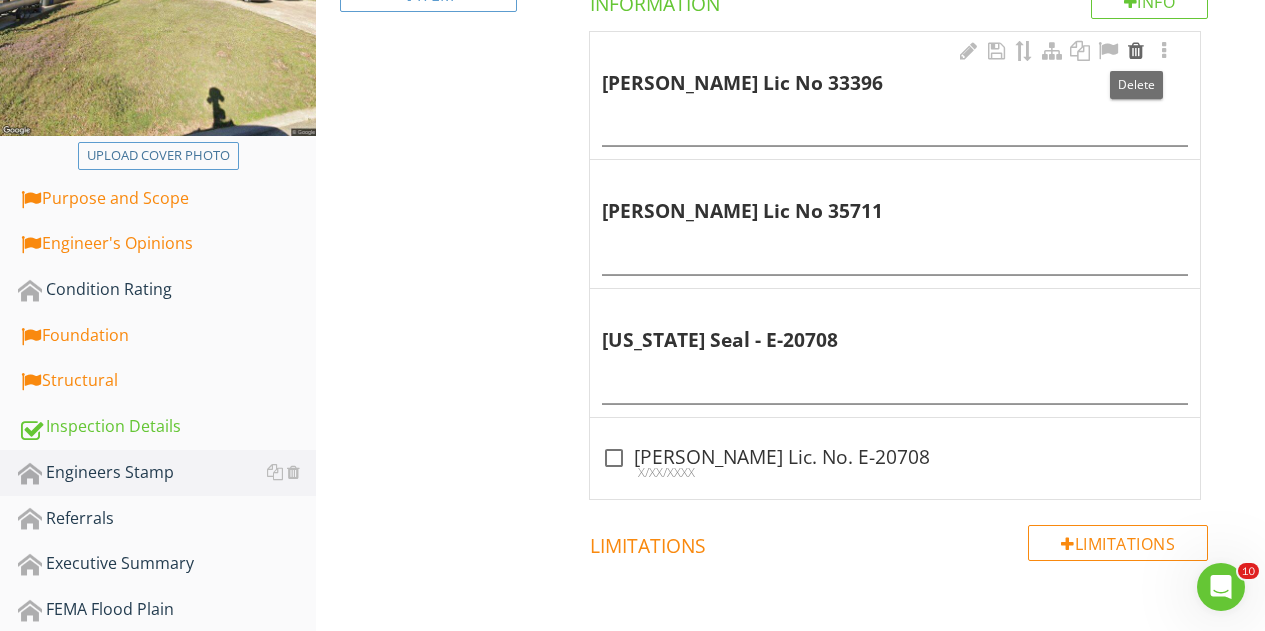 click at bounding box center [1136, 51] 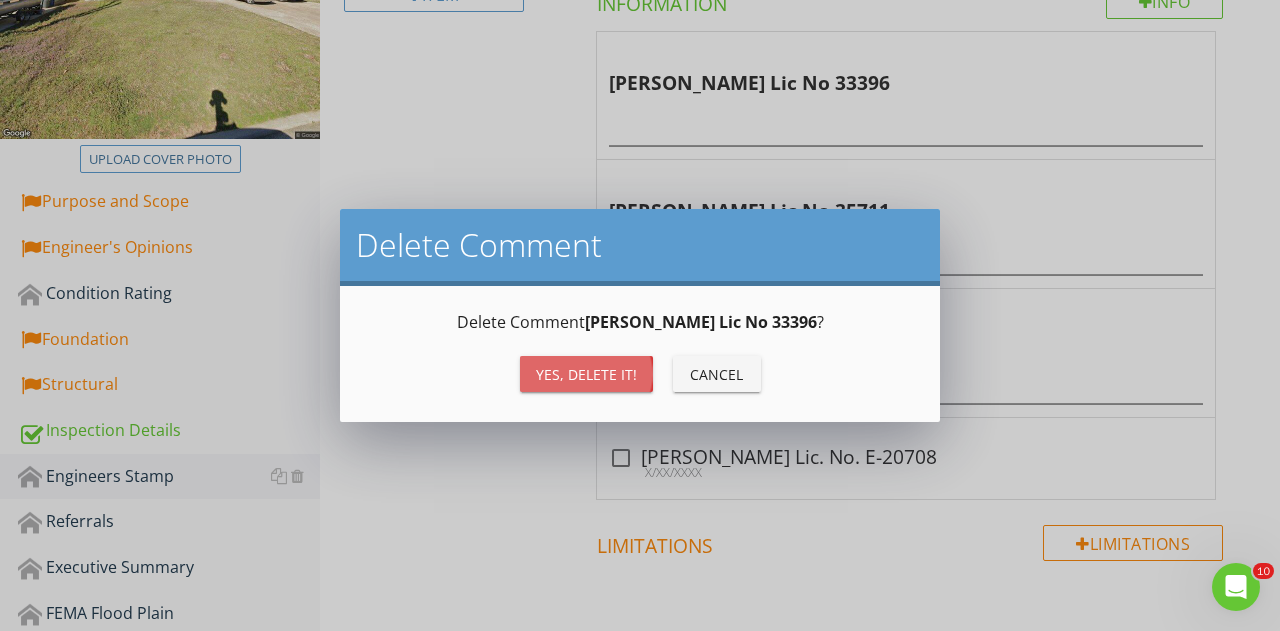 click on "Yes, Delete it!" at bounding box center (586, 374) 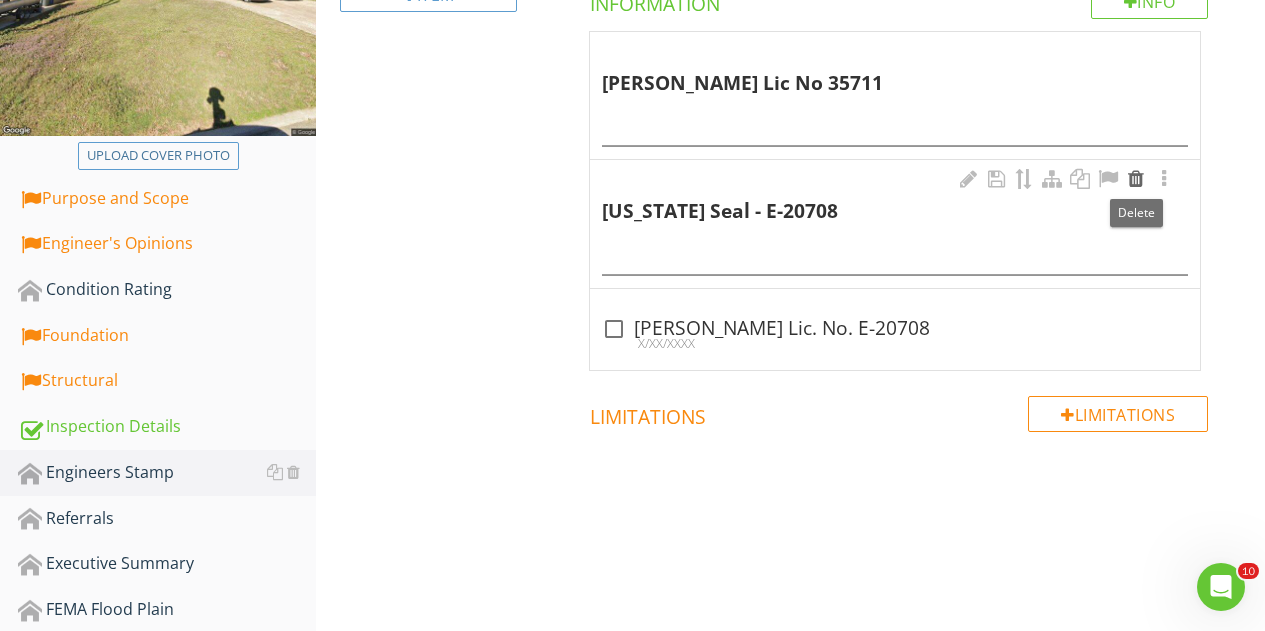 click at bounding box center (1136, 179) 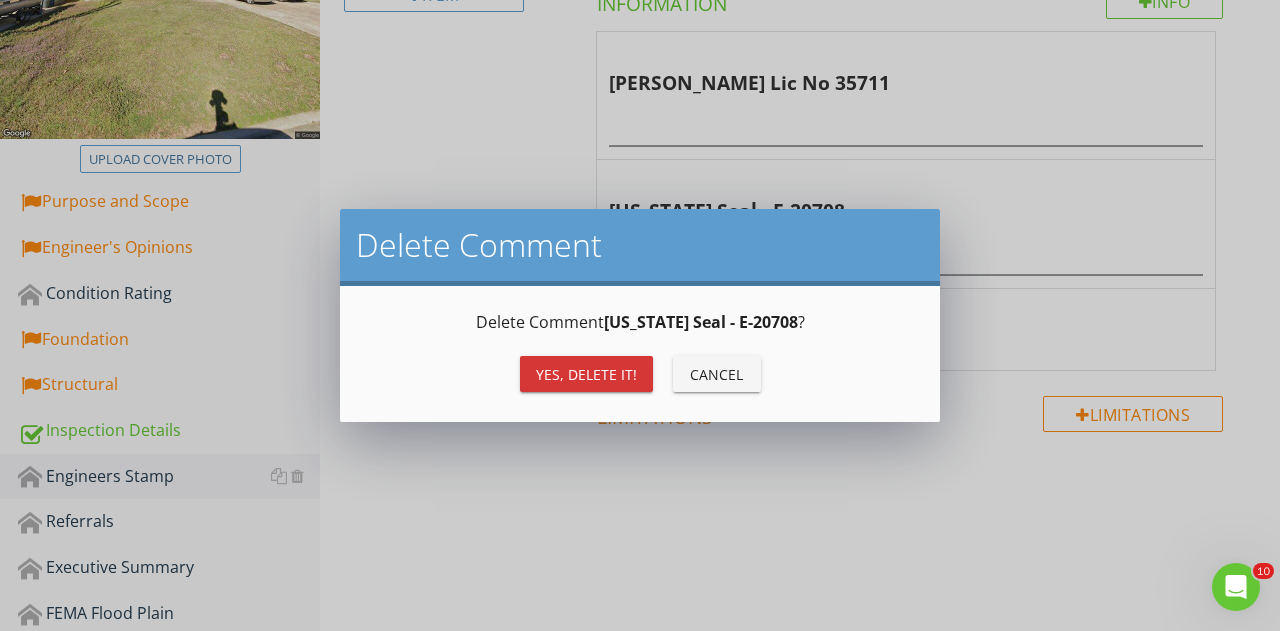 click on "Yes, Delete it!" at bounding box center [586, 374] 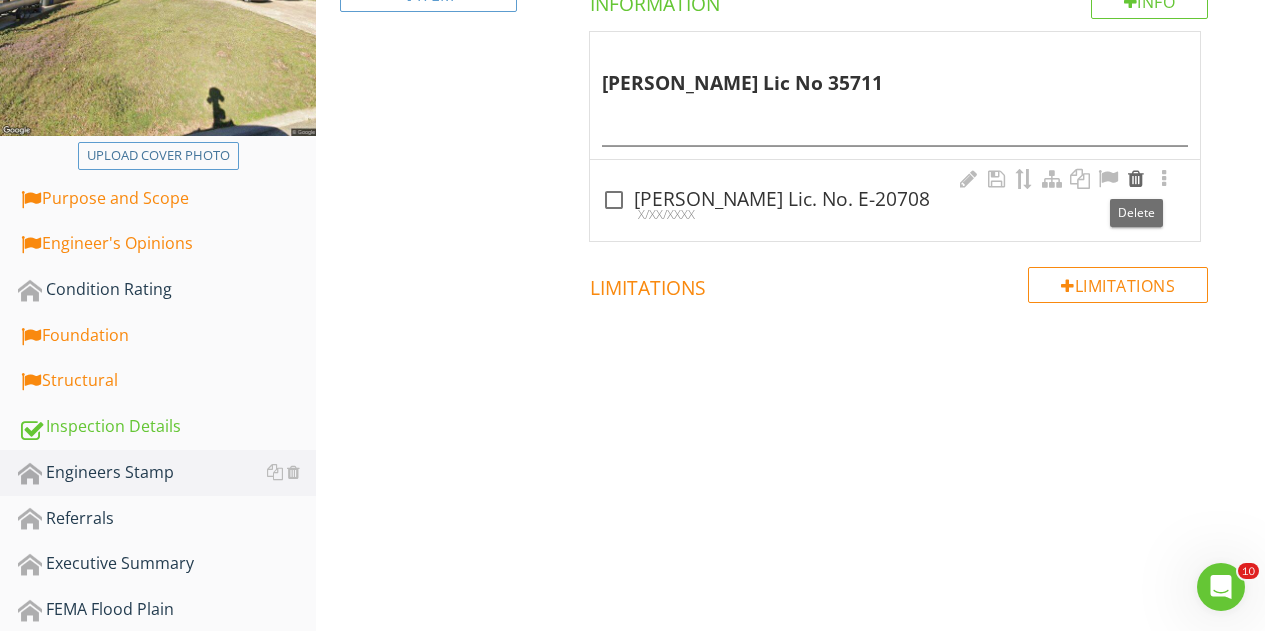click at bounding box center [1136, 179] 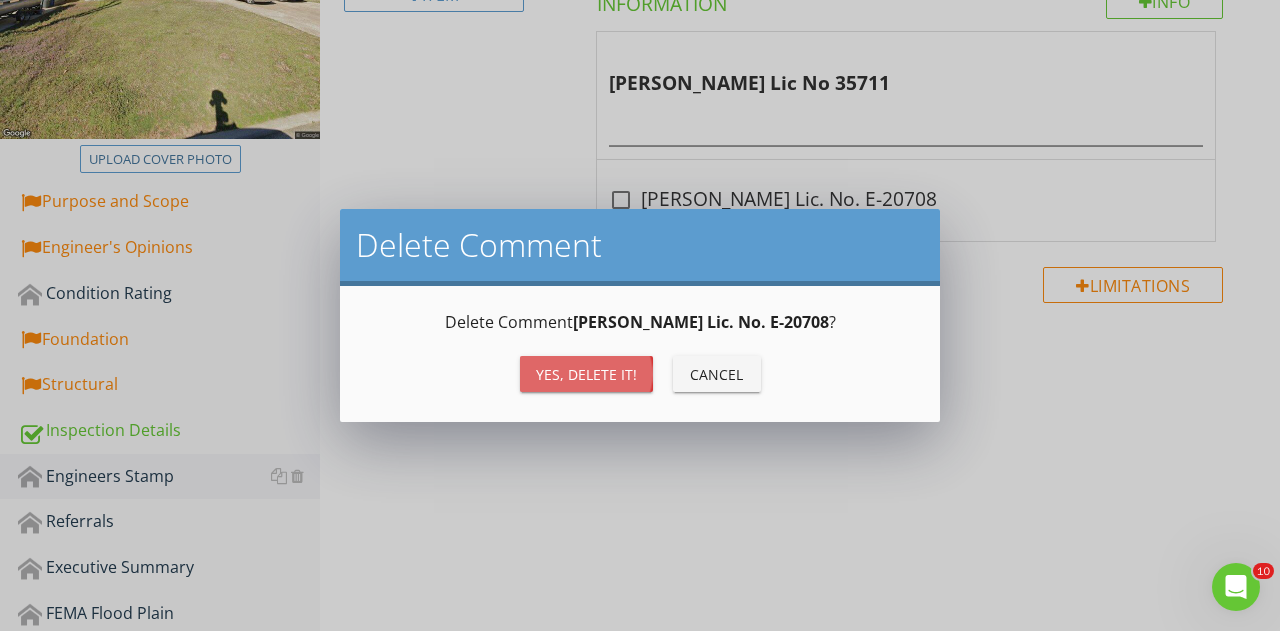 click on "Yes, Delete it!" at bounding box center [586, 374] 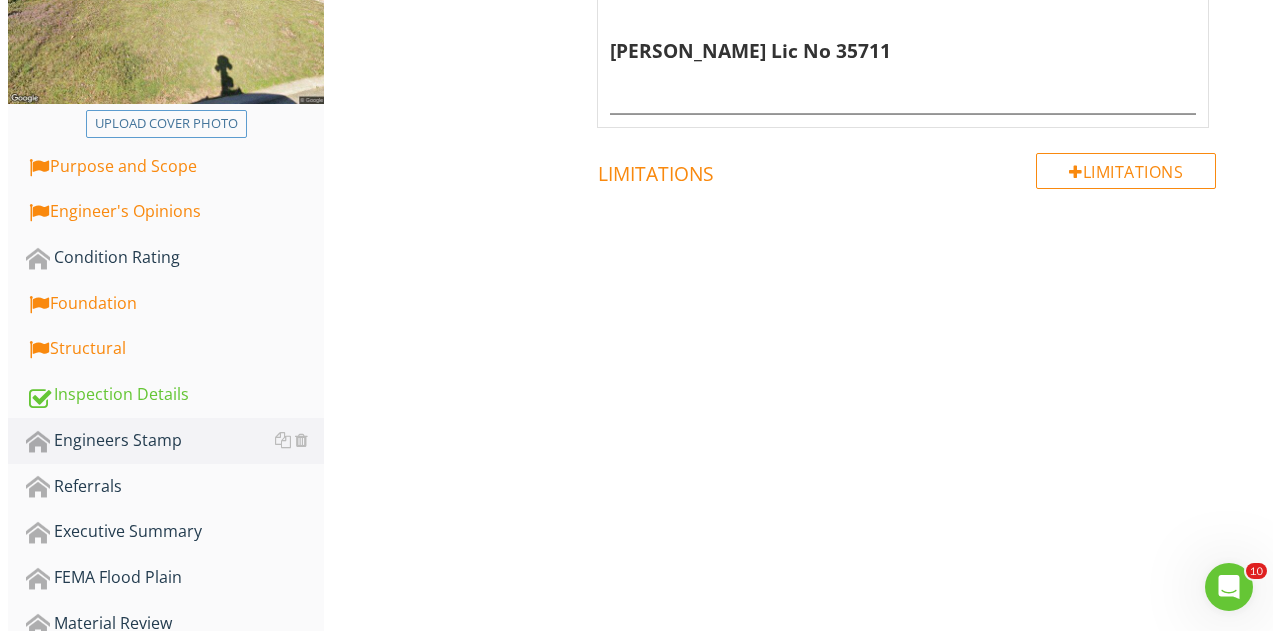 scroll, scrollTop: 463, scrollLeft: 0, axis: vertical 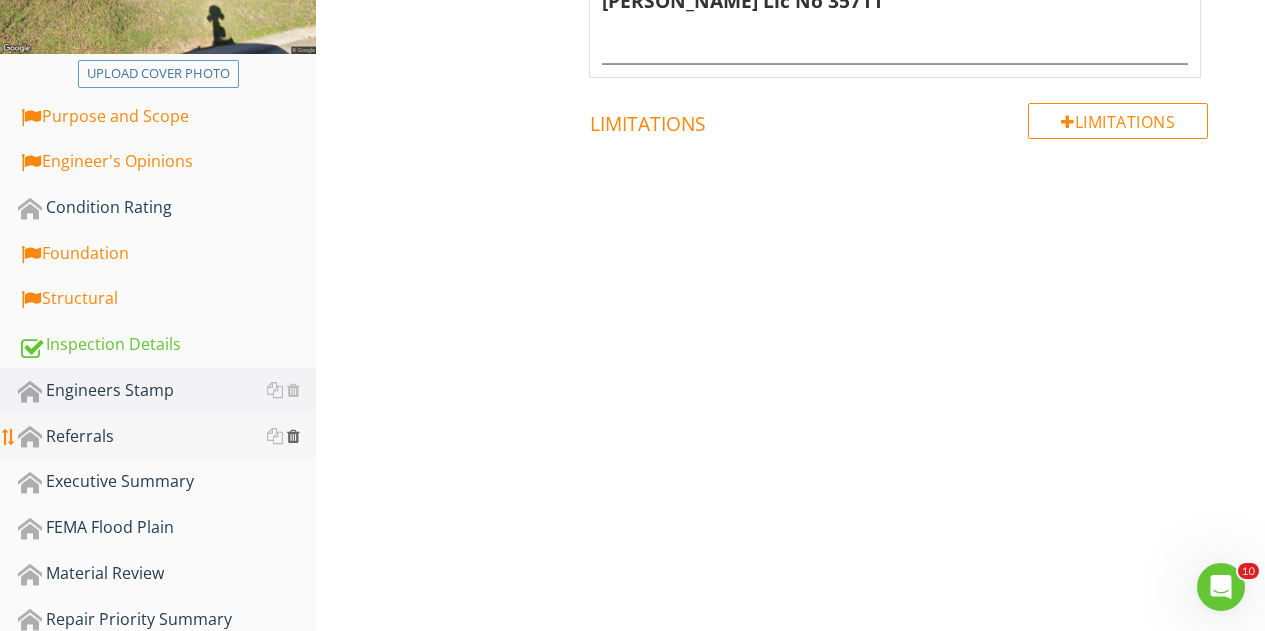 click at bounding box center (293, 436) 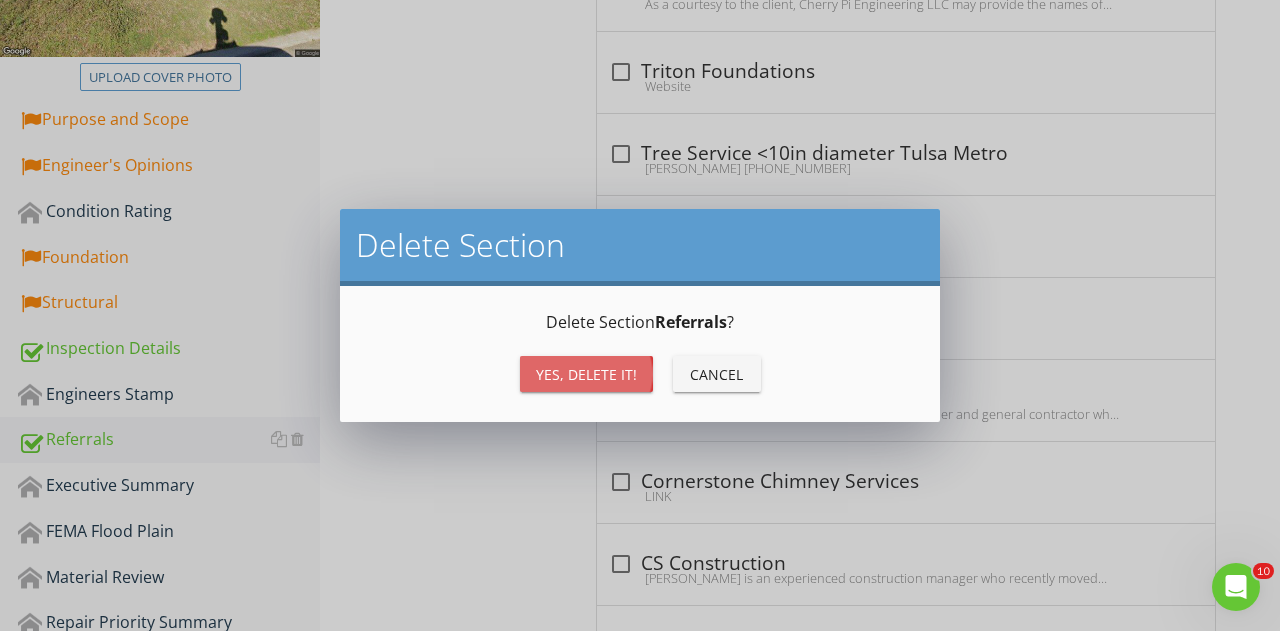 click on "Yes, Delete it!" at bounding box center [586, 374] 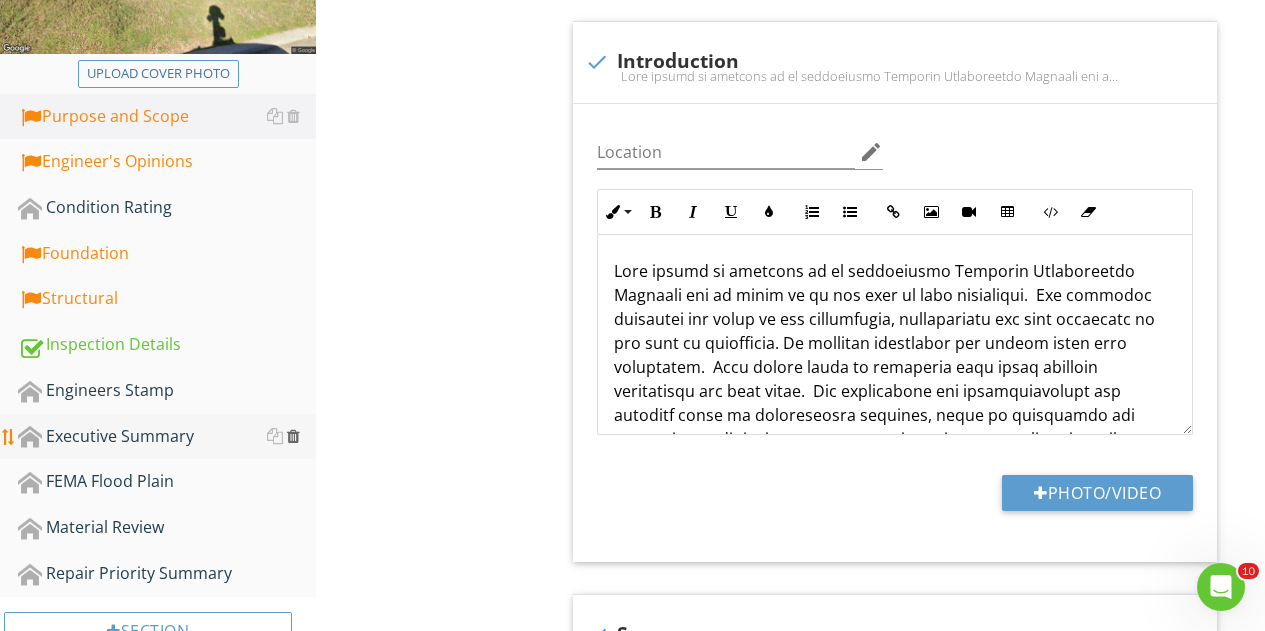 click at bounding box center (293, 436) 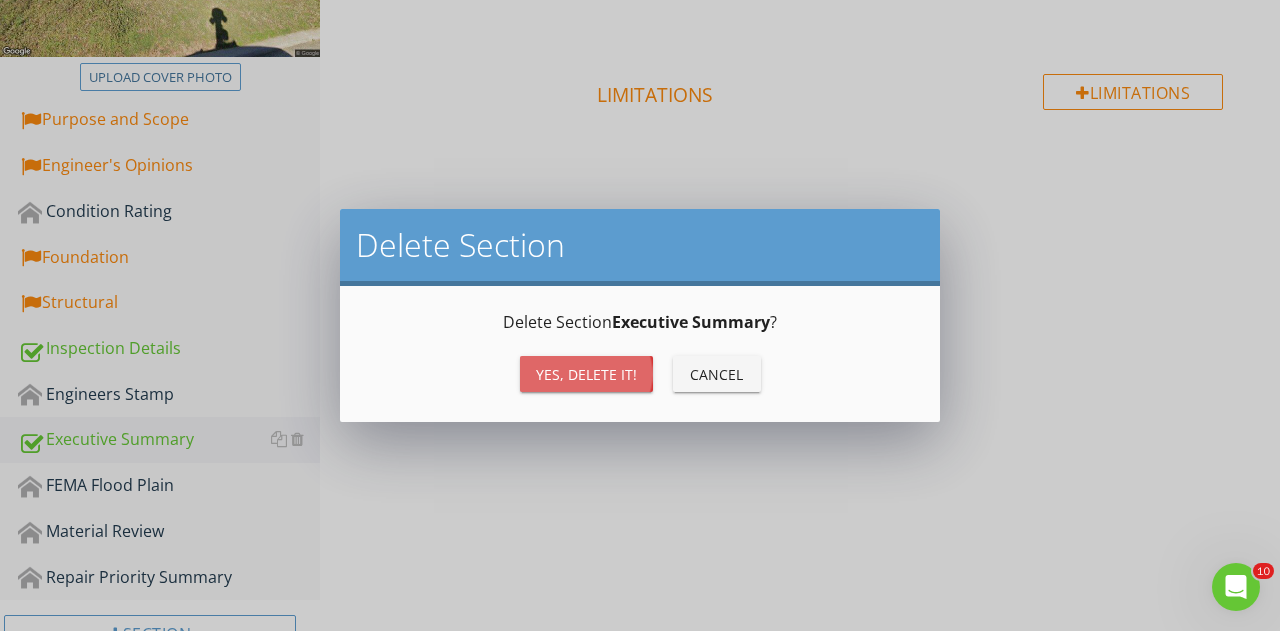 click on "Yes, Delete it!" at bounding box center (586, 374) 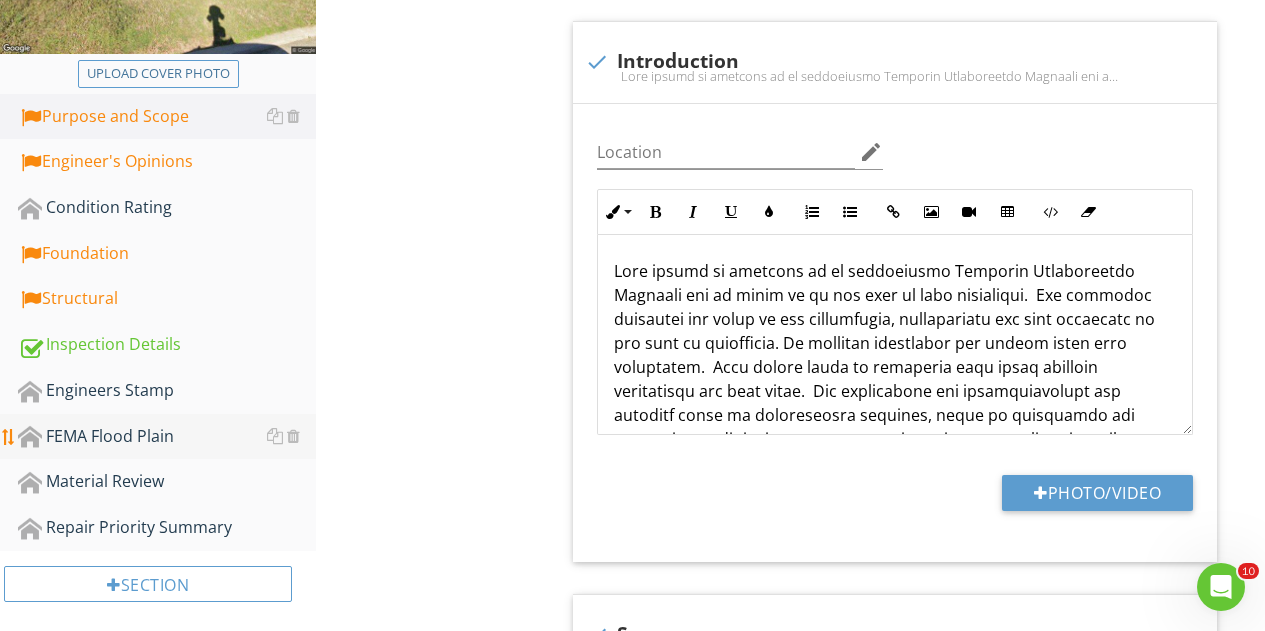 click at bounding box center (283, 436) 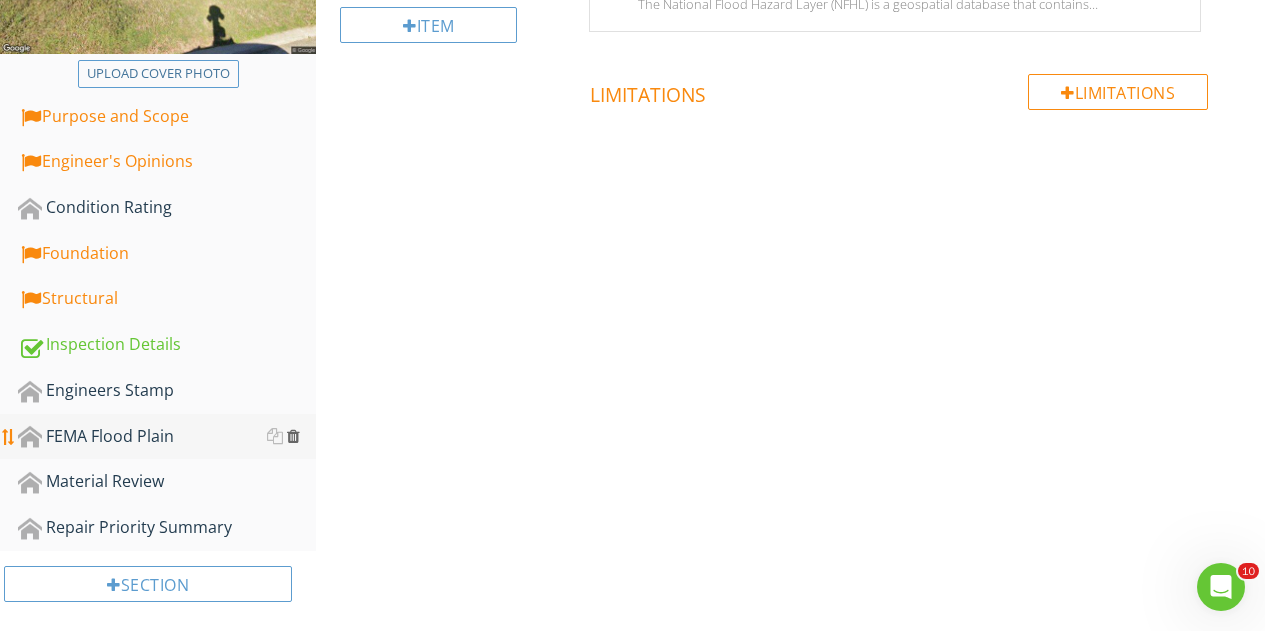 click at bounding box center [293, 436] 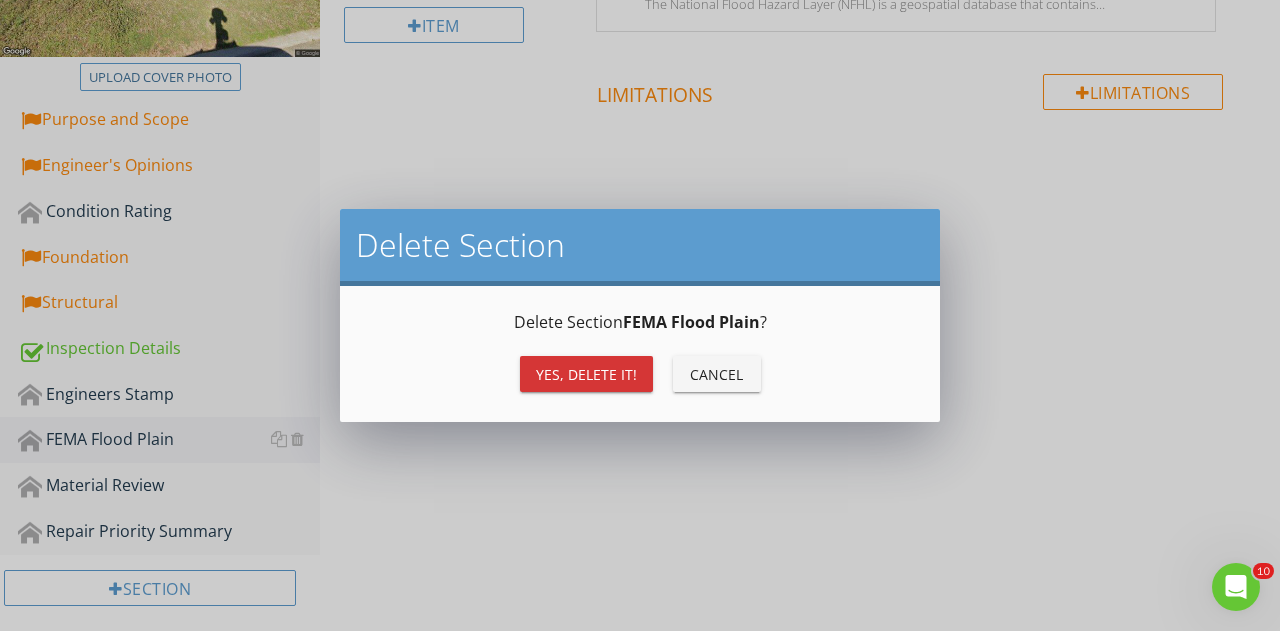 click on "Yes, Delete it!" at bounding box center [586, 374] 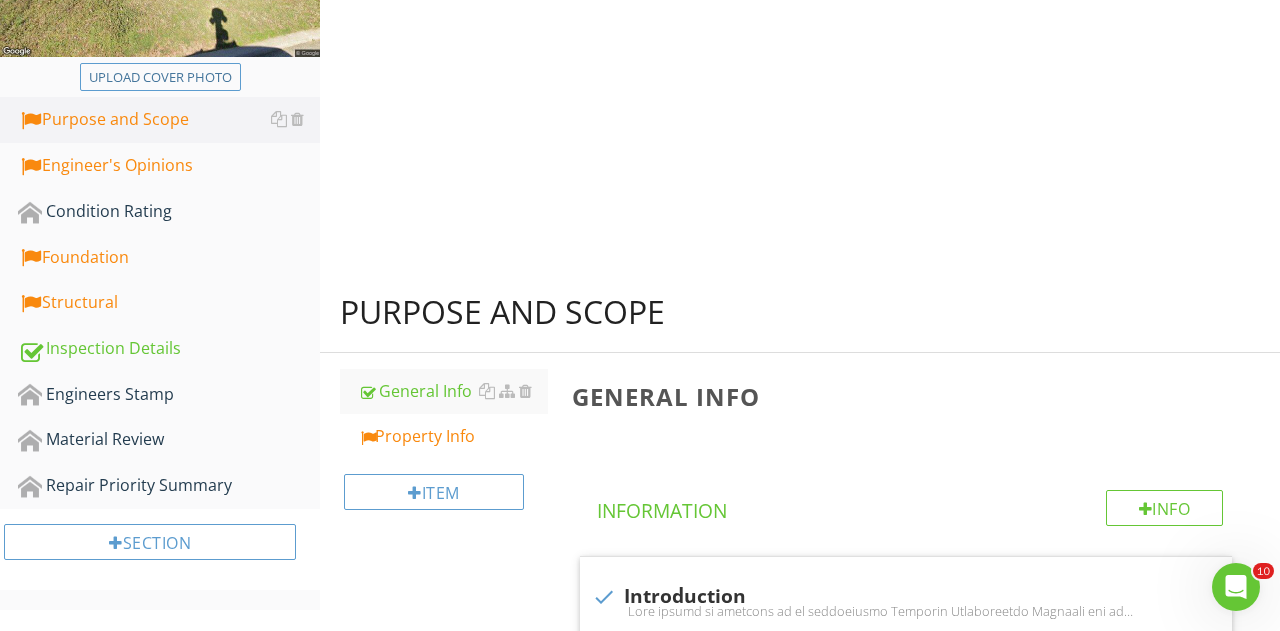 scroll, scrollTop: 438, scrollLeft: 0, axis: vertical 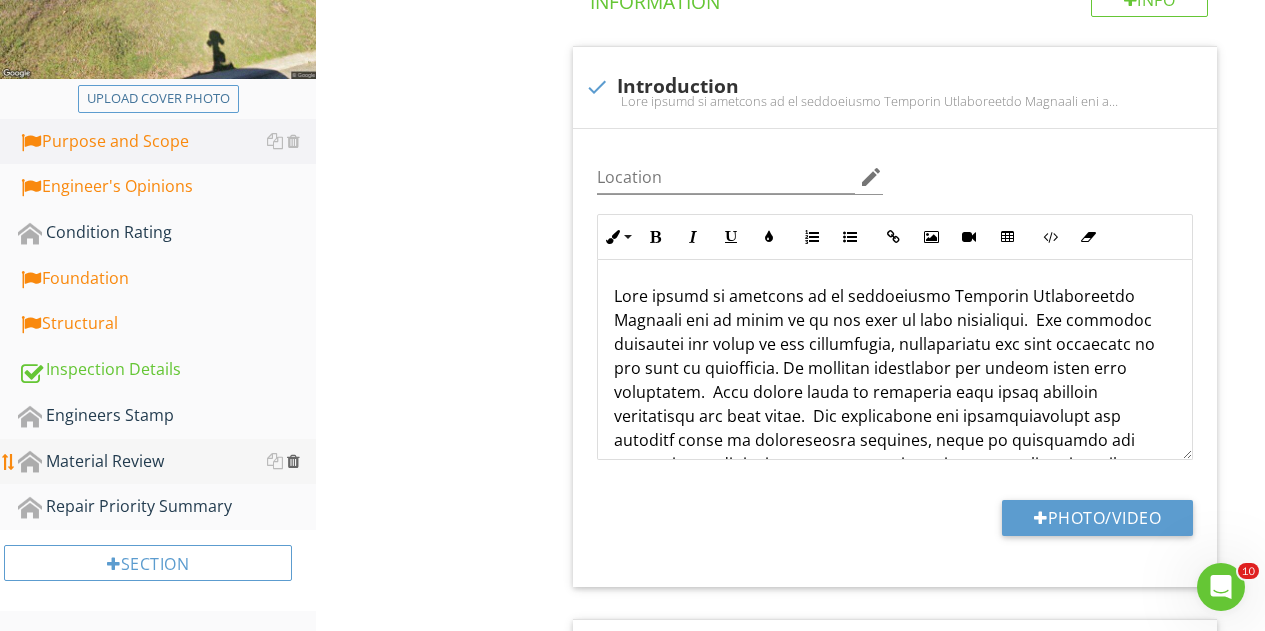 click at bounding box center (293, 461) 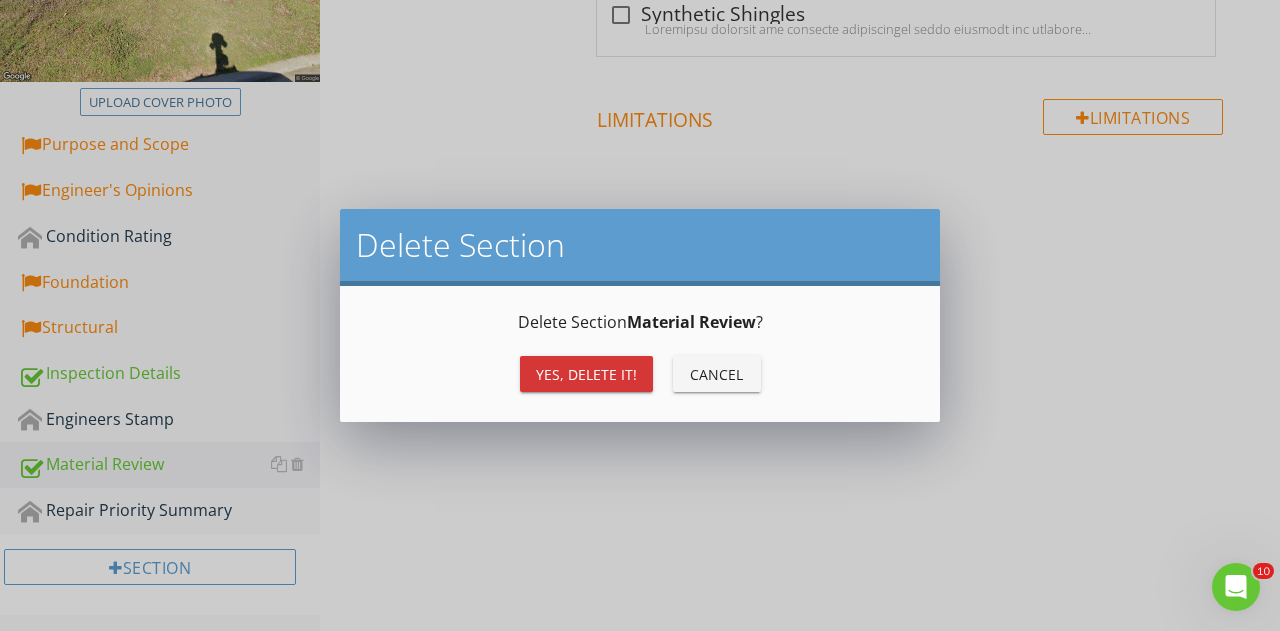 click on "Yes, Delete it!   Cancel" at bounding box center [640, 374] 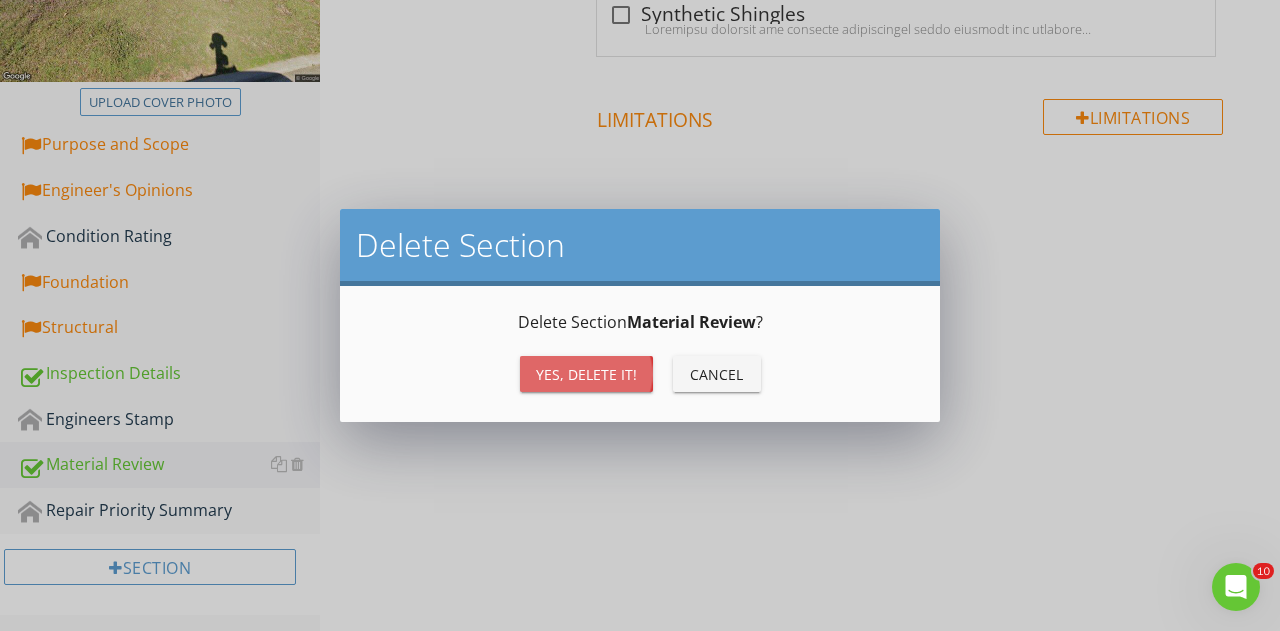 click on "Yes, Delete it!" at bounding box center [586, 374] 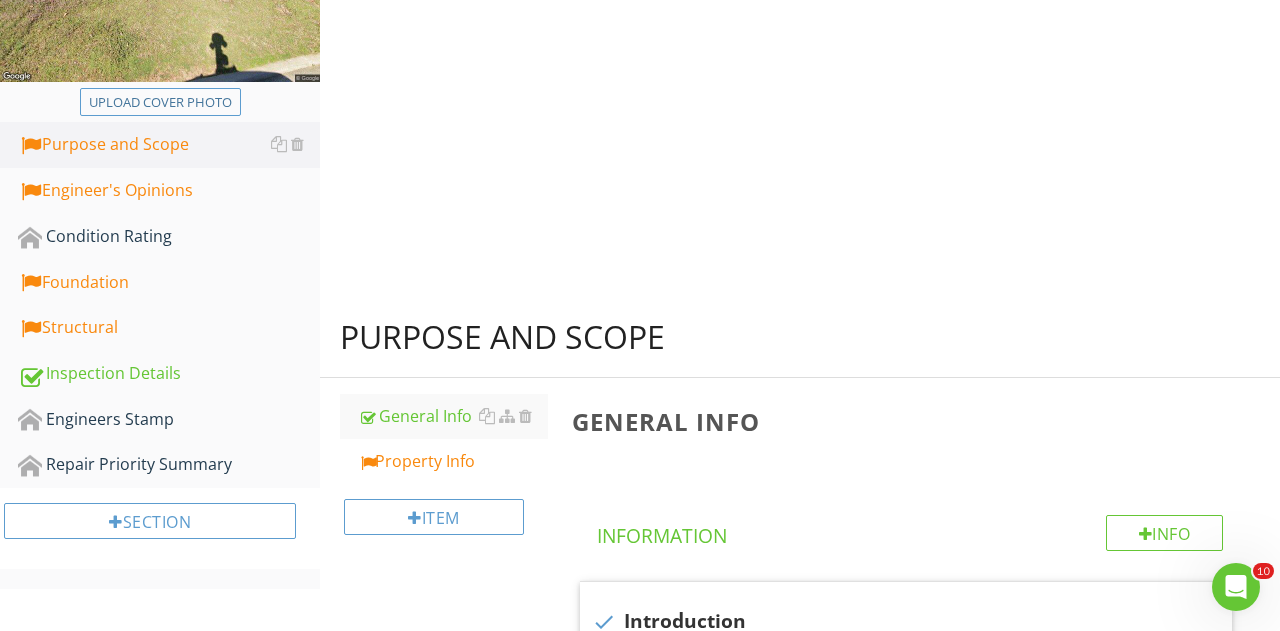 scroll, scrollTop: 392, scrollLeft: 0, axis: vertical 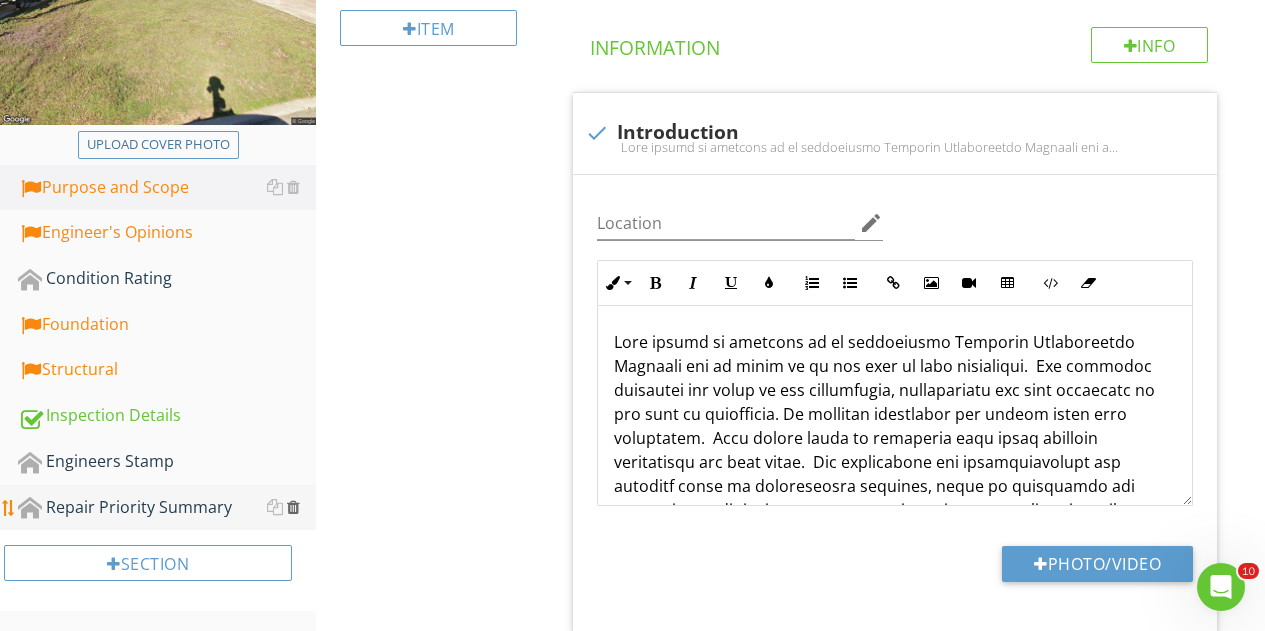 click at bounding box center (293, 507) 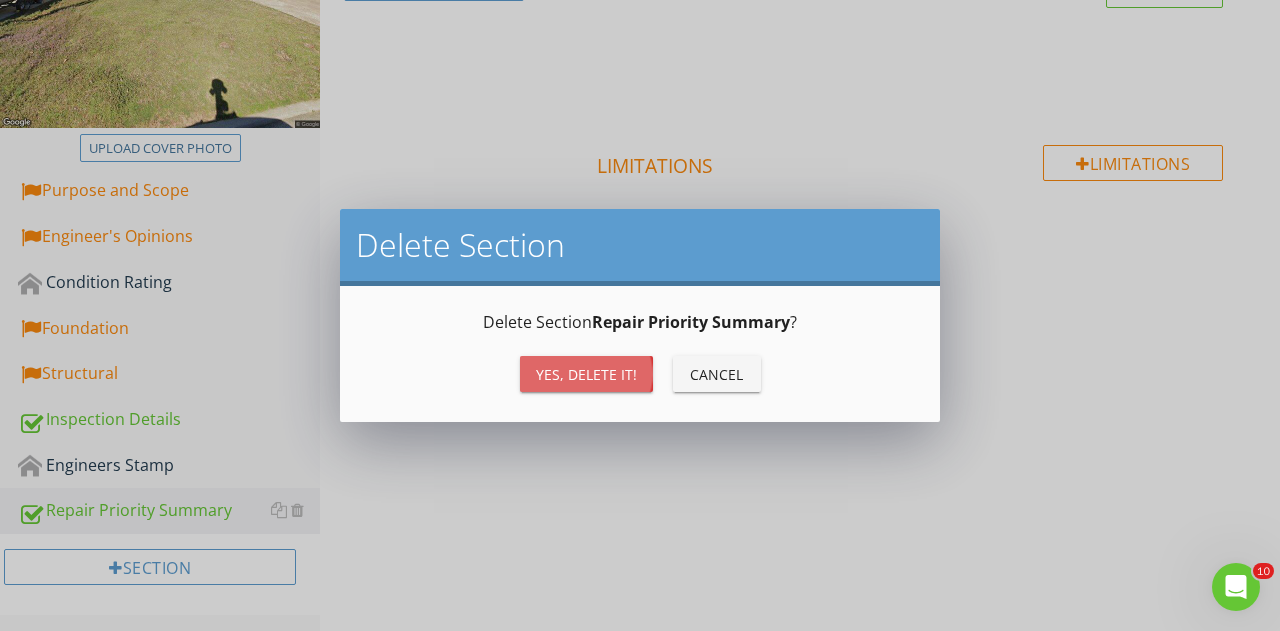 click on "Yes, Delete it!" at bounding box center (586, 374) 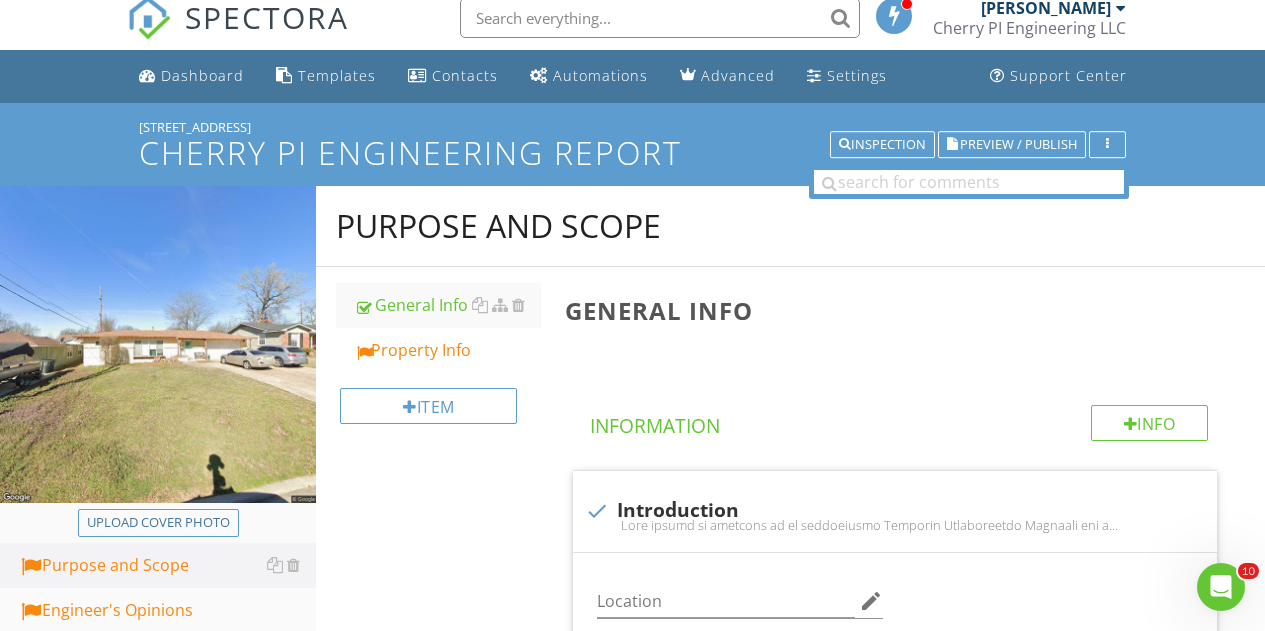 scroll, scrollTop: 10, scrollLeft: 0, axis: vertical 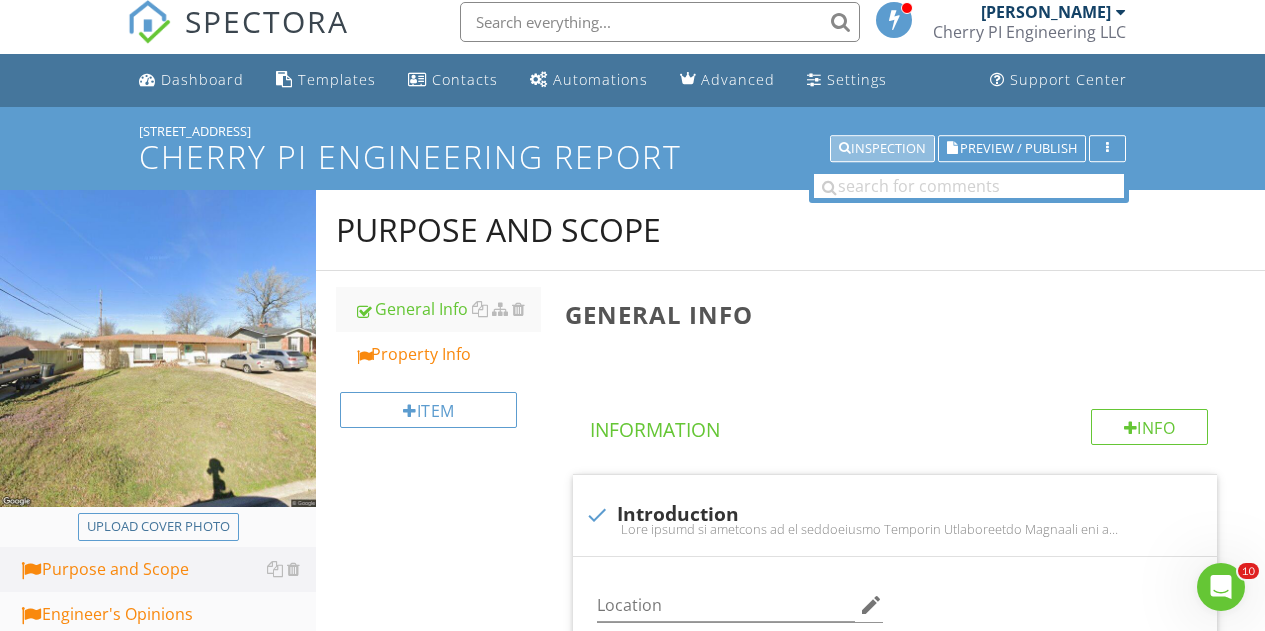 click on "Inspection" at bounding box center (882, 149) 